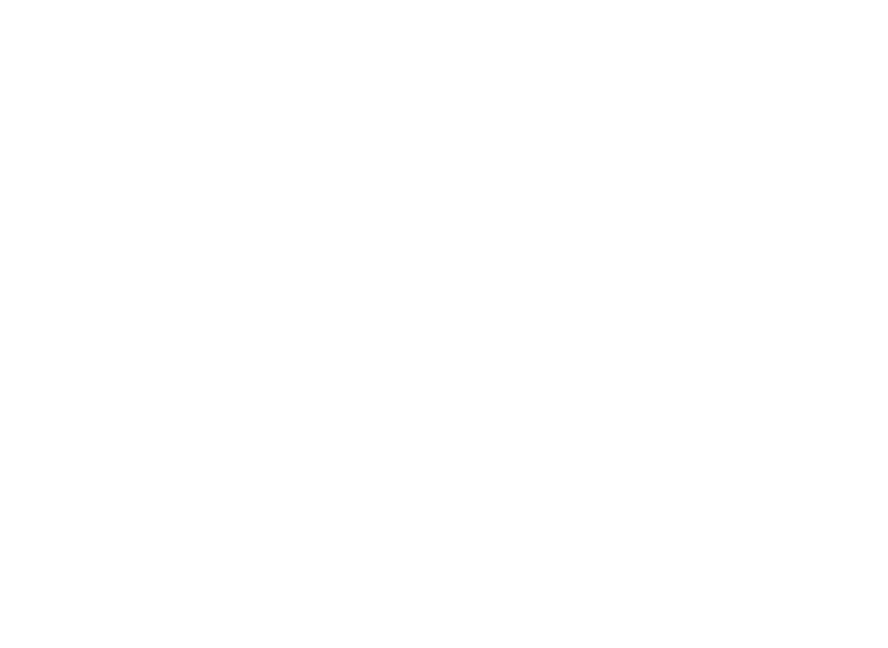 scroll, scrollTop: 0, scrollLeft: 0, axis: both 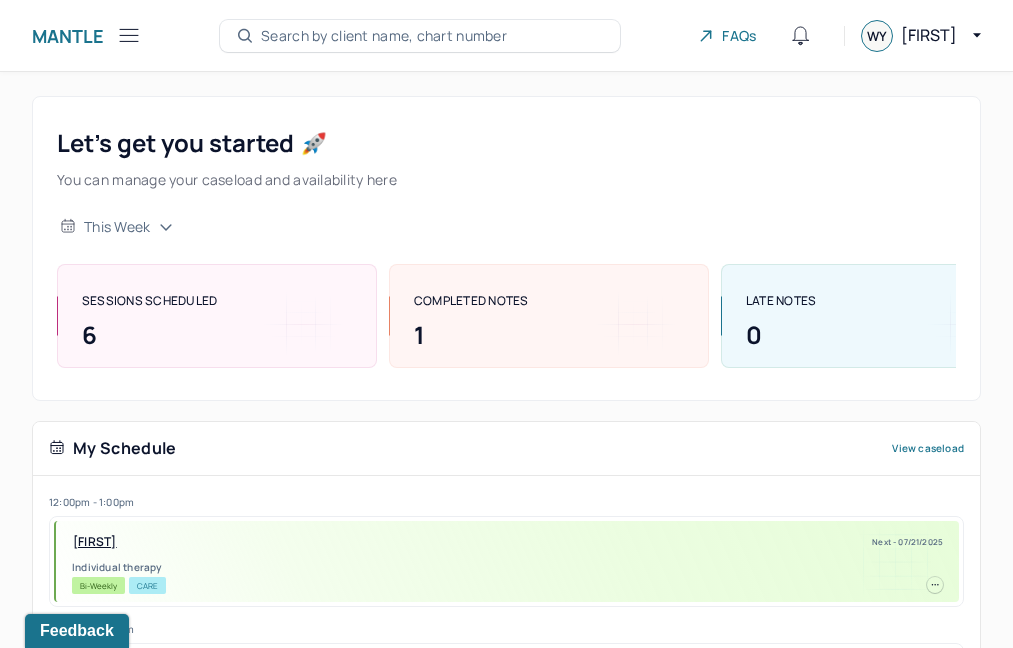 click on "Search by client name, chart number" at bounding box center (384, 36) 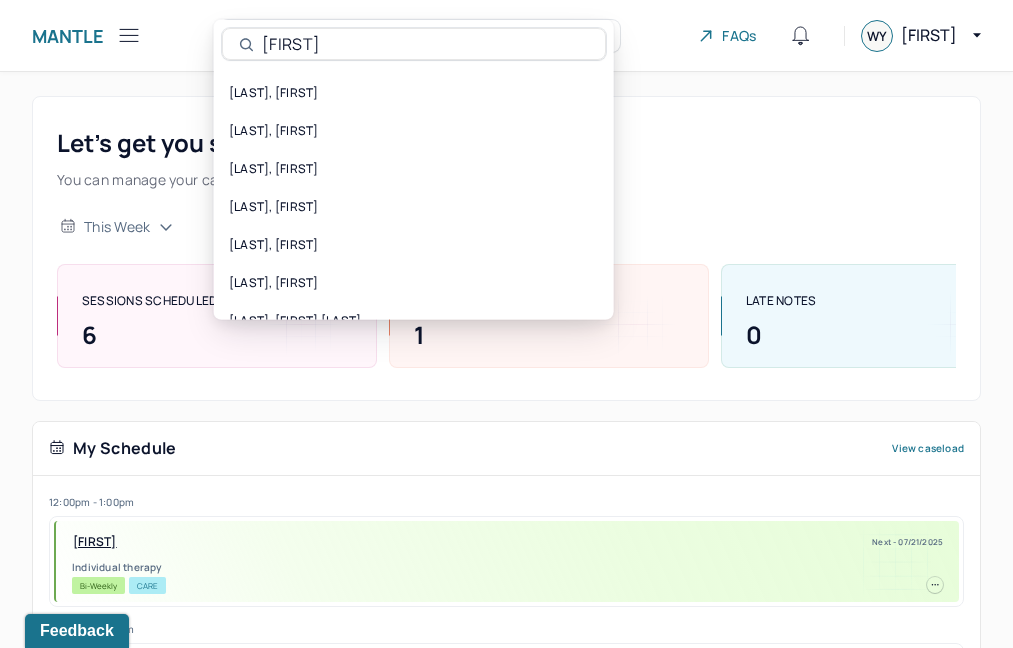 type on "[FIRST]" 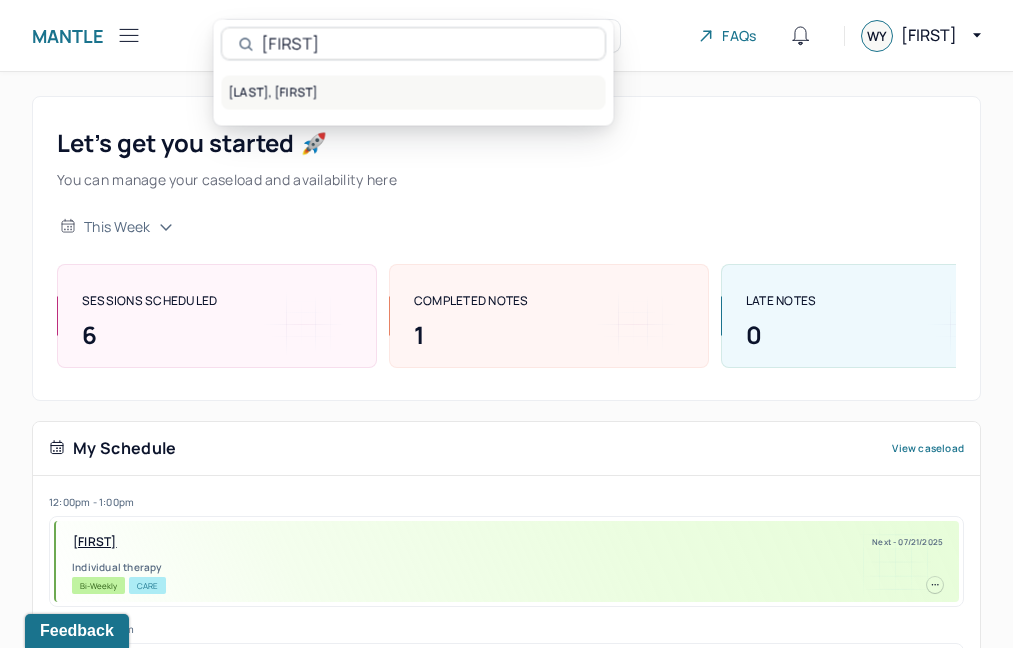click on "[LAST], [FIRST]" at bounding box center [414, 93] 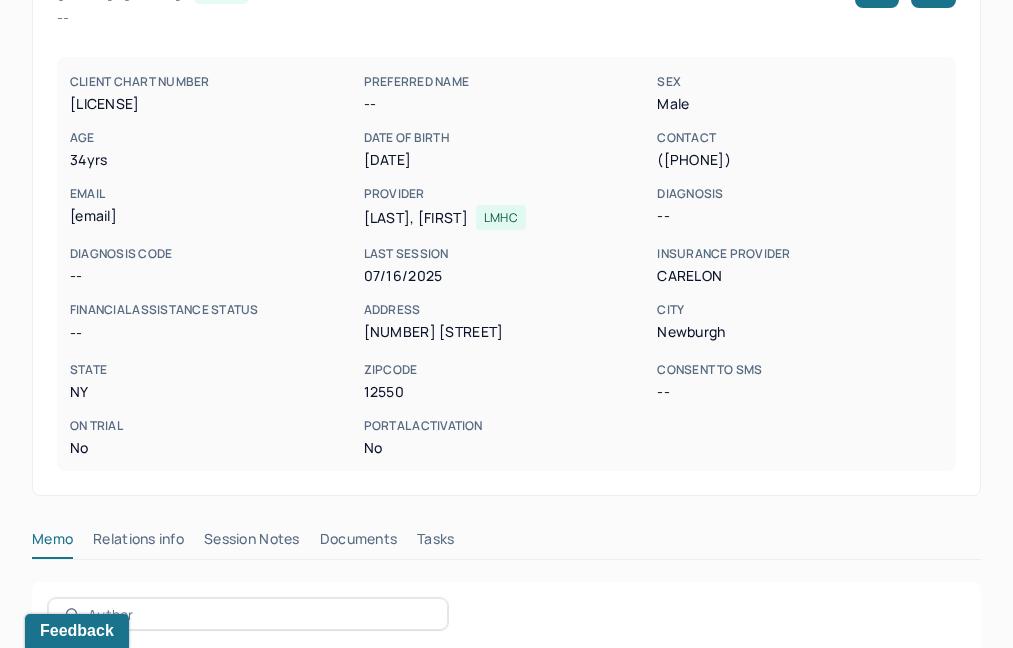 scroll, scrollTop: 427, scrollLeft: 0, axis: vertical 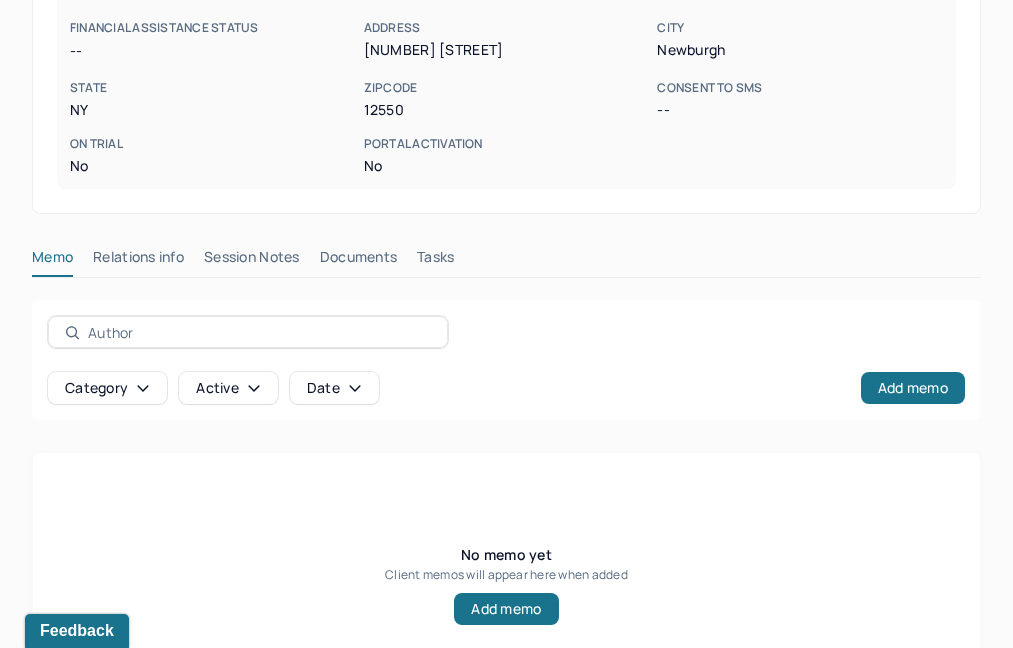 click on "Session Notes" at bounding box center [252, 261] 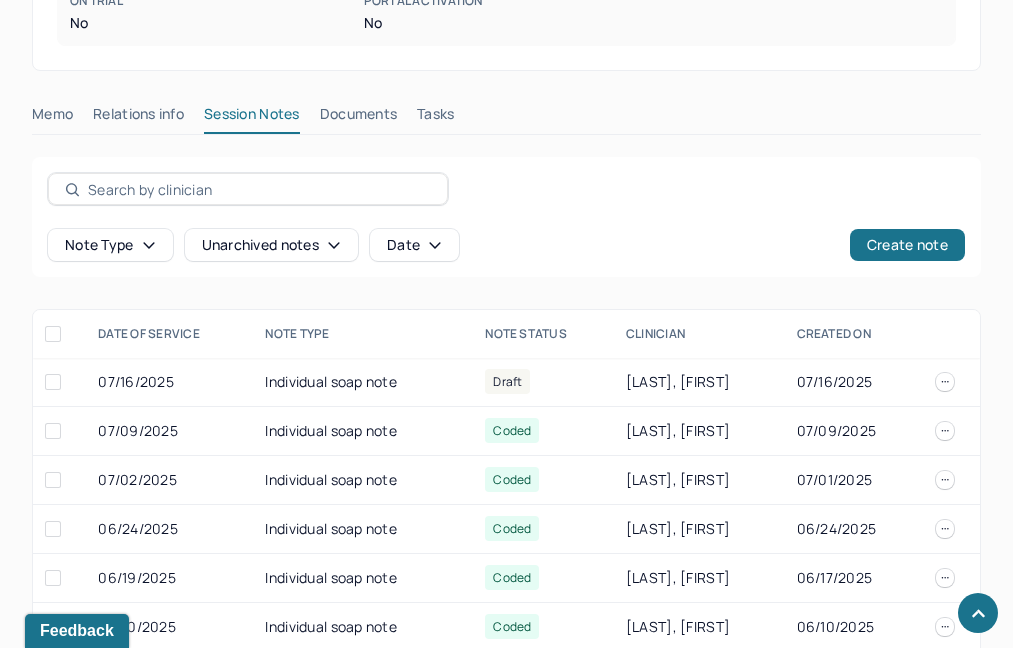 scroll, scrollTop: 660, scrollLeft: 0, axis: vertical 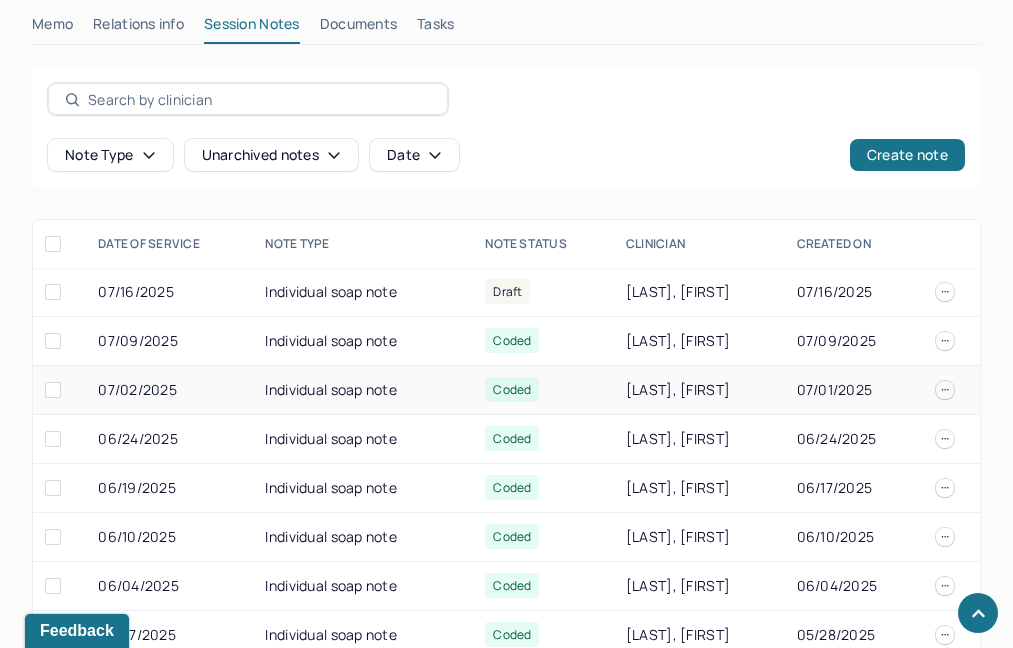click on "Individual soap note" at bounding box center [363, 390] 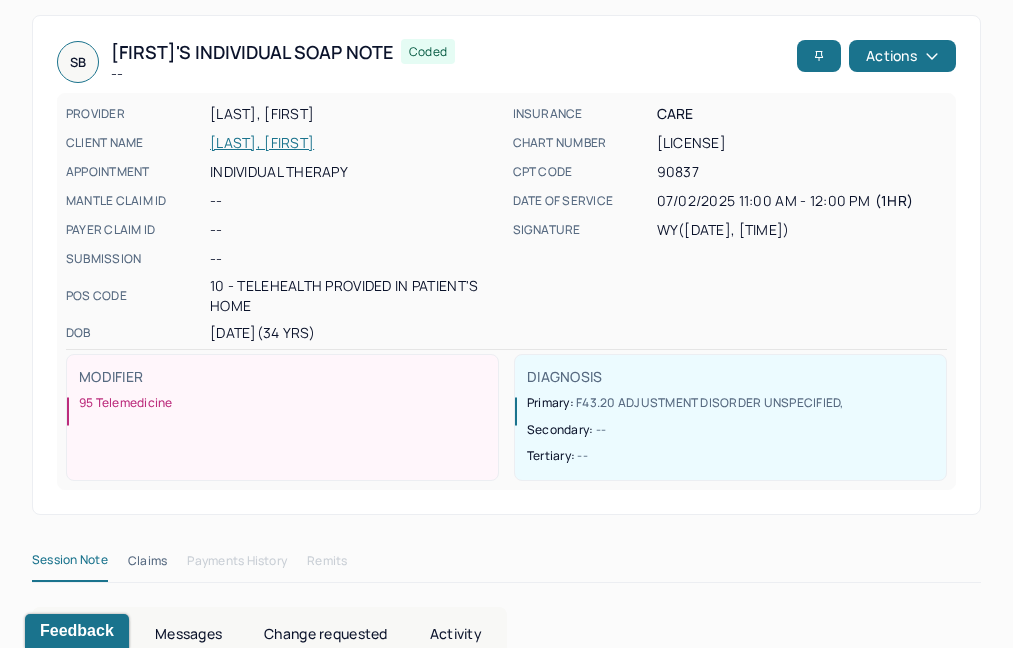 scroll, scrollTop: 0, scrollLeft: 0, axis: both 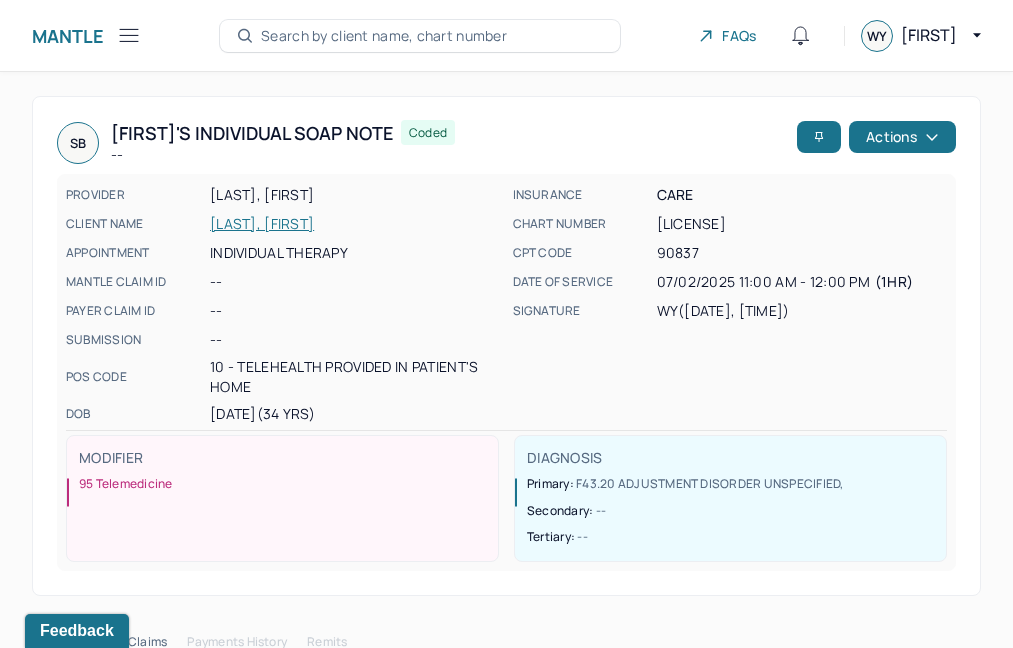 click on "Search by client name, chart number" at bounding box center (420, 36) 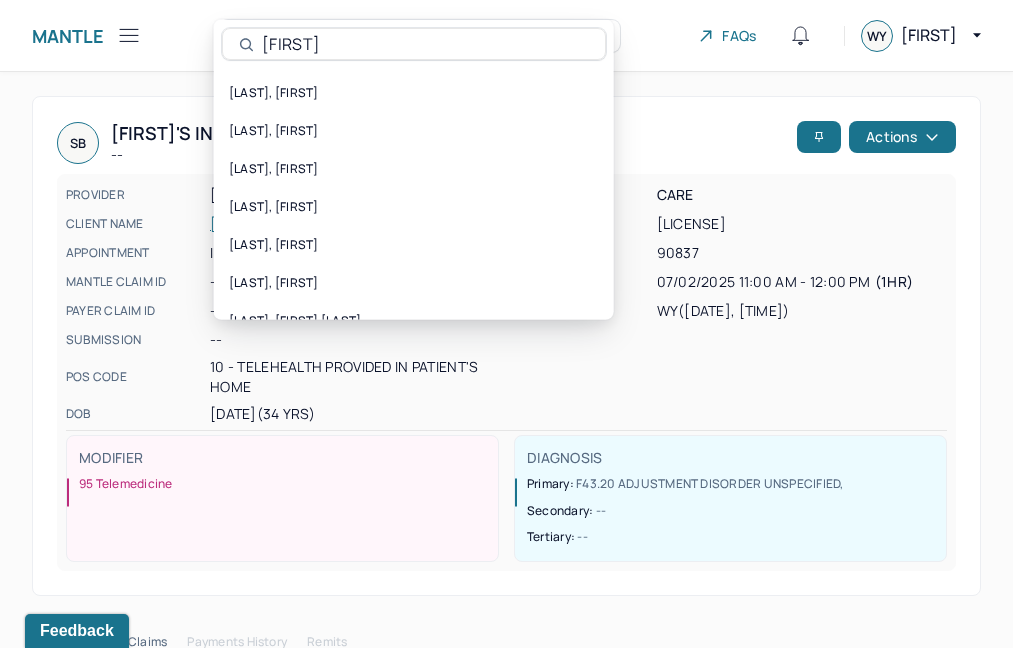 type on "[FIRST]" 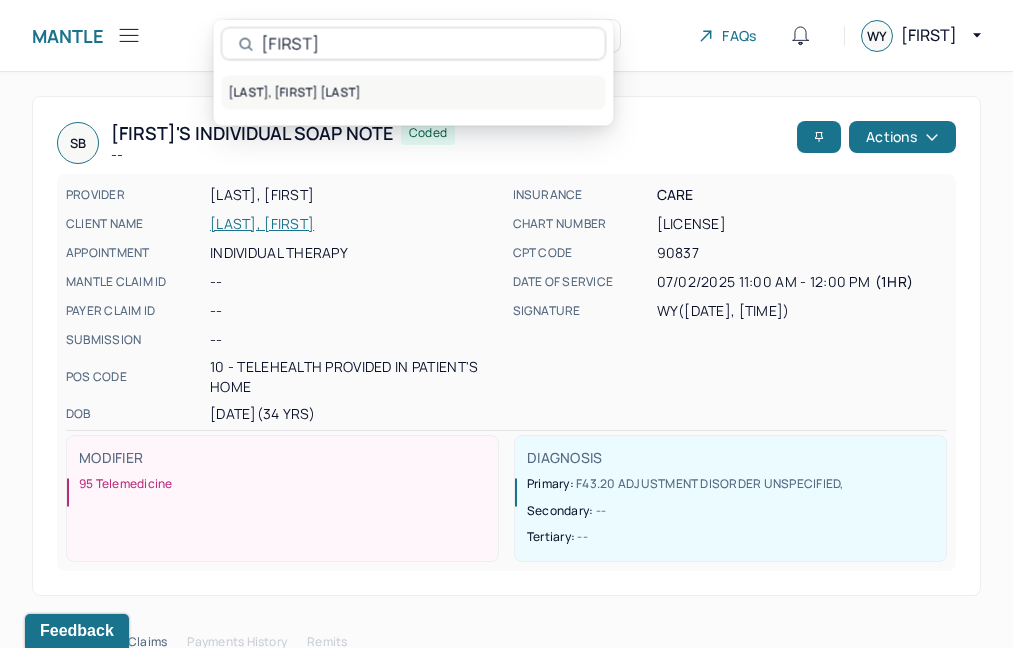 click on "[LAST], [FIRST] [LAST]" at bounding box center [414, 93] 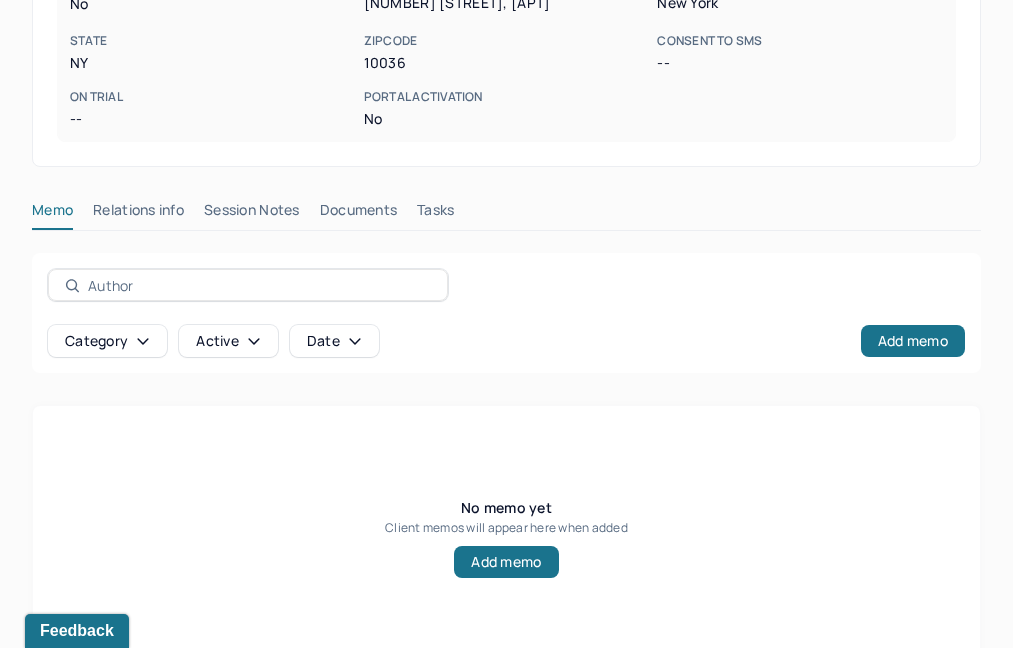scroll, scrollTop: 521, scrollLeft: 0, axis: vertical 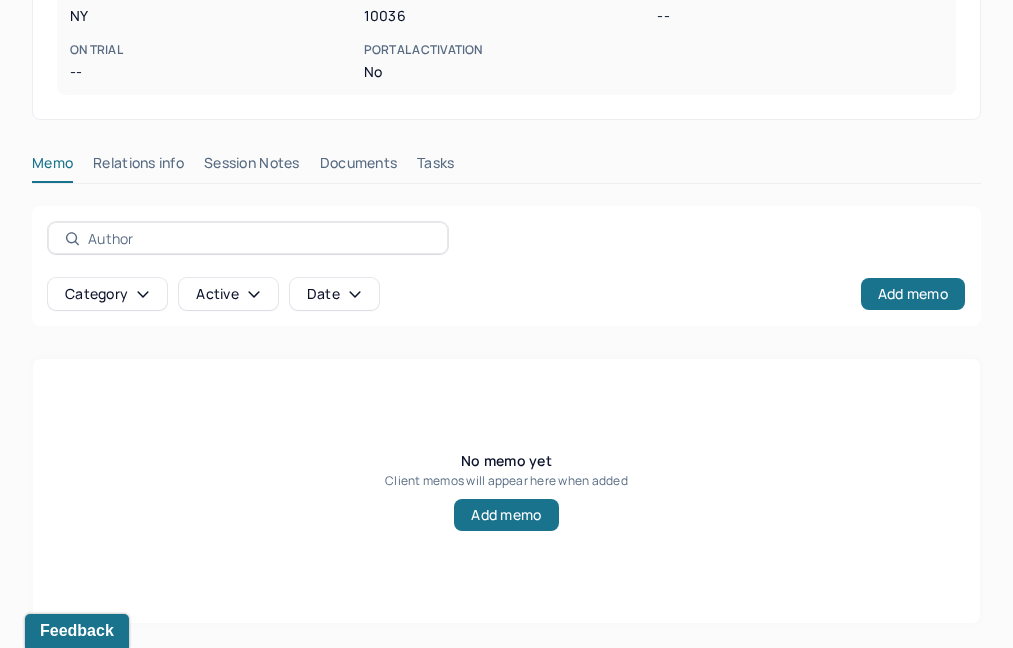 click on "Session Notes" at bounding box center [252, 167] 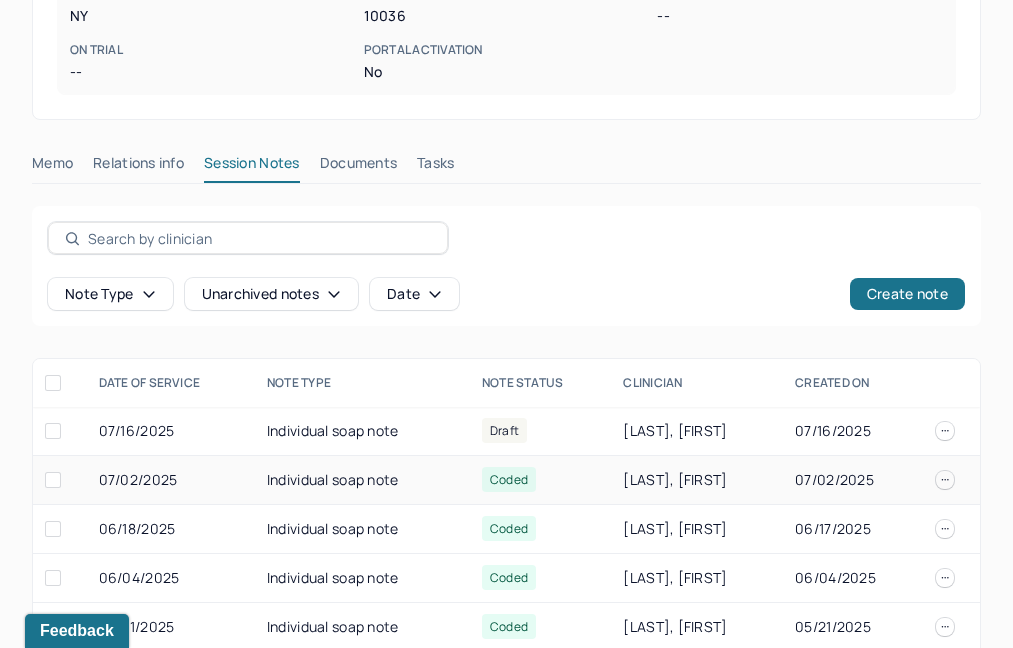 click on "Individual soap note" at bounding box center [362, 480] 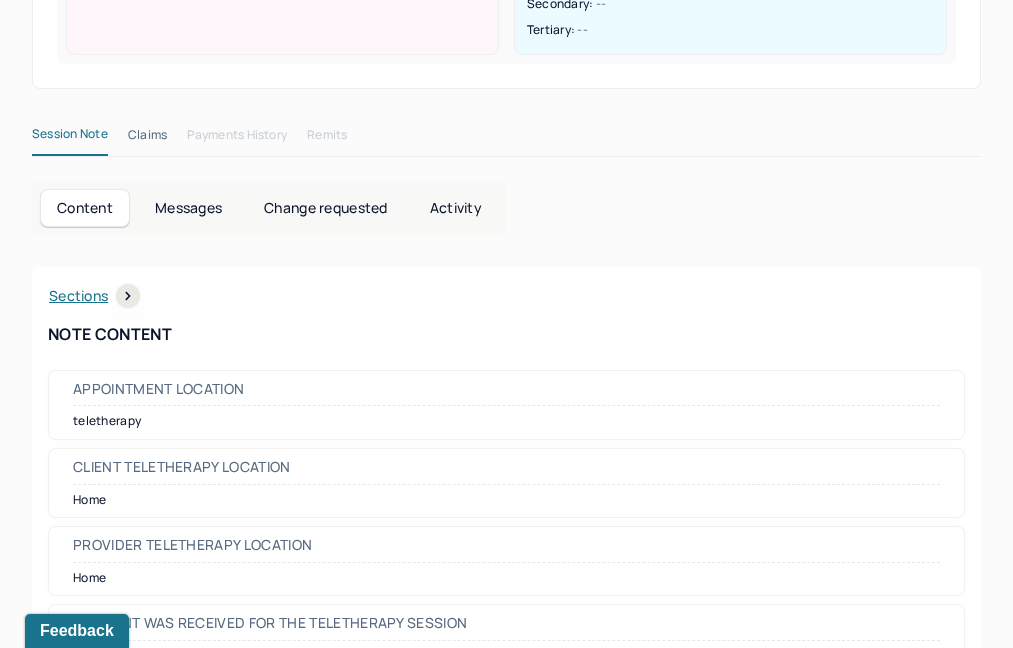 scroll, scrollTop: 521, scrollLeft: 0, axis: vertical 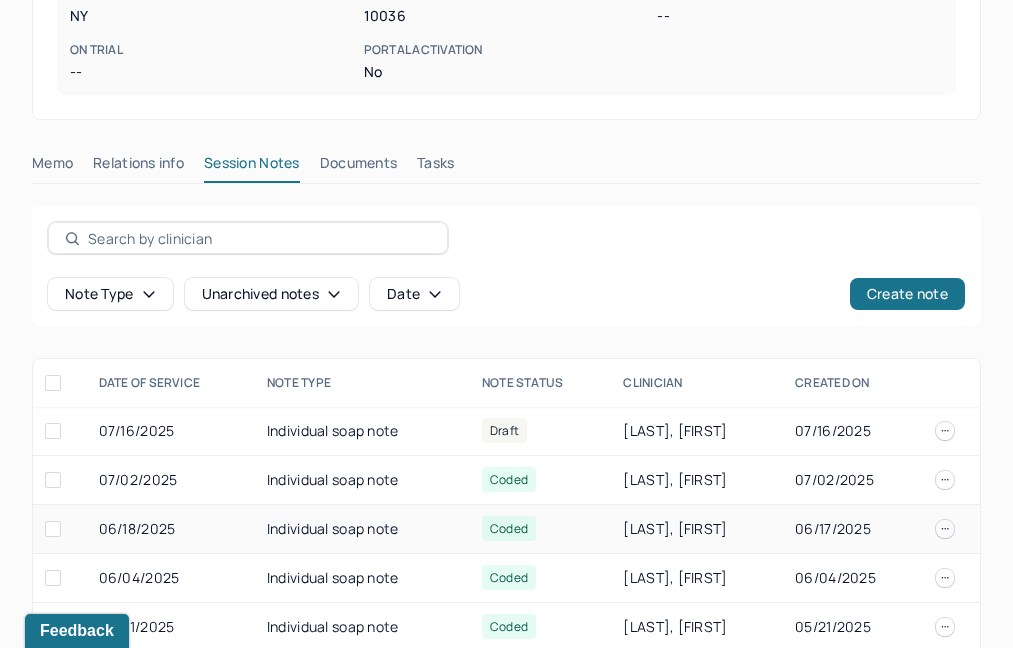 click on "Individual soap note" at bounding box center (362, 529) 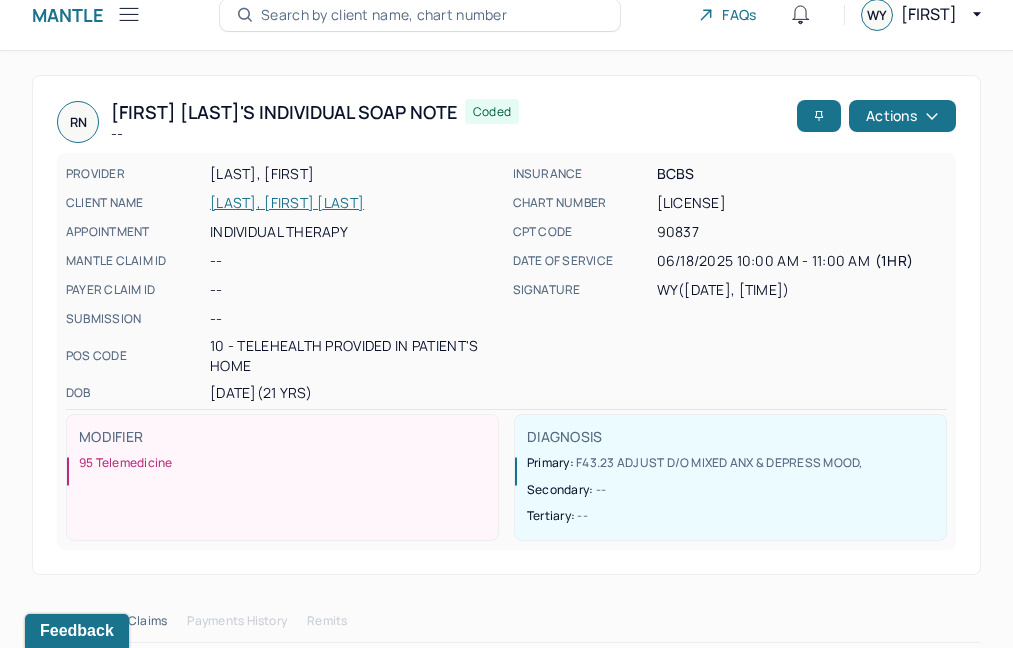 scroll, scrollTop: 0, scrollLeft: 0, axis: both 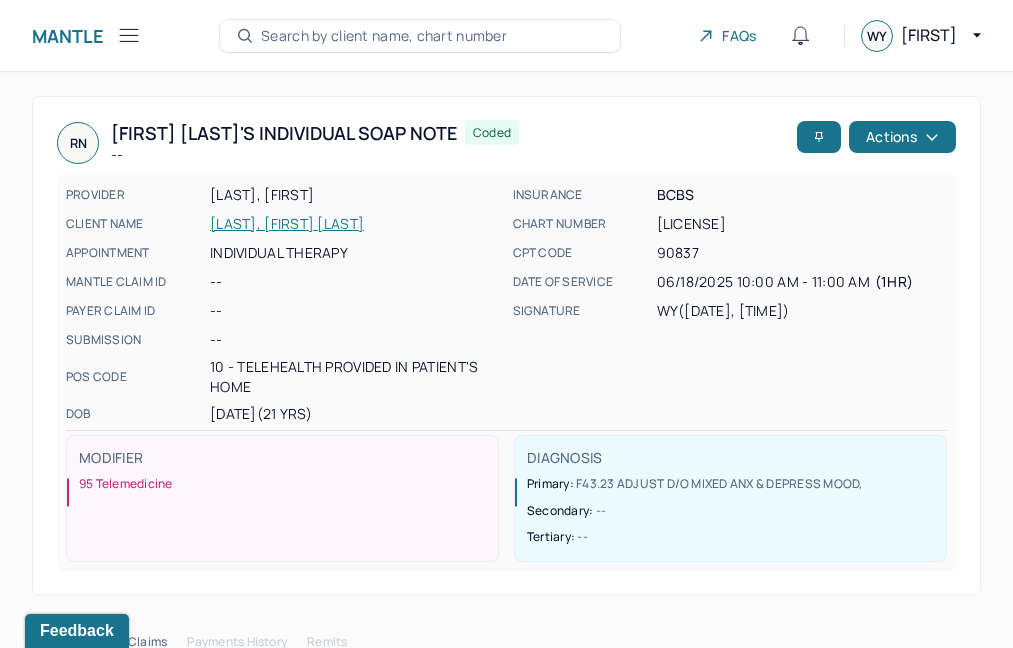 click on "Search by client name, chart number" at bounding box center (384, 36) 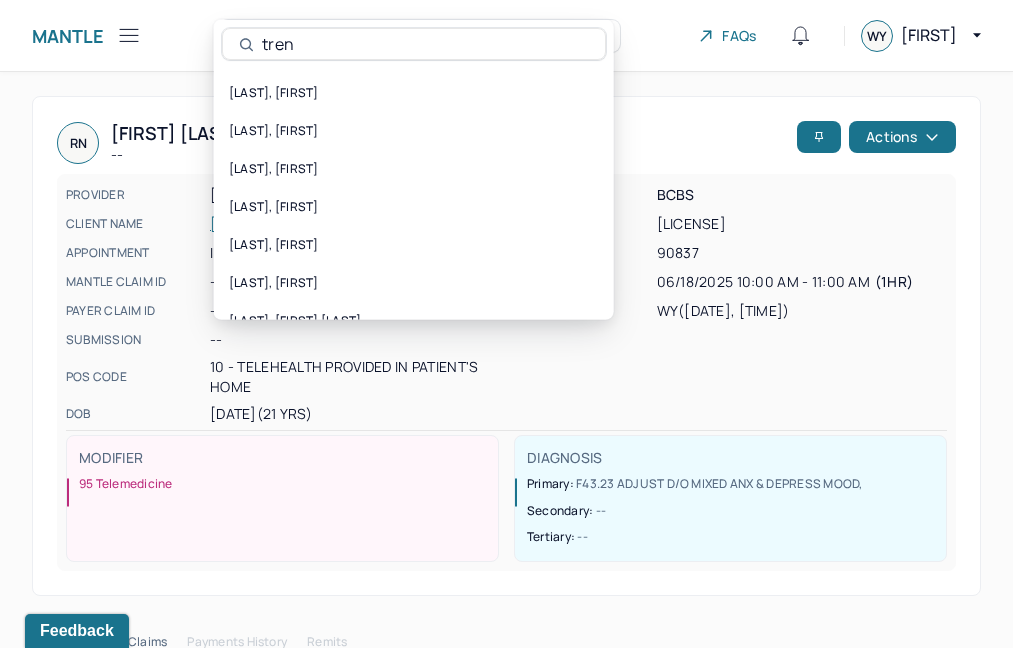 type on "tren" 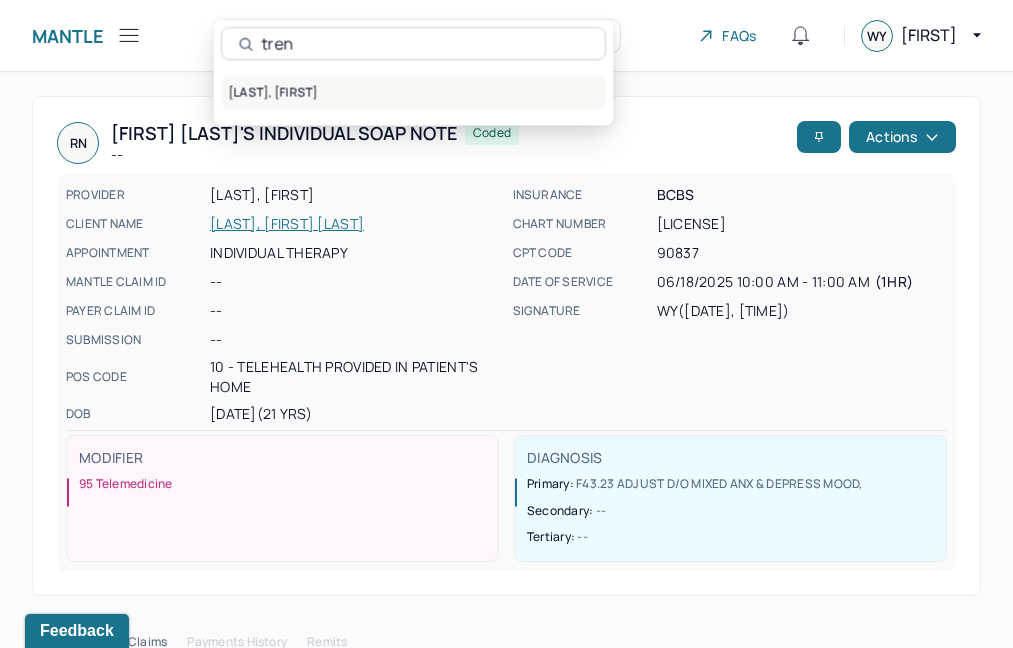 click on "[LAST], [FIRST]" at bounding box center [414, 93] 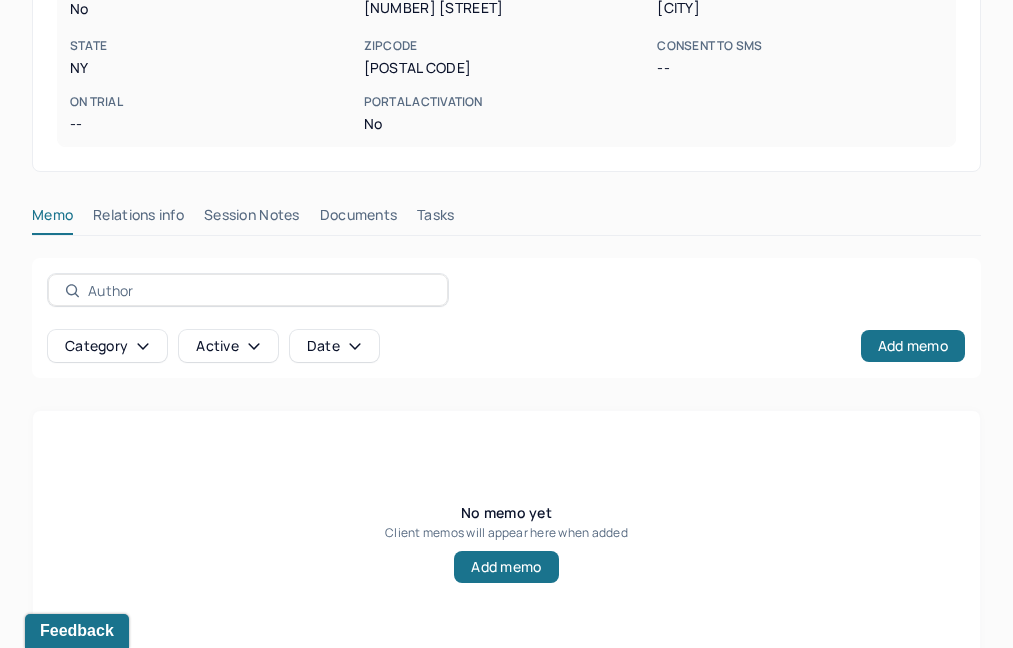 scroll, scrollTop: 476, scrollLeft: 0, axis: vertical 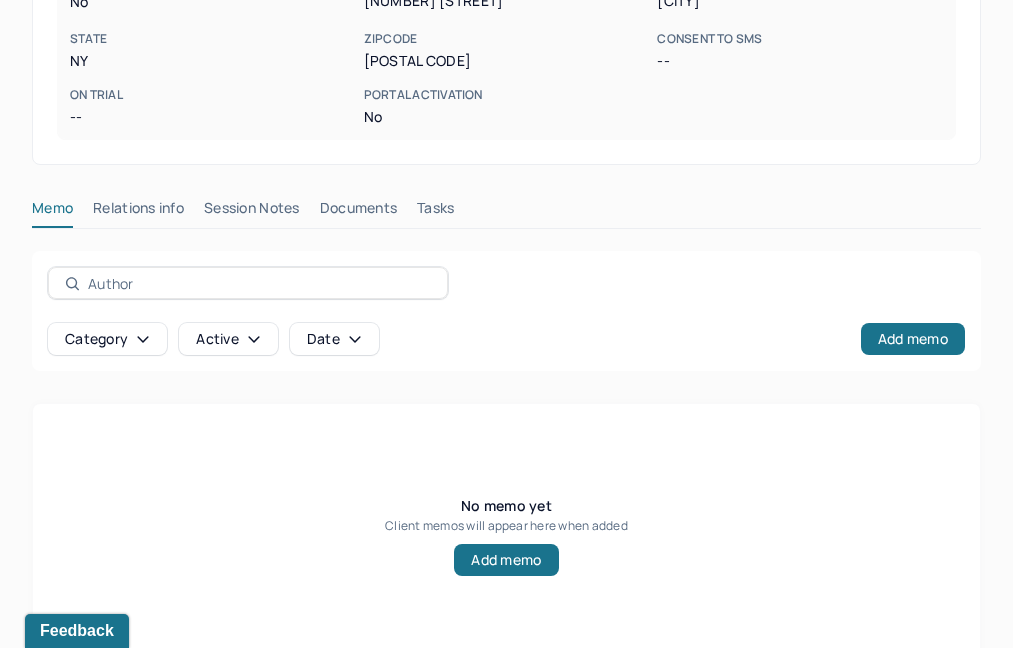 click on "Session Notes" at bounding box center (252, 212) 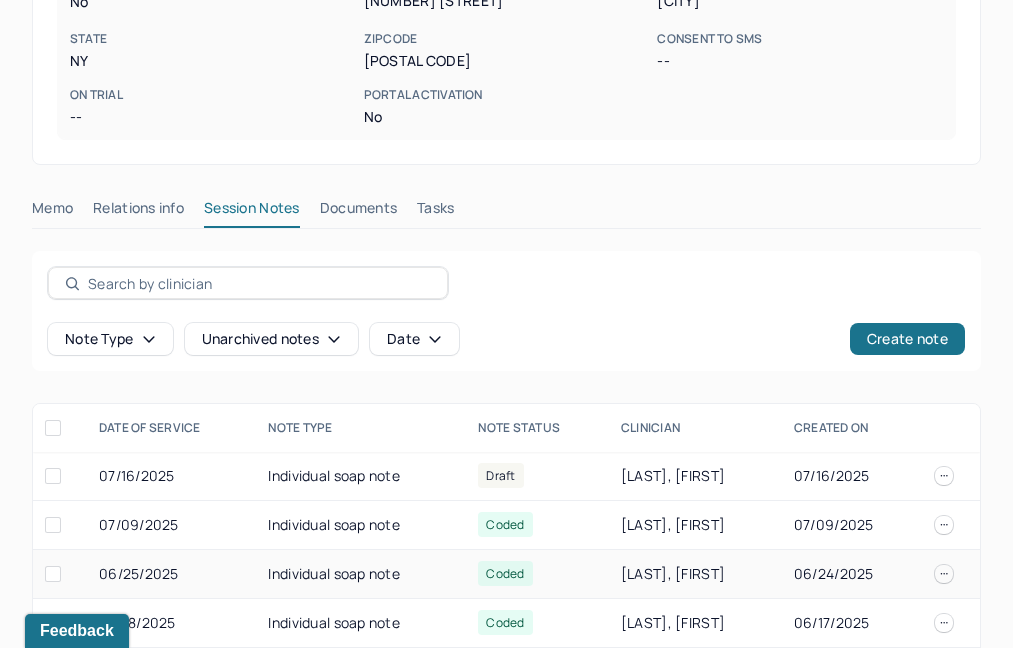 click on "Individual soap note" at bounding box center (361, 574) 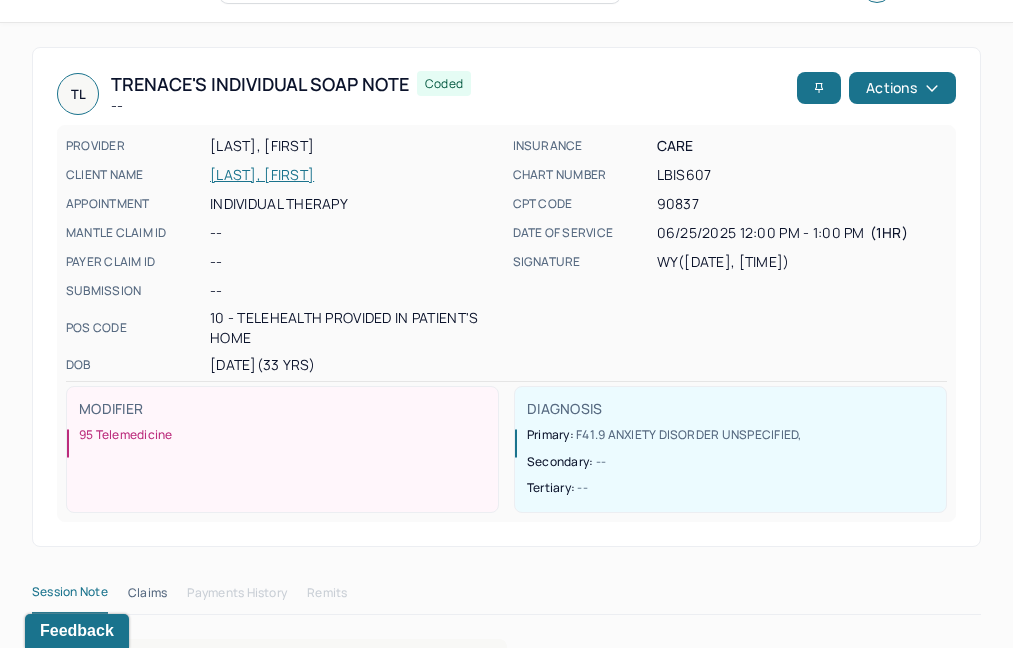 scroll, scrollTop: 0, scrollLeft: 0, axis: both 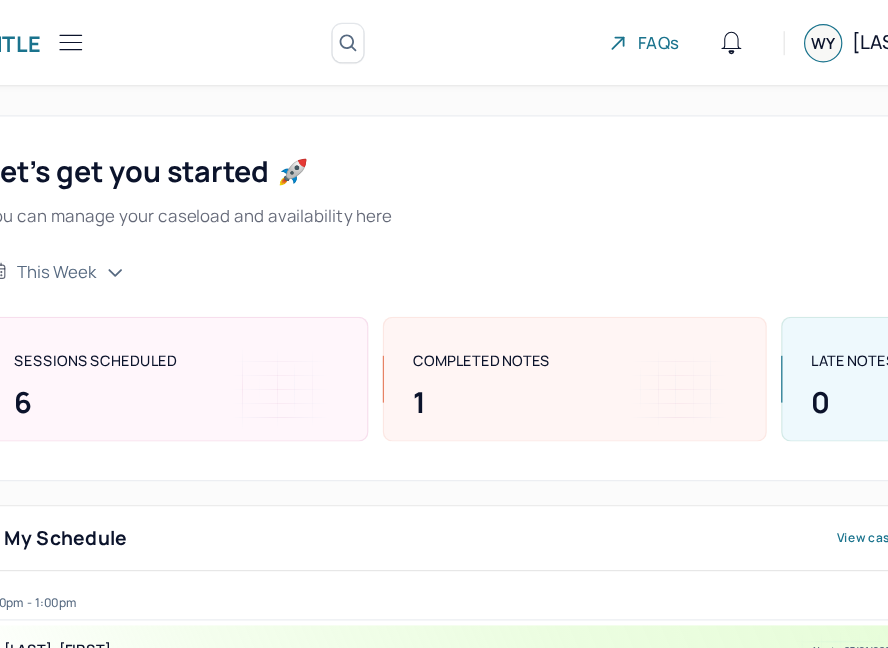 click on "Mantle" at bounding box center [87, 35] 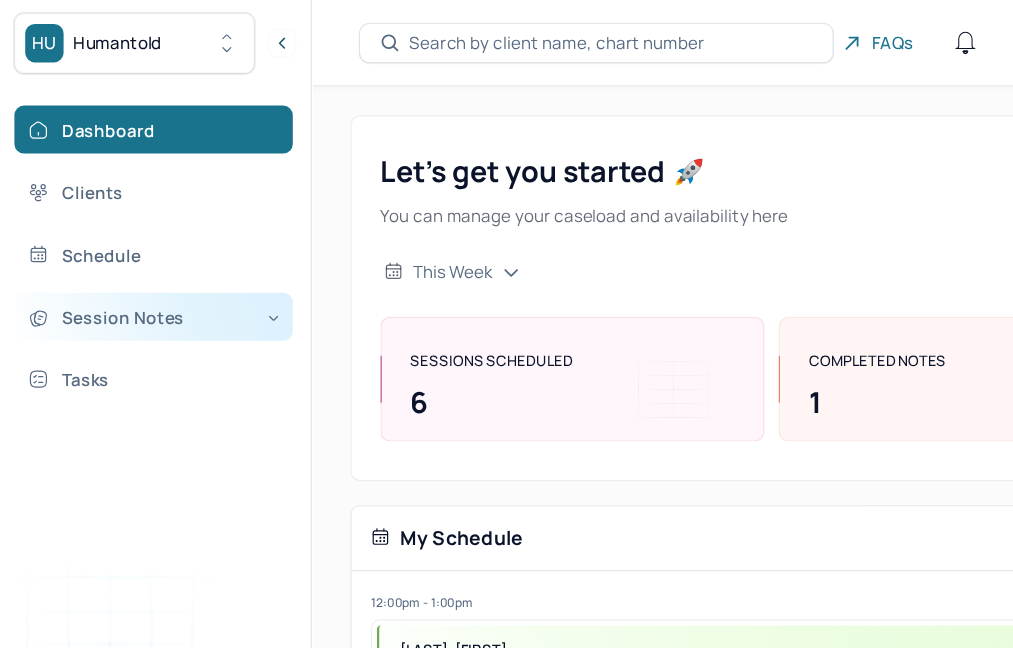 click on "Session Notes" at bounding box center [128, 264] 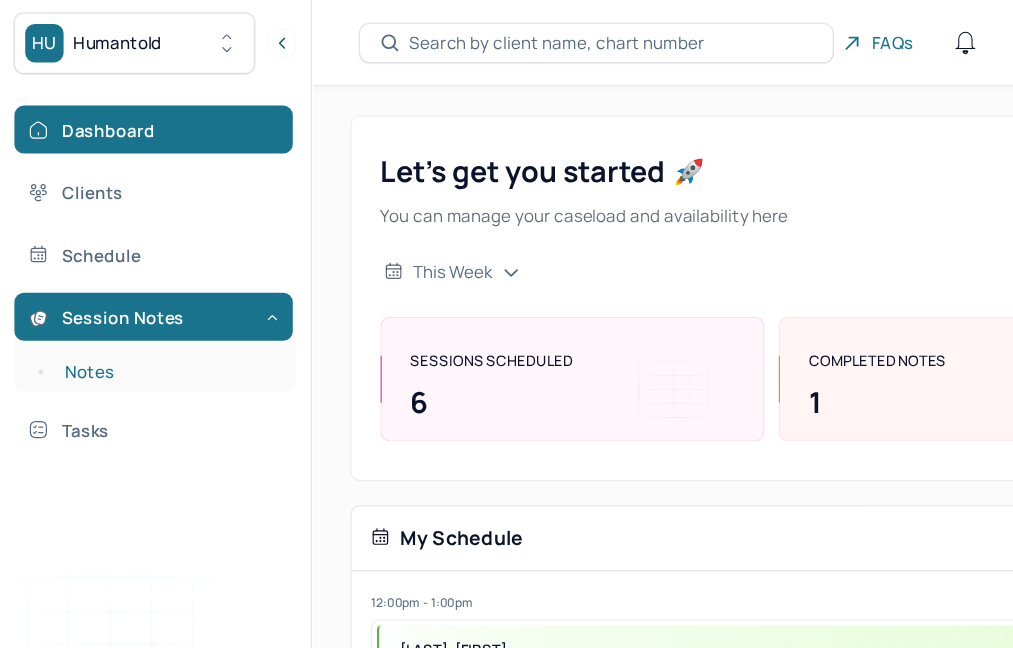 click on "Notes" at bounding box center (139, 310) 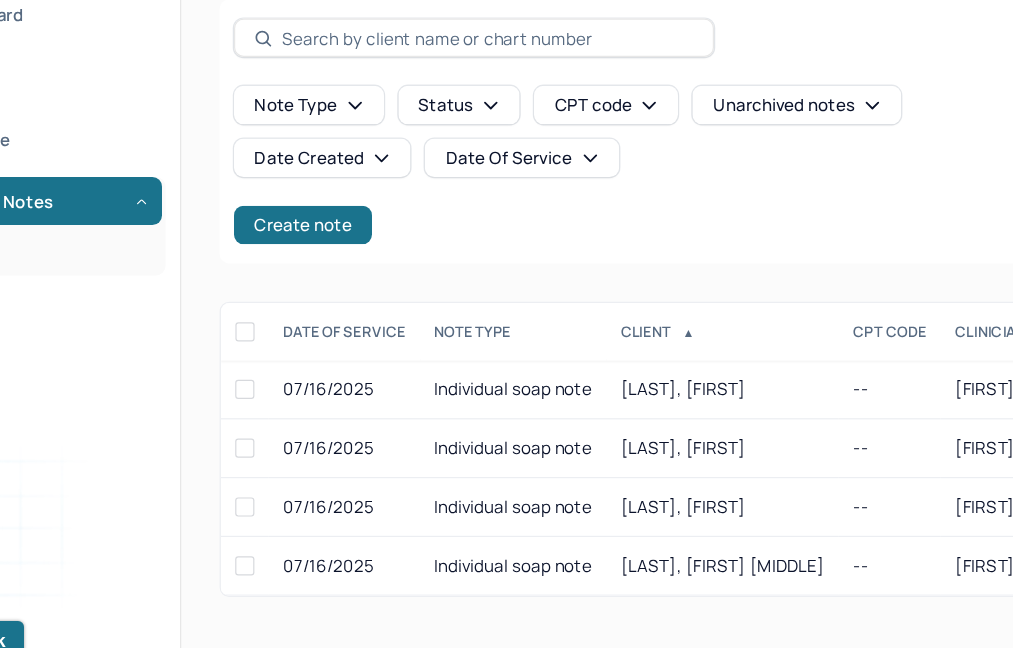 scroll, scrollTop: 0, scrollLeft: 0, axis: both 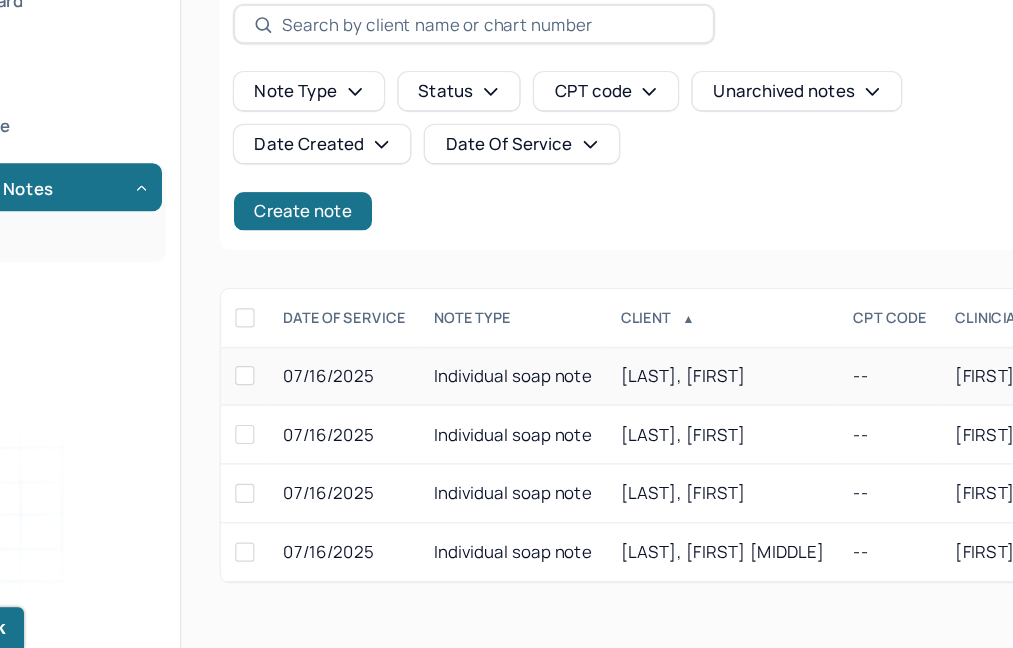 click on "Individual soap note" at bounding box center (537, 421) 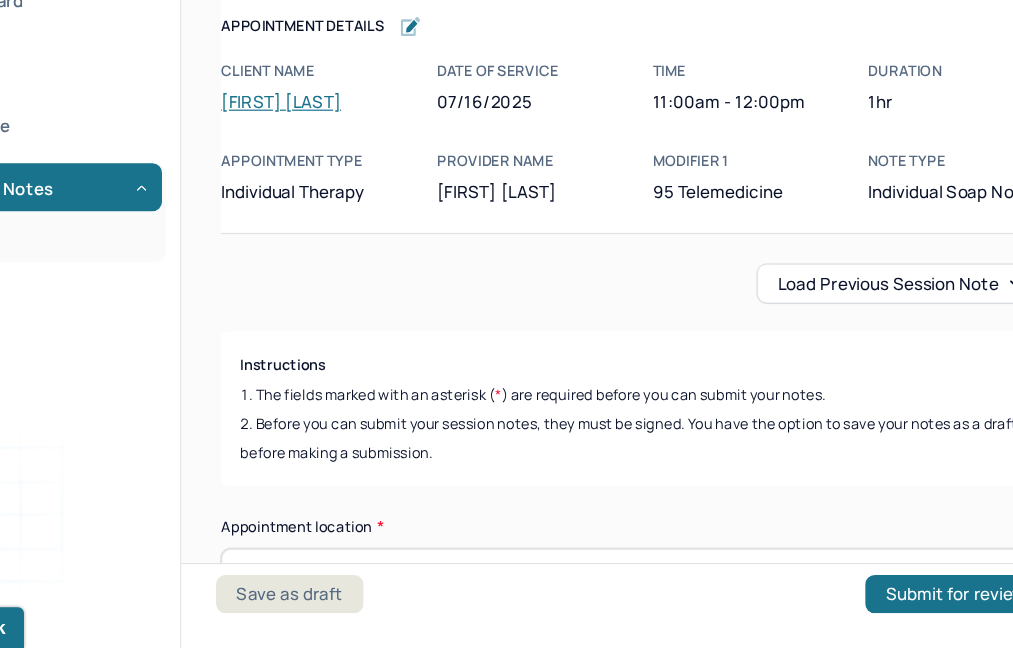 scroll, scrollTop: 91, scrollLeft: 0, axis: vertical 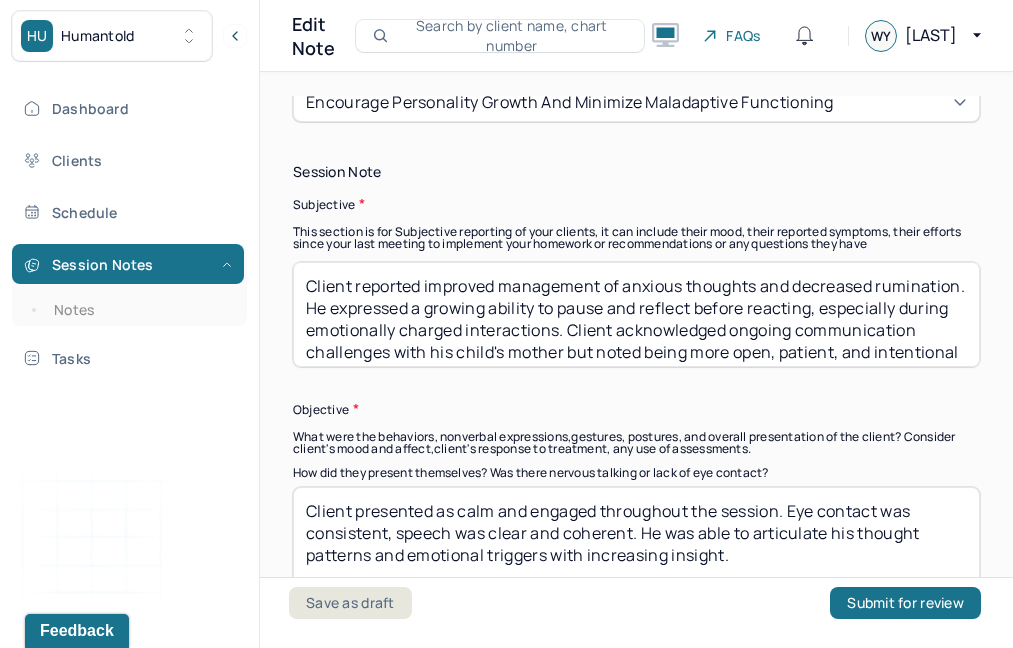 drag, startPoint x: 300, startPoint y: 272, endPoint x: 362, endPoint y: 400, distance: 142.22517 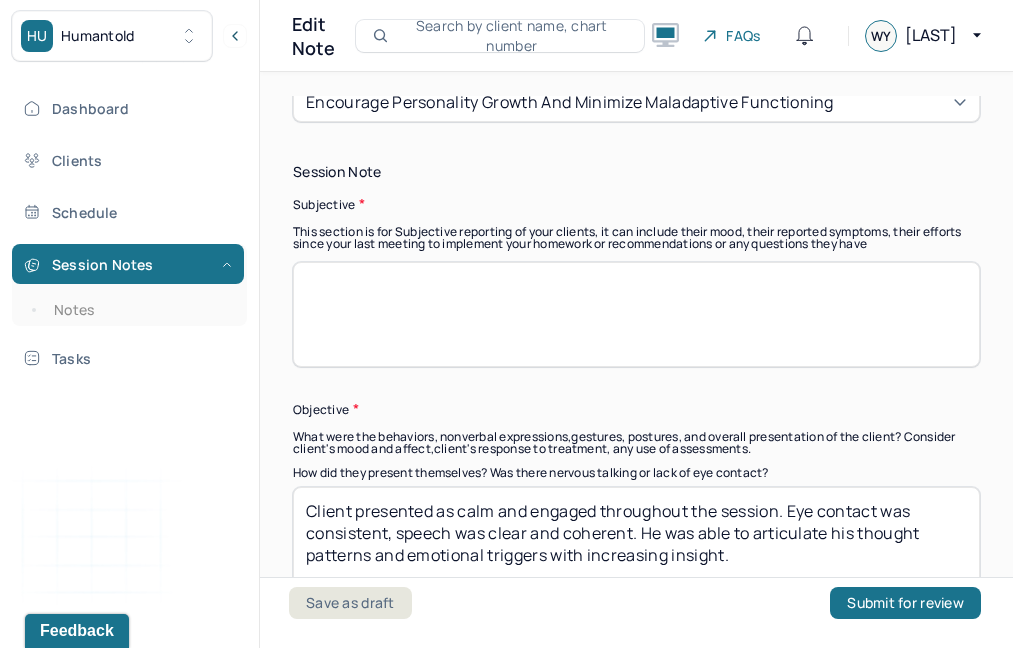 scroll, scrollTop: 0, scrollLeft: 0, axis: both 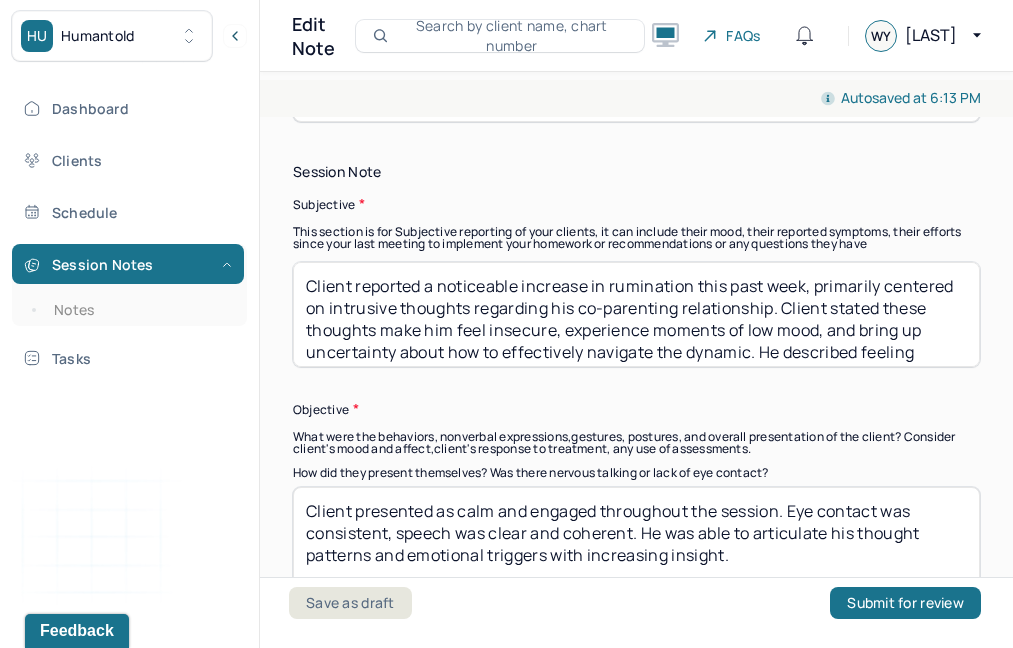click on "Client reported a noticeable increase in rumination this past week, primarily centered on intrusive thoughts regarding his co-parenting relationship. Client stated these thoughts make him feel insecure, experience moments of low mood, and bring up uncertainty about how to effectively navigate the dynamic. He described feeling emotionally "stuck" and expressed a desire for better tools to gain clarity during difficult interactions with the other parent." at bounding box center [636, 314] 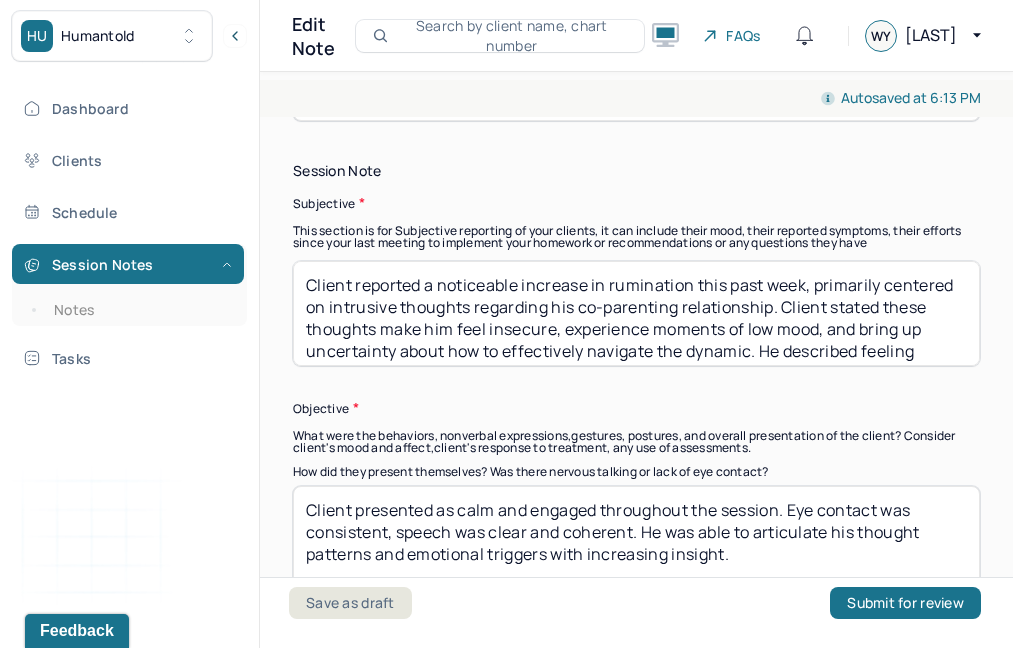 drag, startPoint x: 747, startPoint y: 570, endPoint x: 406, endPoint y: 427, distance: 369.7702 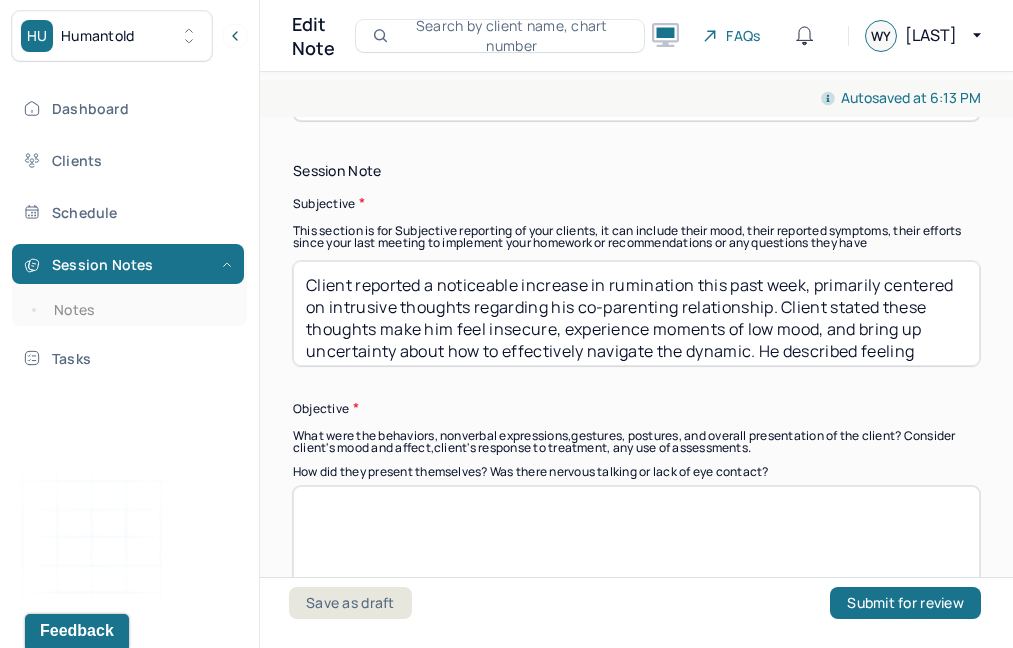 type on "v" 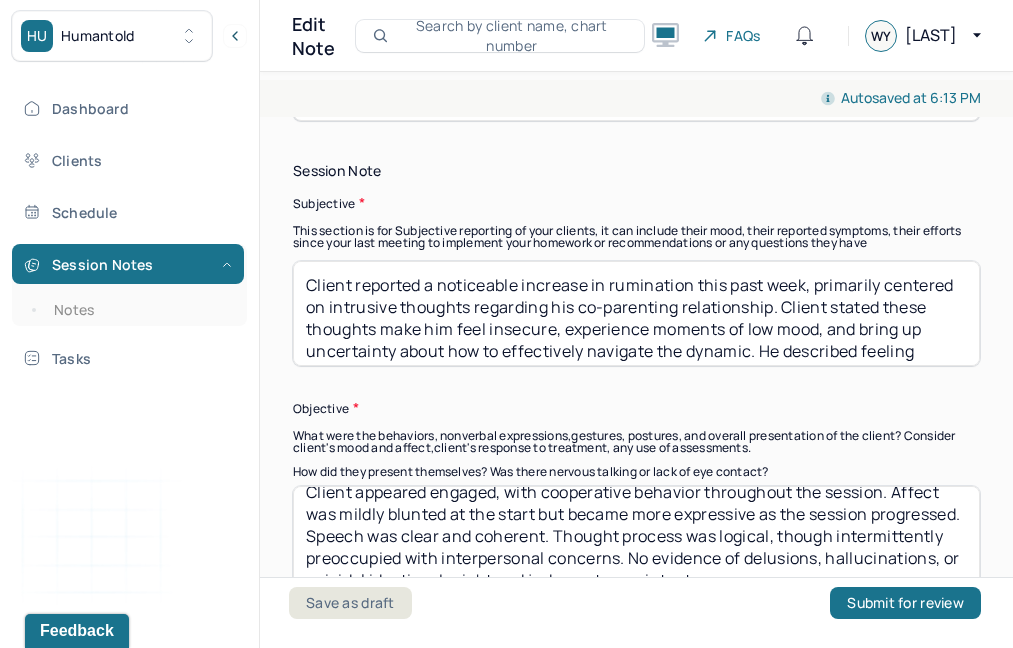 scroll, scrollTop: 30, scrollLeft: 0, axis: vertical 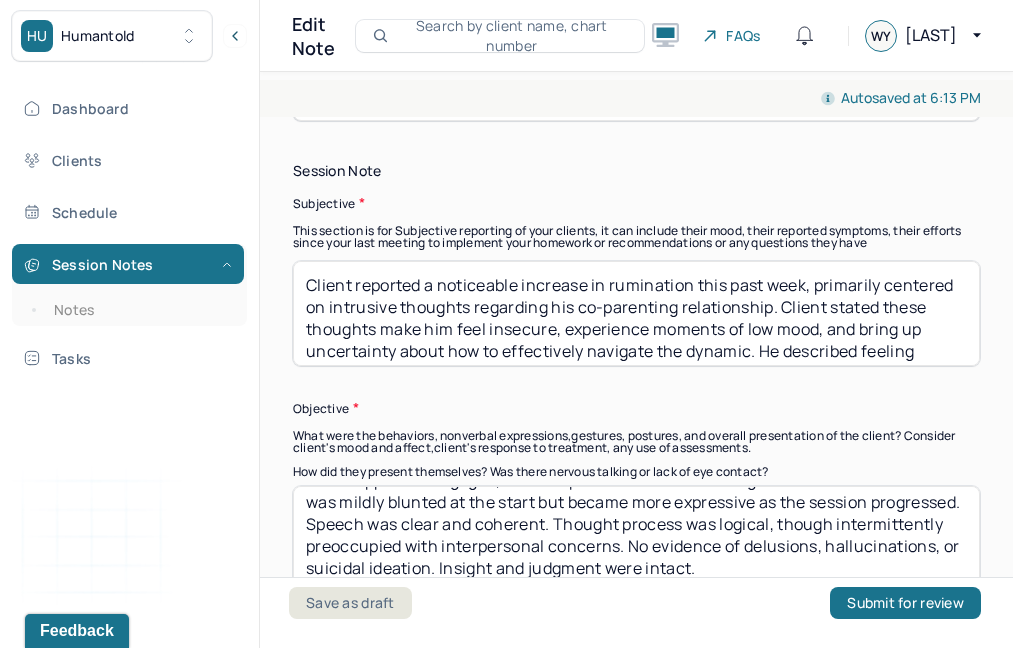drag, startPoint x: 574, startPoint y: 561, endPoint x: 738, endPoint y: 539, distance: 165.46902 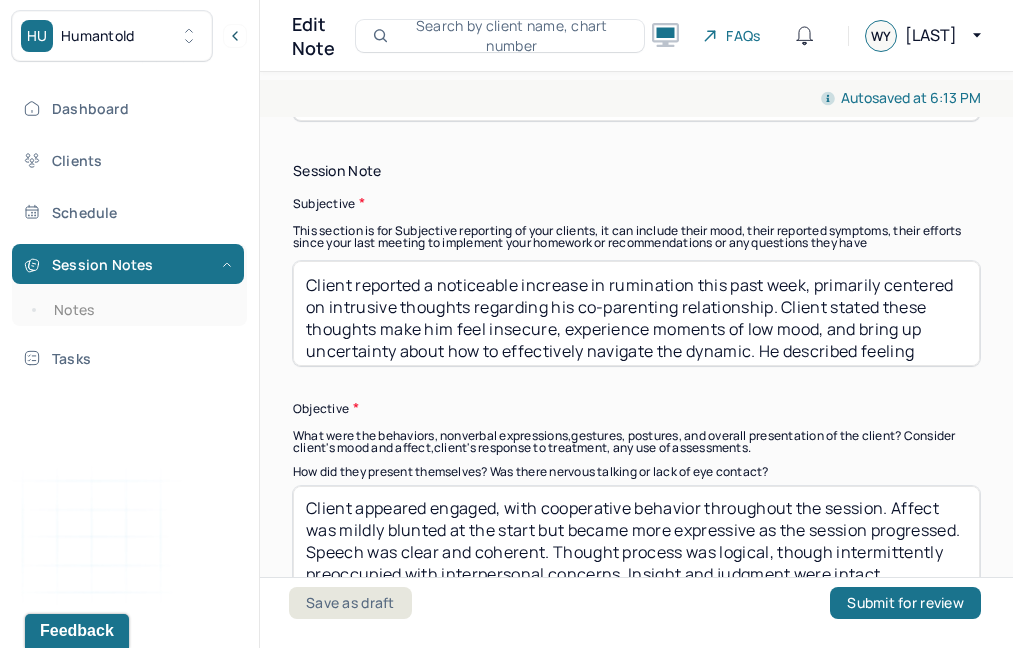 scroll, scrollTop: 0, scrollLeft: 0, axis: both 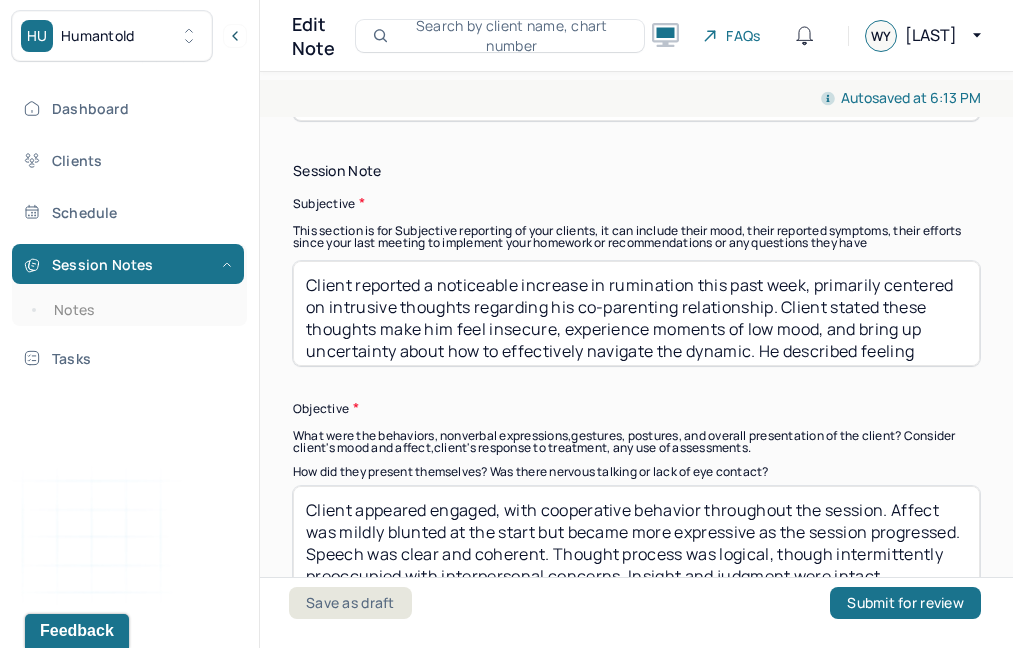 drag, startPoint x: 401, startPoint y: 547, endPoint x: 905, endPoint y: 502, distance: 506.00494 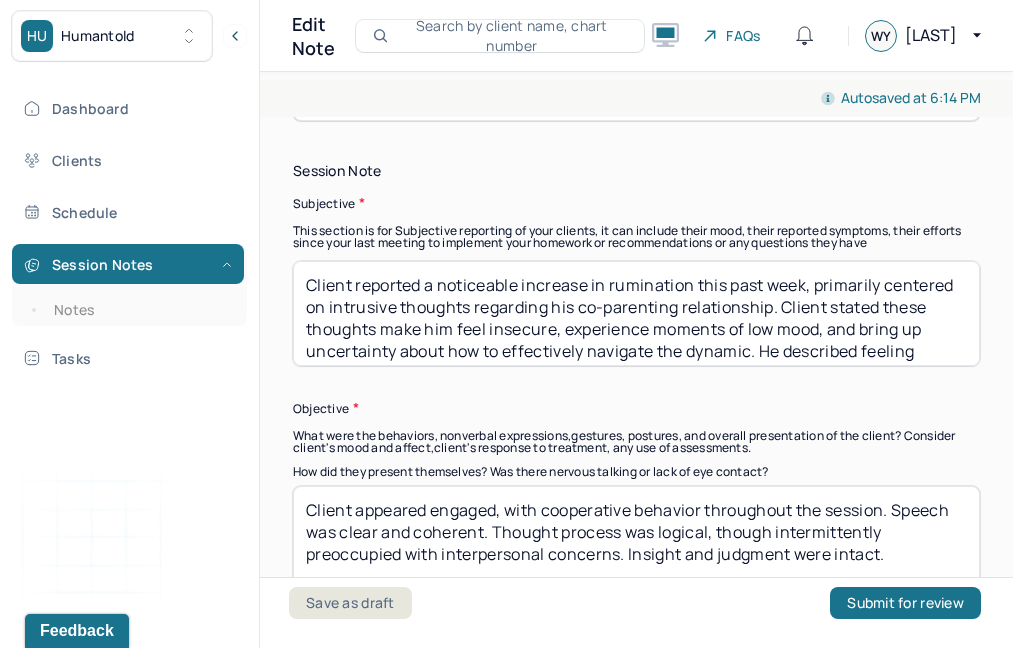 type on "Client appeared engaged, with cooperative behavior throughout the session. Speech was clear and coherent. Thought process was logical, though intermittently preoccupied with interpersonal concerns. Insight and judgment were intact." 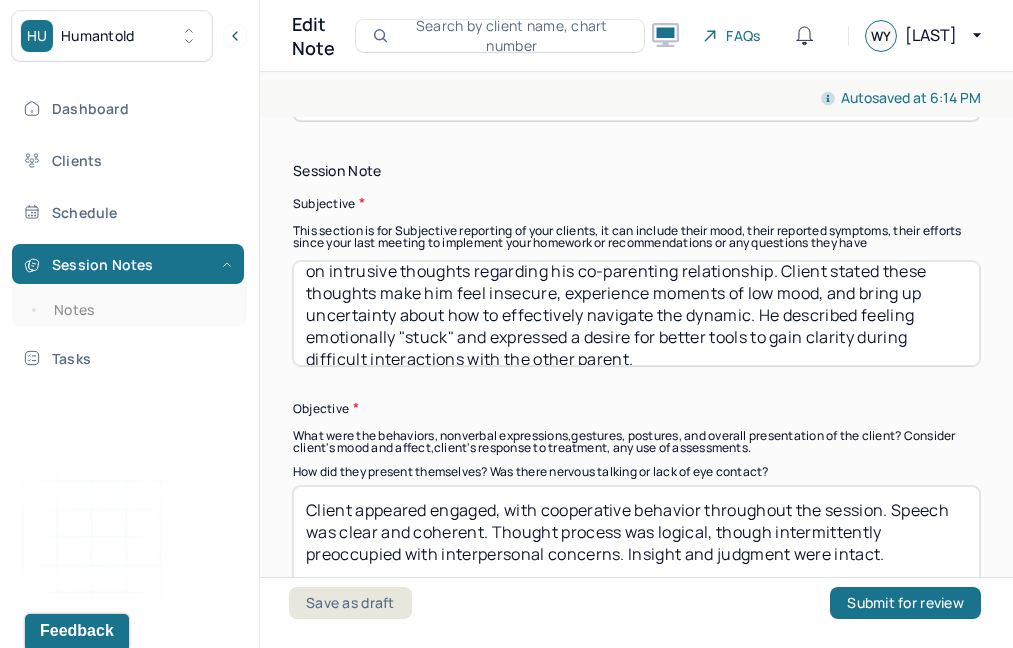 scroll, scrollTop: 52, scrollLeft: 0, axis: vertical 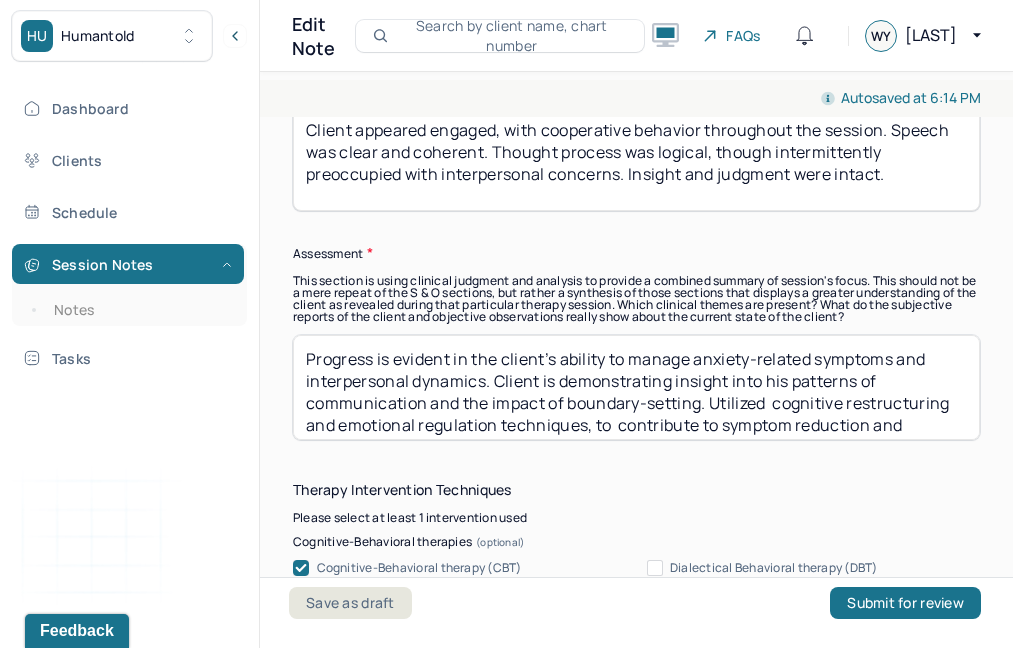 drag, startPoint x: 674, startPoint y: 412, endPoint x: 389, endPoint y: 266, distance: 320.22025 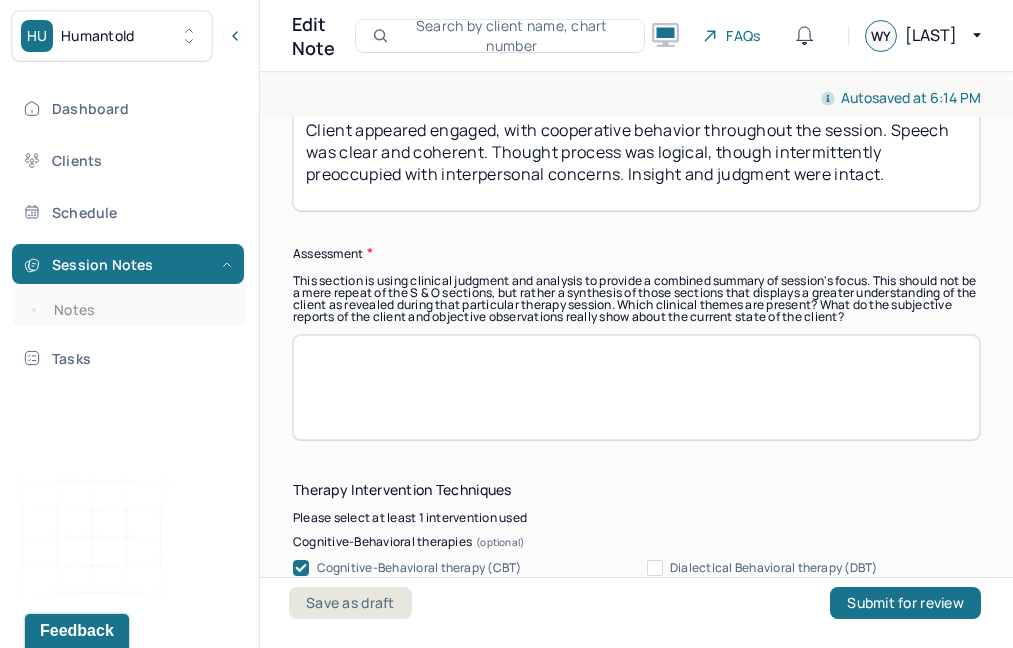 paste on "Client is experiencing increased cognitive and emotional dysregulation related to unresolved stress in the co-parenting relationship. Rumination and intrusive thoughts appear to be contributing to episodes of low mood and emotional insecurity. Client shows good insight and is motivated to develop adaptive strategies for managing interpersonal triggers. Current level of distress is mild to moderate. No safety concerns at this time." 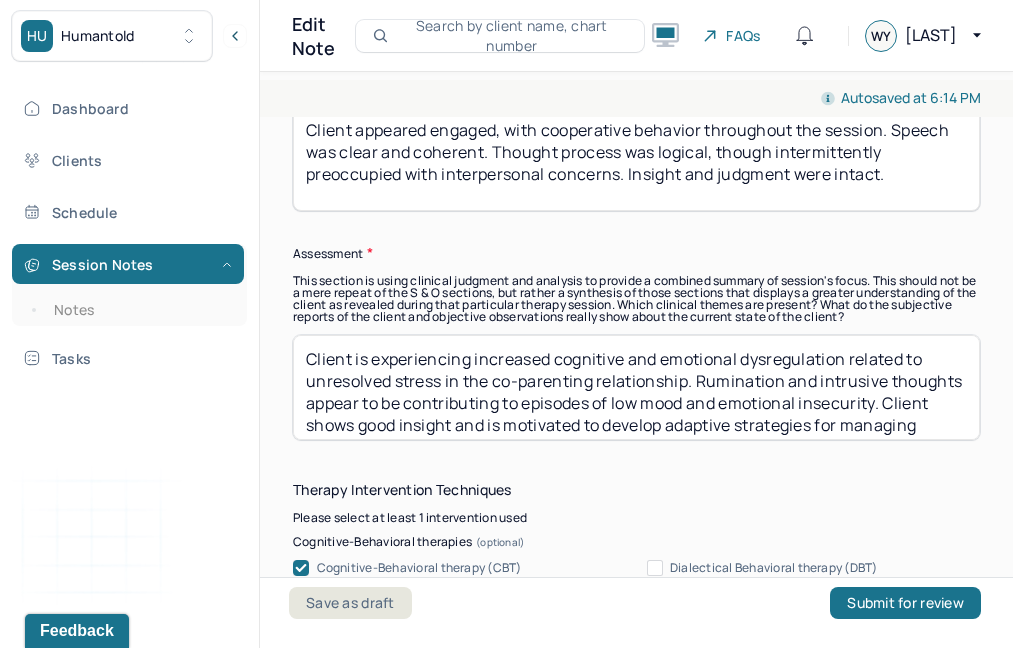 scroll, scrollTop: 40, scrollLeft: 0, axis: vertical 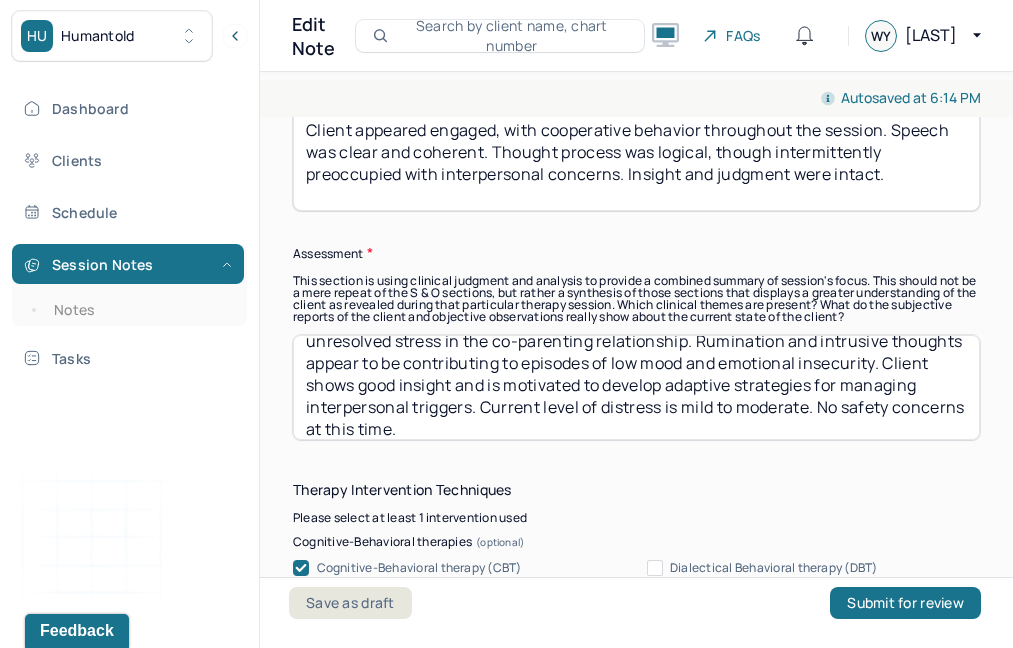 drag, startPoint x: 700, startPoint y: 429, endPoint x: 819, endPoint y: 407, distance: 121.016525 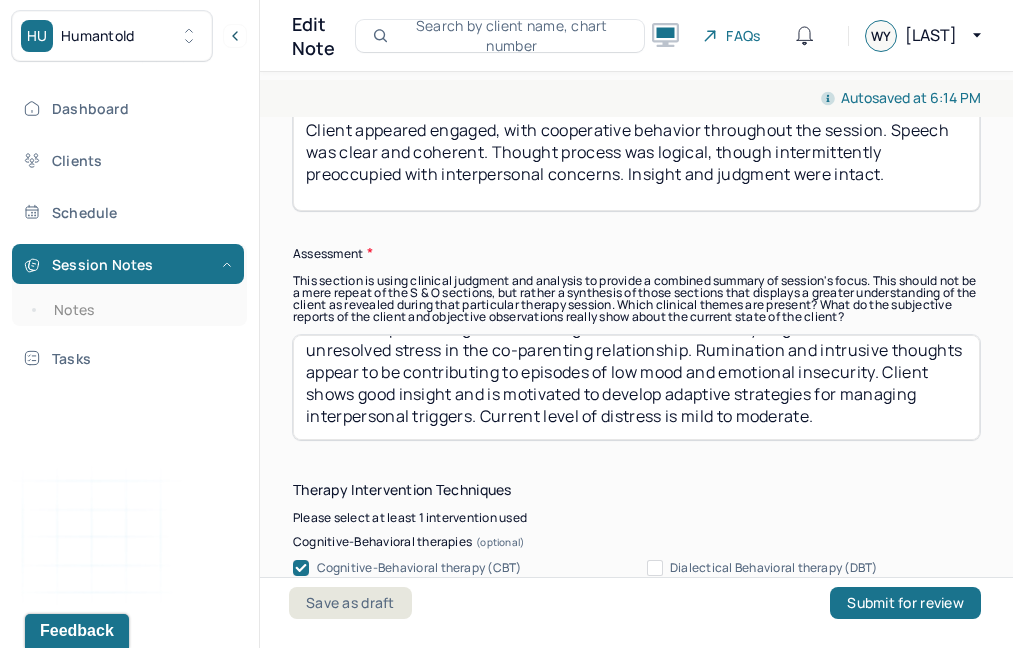 scroll, scrollTop: 30, scrollLeft: 0, axis: vertical 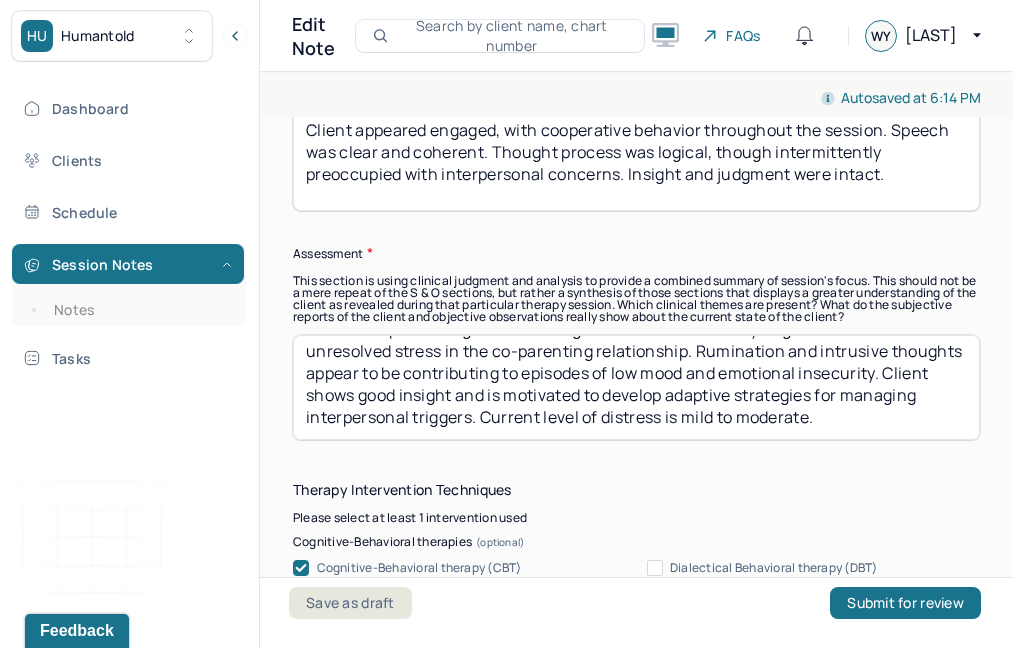 drag, startPoint x: 844, startPoint y: 424, endPoint x: 496, endPoint y: 412, distance: 348.20685 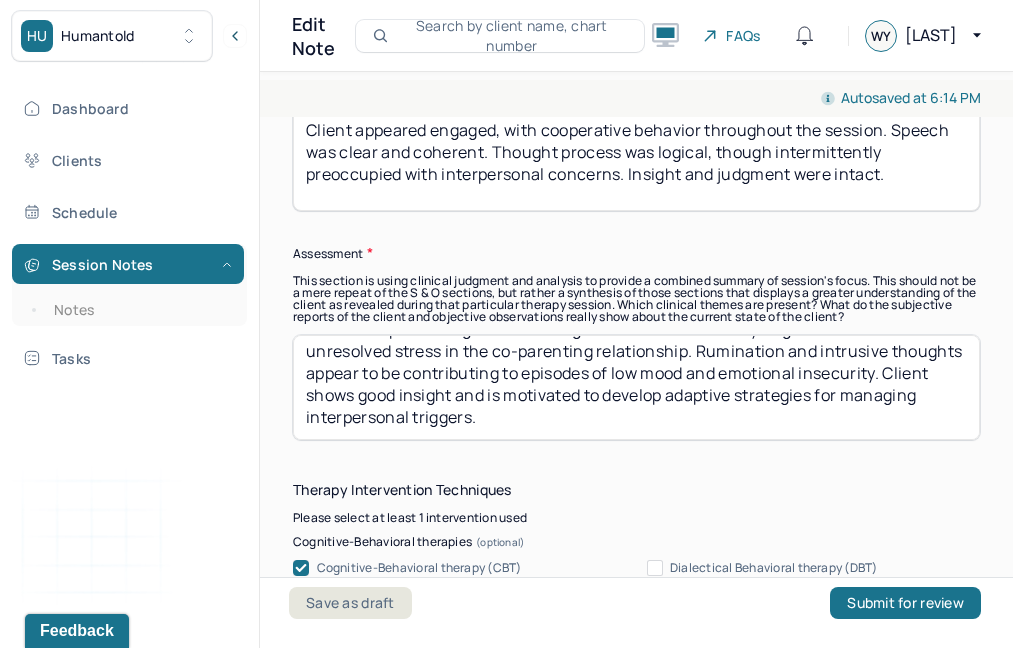 paste on "Assist client in identifying unhelpful cognitive patterns contributing to rumination." 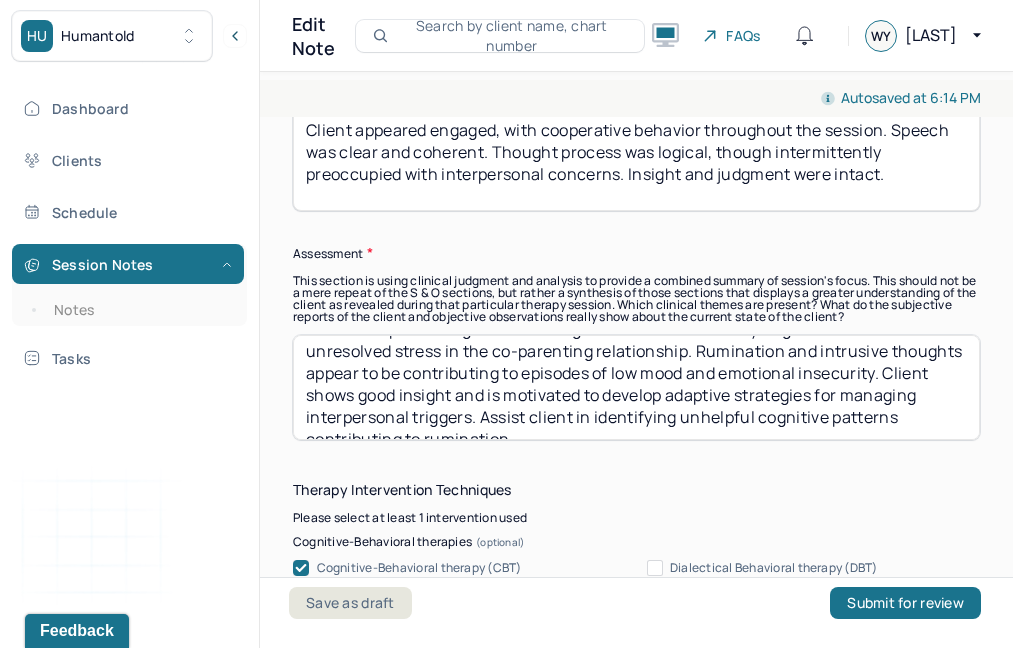 scroll, scrollTop: 40, scrollLeft: 0, axis: vertical 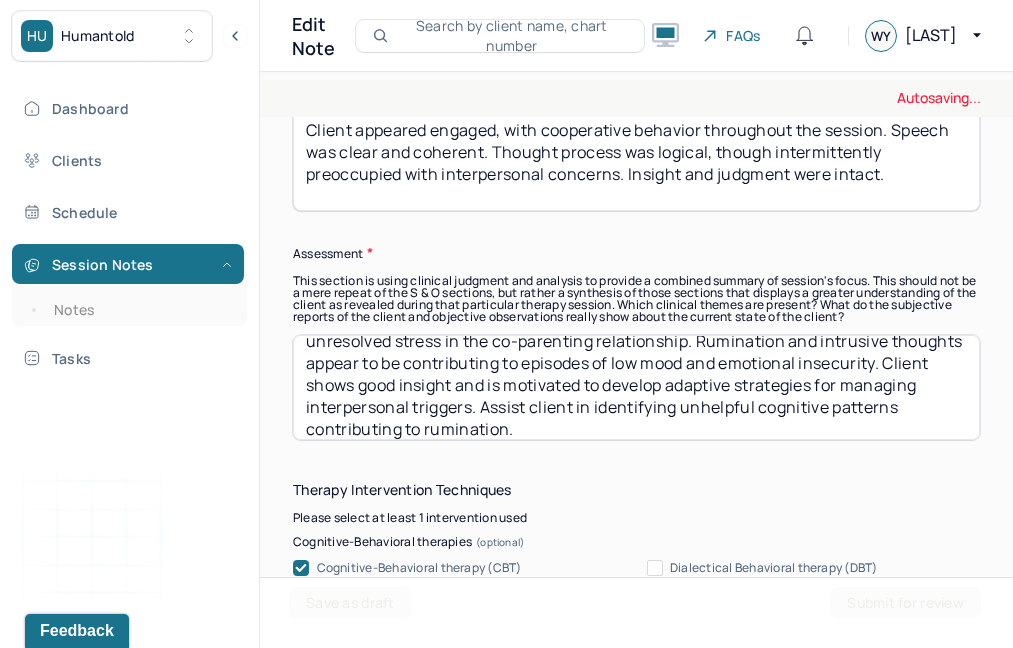 click on "Client is experiencing increased cognitive and emotional dysregulation related to unresolved stress in the co-parenting relationship. Rumination and intrusive thoughts appear to be contributing to episodes of low mood and emotional insecurity. Client shows good insight and is motivated to develop adaptive strategies for managing interpersonal triggers. Current level of distress is mild to moderate." at bounding box center (636, 387) 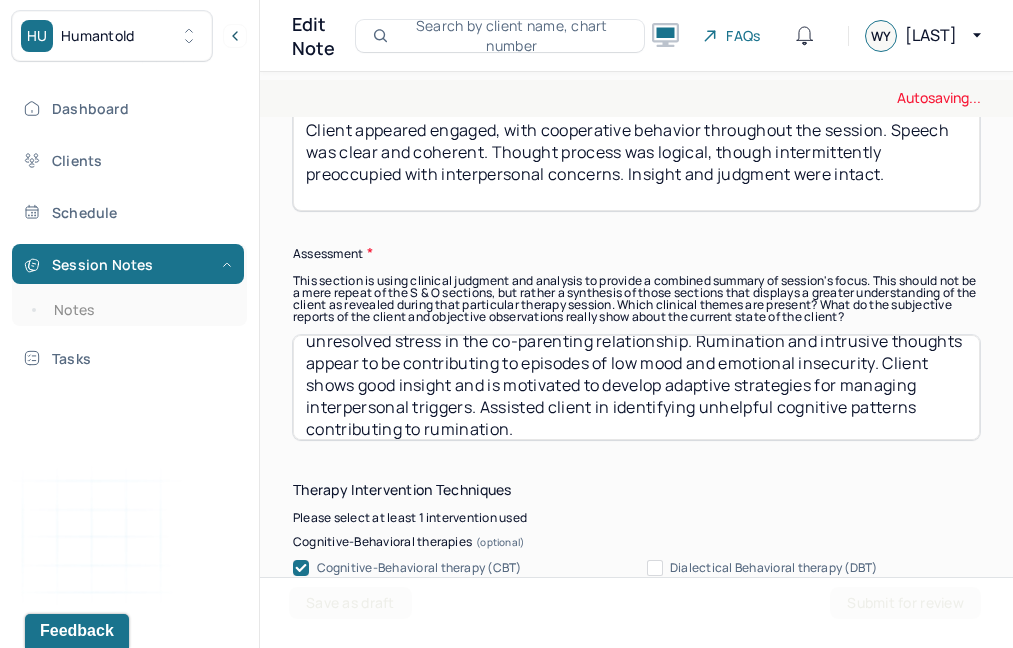 type on "Client is experiencing increased cognitive and emotional dysregulation related to unresolved stress in the co-parenting relationship. Rumination and intrusive thoughts appear to be contributing to episodes of low mood and emotional insecurity. Client shows good insight and is motivated to develop adaptive strategies for managing interpersonal triggers. Assisted client in identifying unhelpful cognitive patterns contributing to rumination." 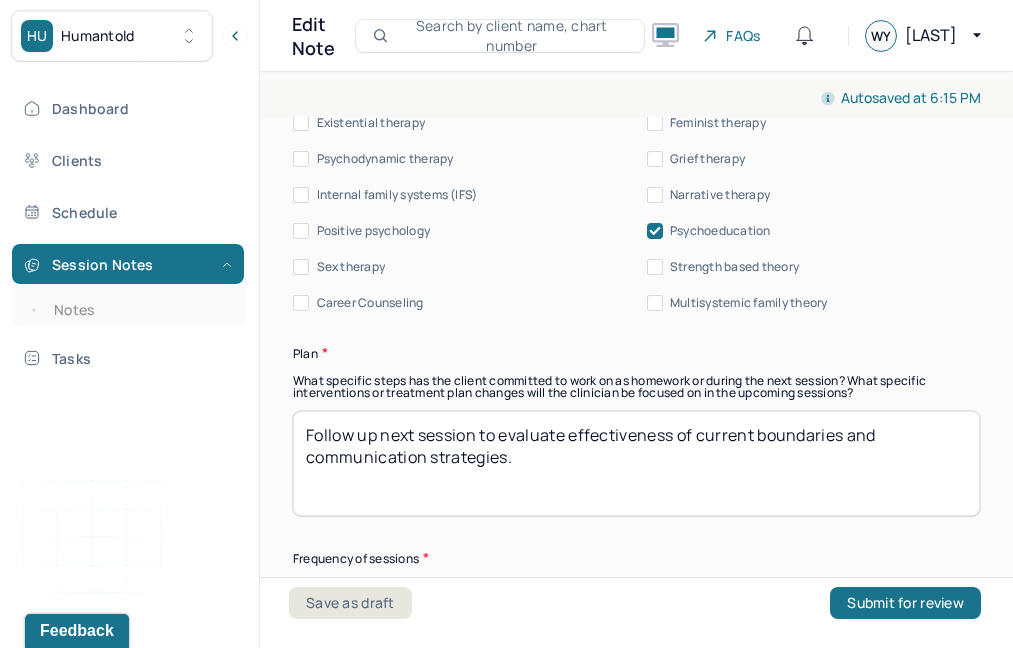 scroll, scrollTop: 2841, scrollLeft: 0, axis: vertical 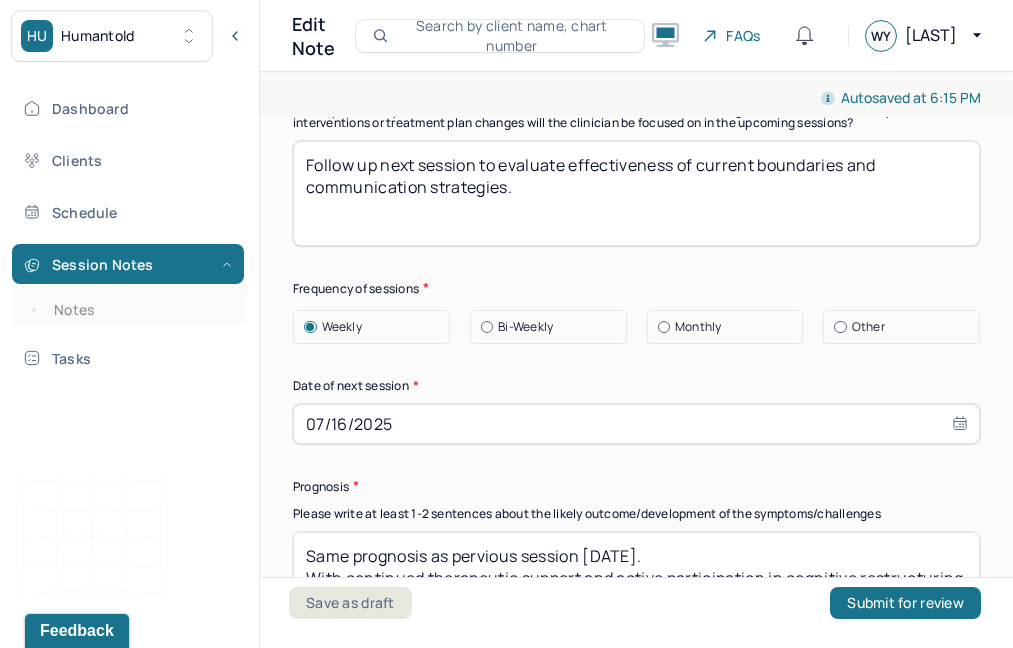select on "6" 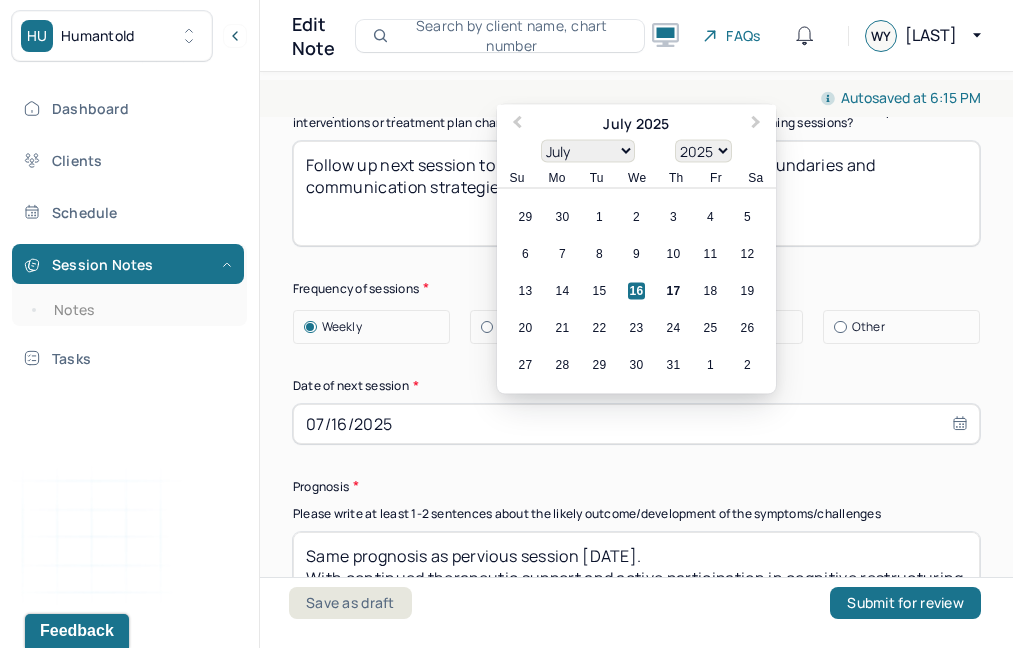 click on "07/16/2025" at bounding box center [636, 424] 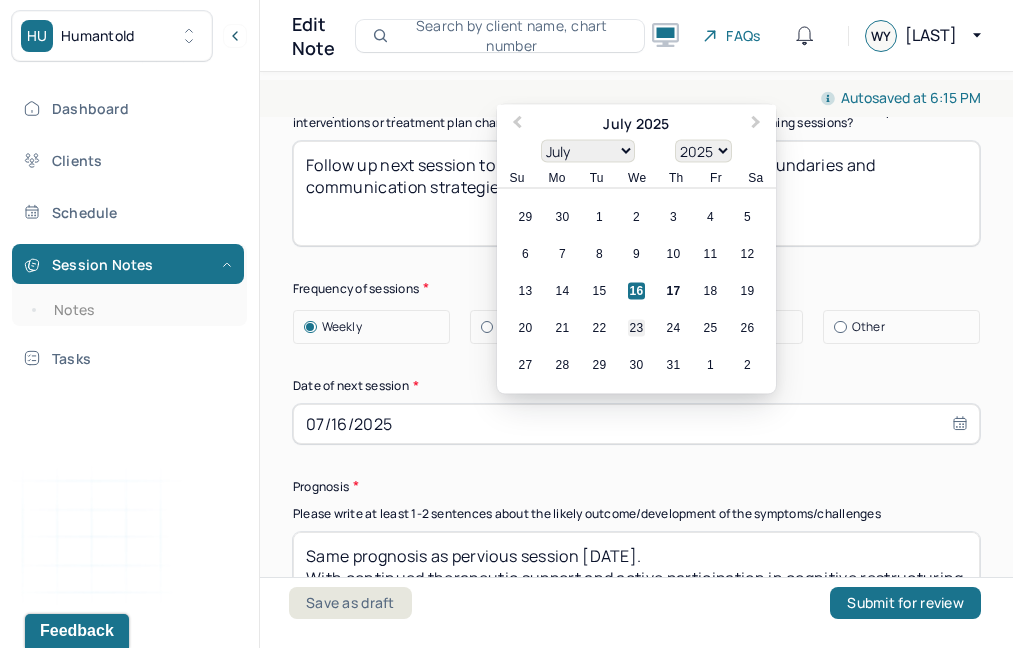 click on "23" at bounding box center (636, 327) 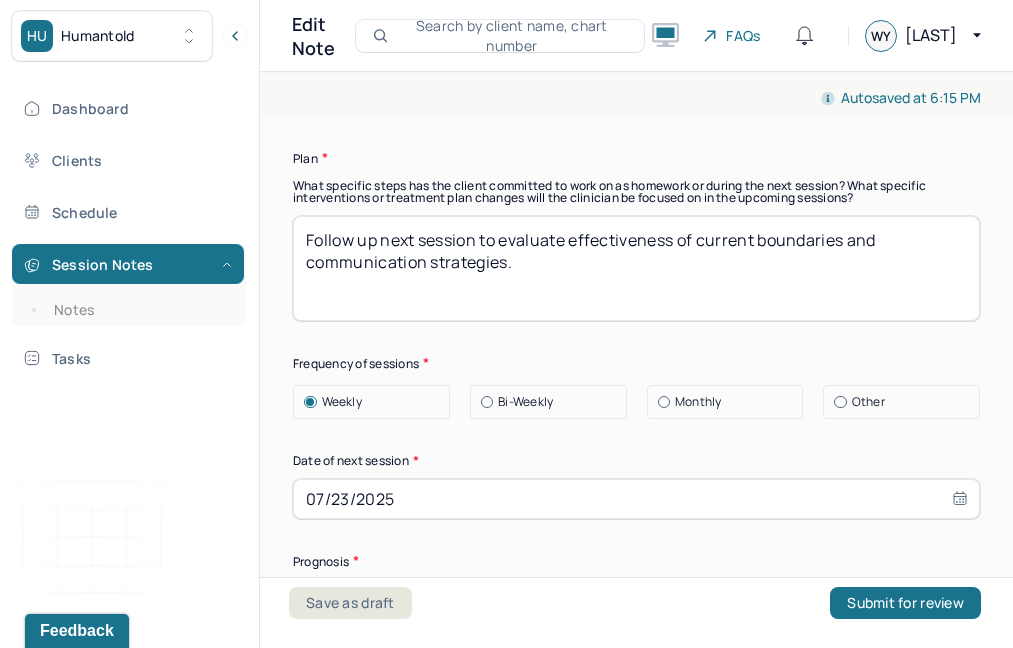 scroll, scrollTop: 2765, scrollLeft: 0, axis: vertical 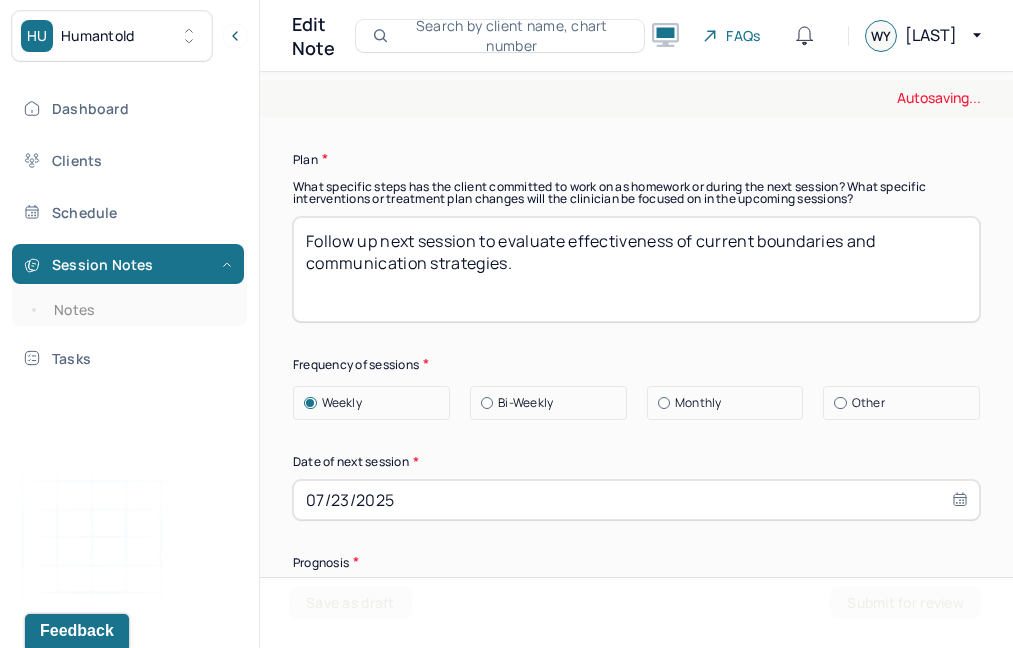drag, startPoint x: 512, startPoint y: 279, endPoint x: 305, endPoint y: 183, distance: 228.17757 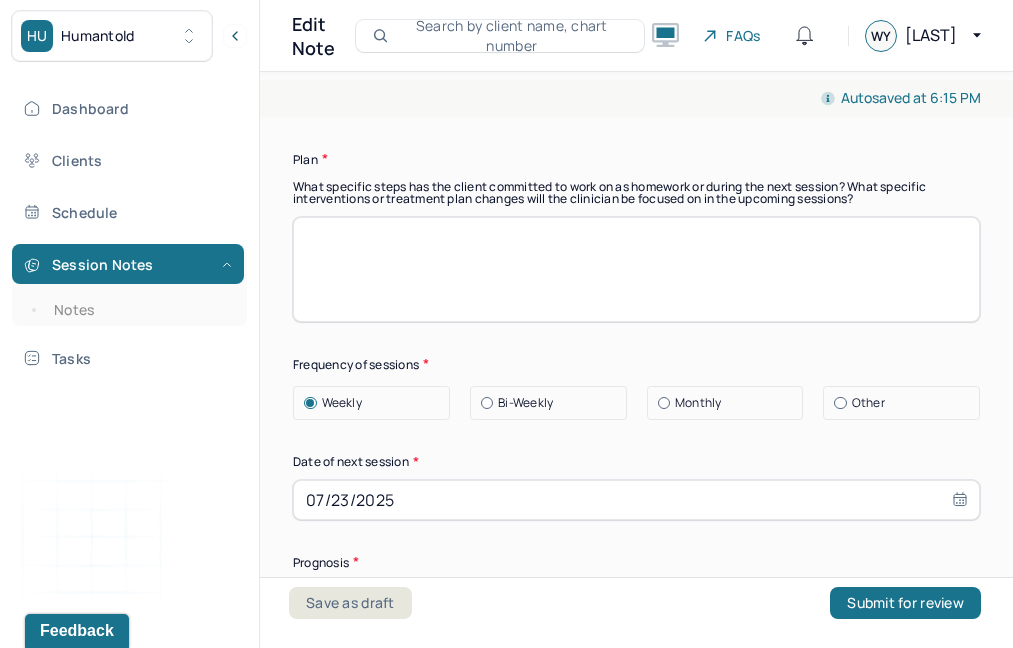 paste on "Evaluate emotional regulation progress in next session and explore boundary-setting skills" 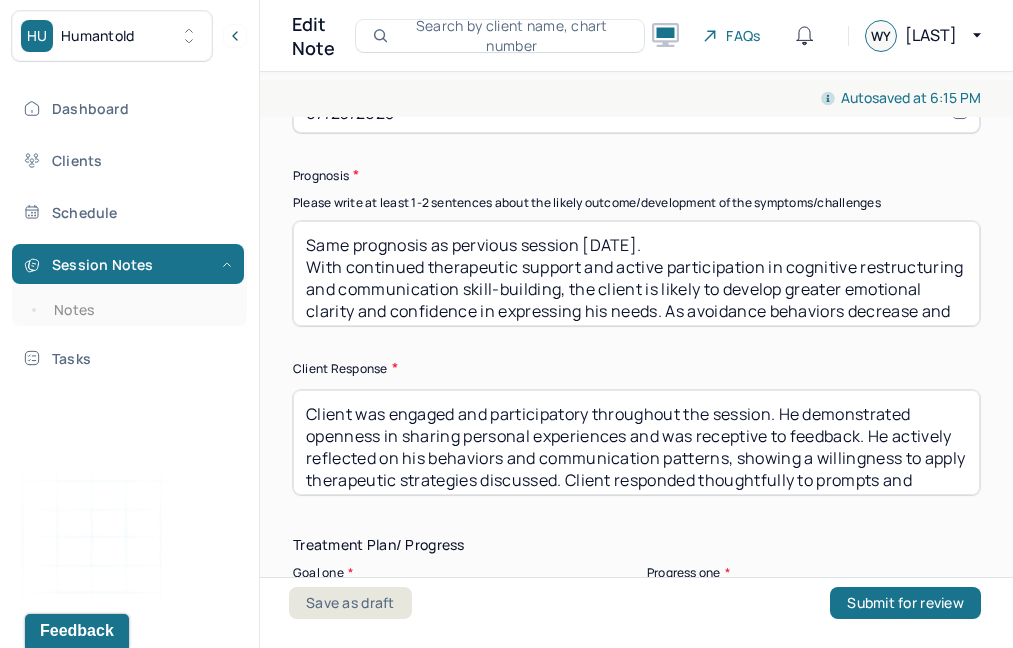 scroll, scrollTop: 3155, scrollLeft: 0, axis: vertical 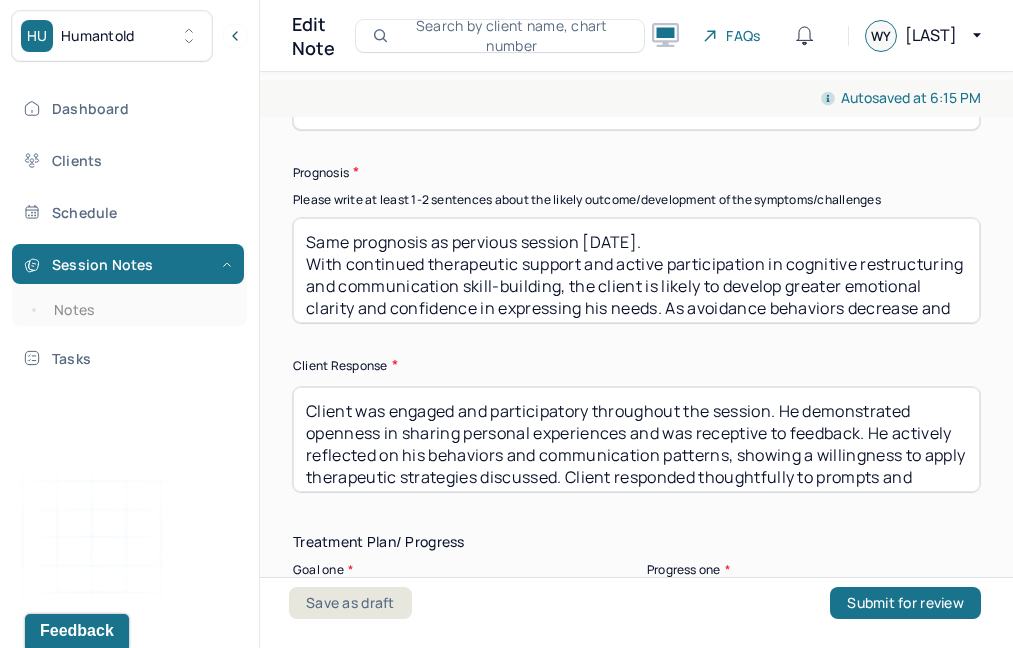 type on "Evaluate emotional regulation progress in next session and explore boundary-setting skills." 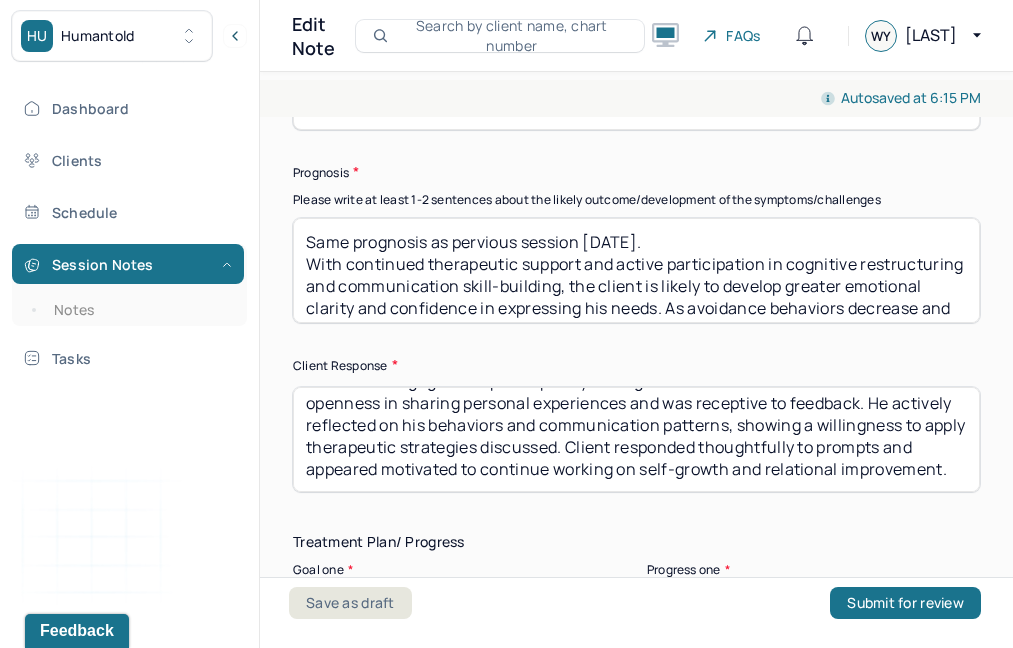 drag, startPoint x: 304, startPoint y: 391, endPoint x: 431, endPoint y: 559, distance: 210.60152 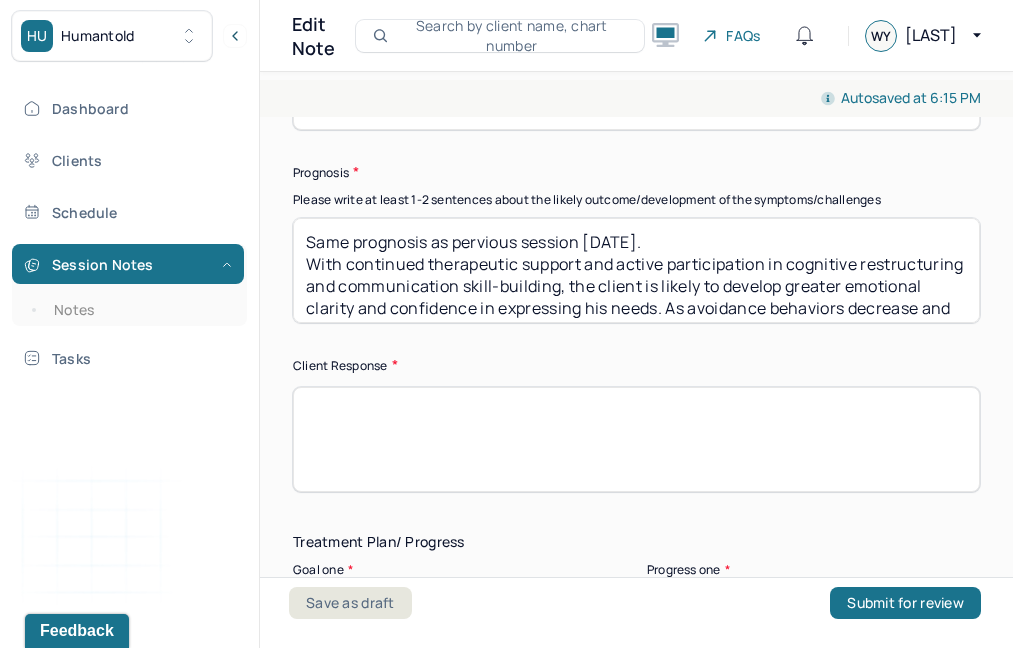 scroll, scrollTop: 0, scrollLeft: 0, axis: both 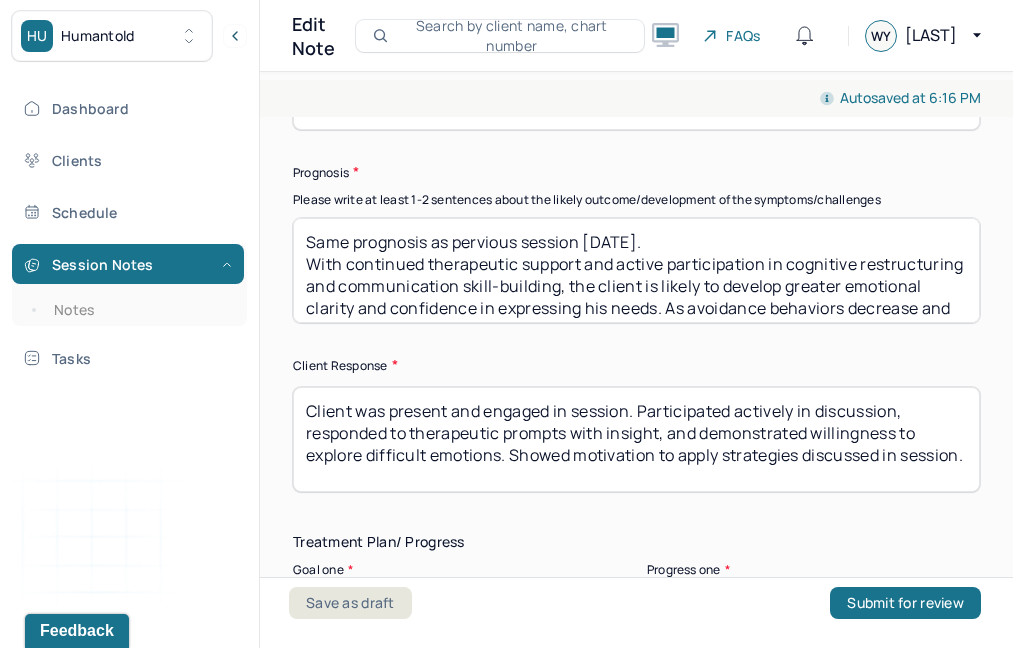 type on "Client was present and engaged in session. Participated actively in discussion, responded to therapeutic prompts with insight, and demonstrated willingness to explore difficult emotions. Showed motivation to apply strategies discussed in session." 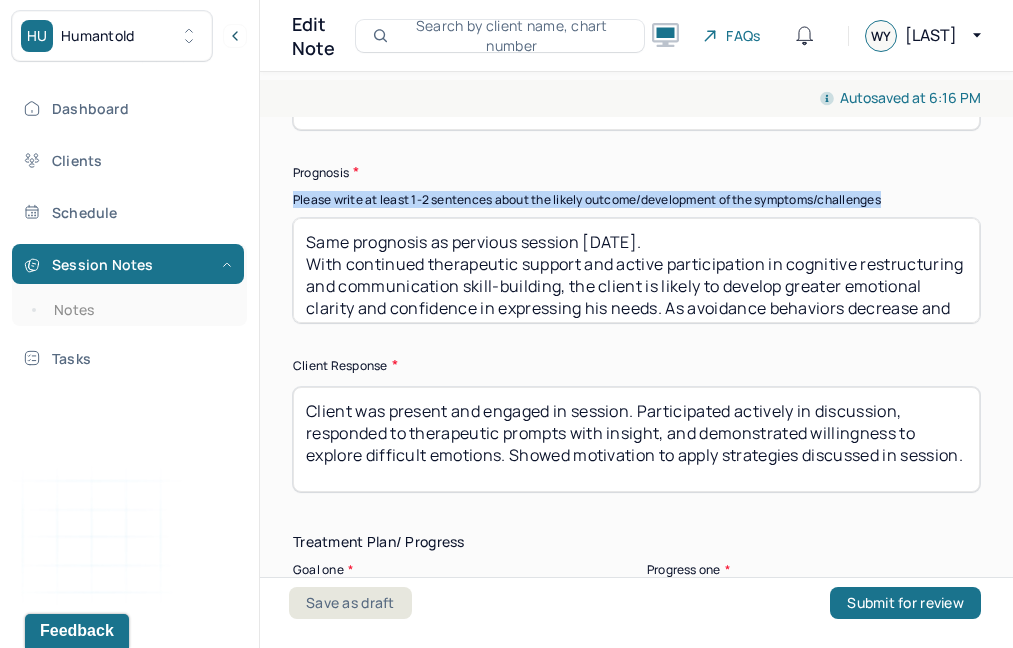 drag, startPoint x: 917, startPoint y: 185, endPoint x: 938, endPoint y: 214, distance: 35.805027 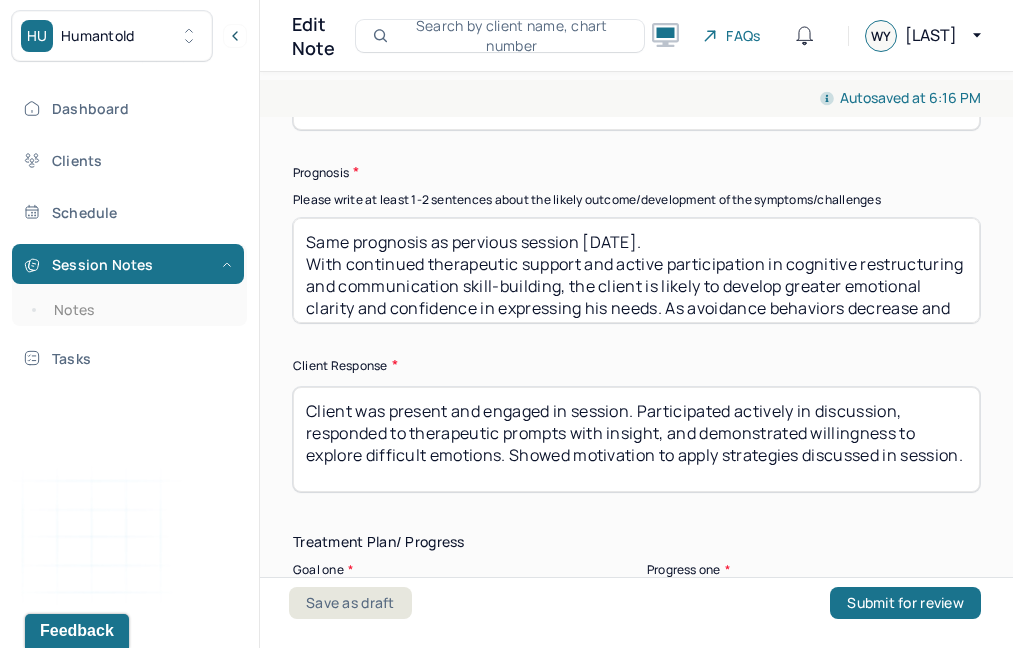 click on "Same prognosis as pervious session [DATE].
With continued therapeutic support and active participation in cognitive restructuring and communication skill-building, the client is likely to develop greater emotional clarity and confidence in expressing his needs. As avoidance behaviors decrease and emotional expression improves, a reduction in anxiety and intrusive thoughts is anticipated over time." at bounding box center [636, 270] 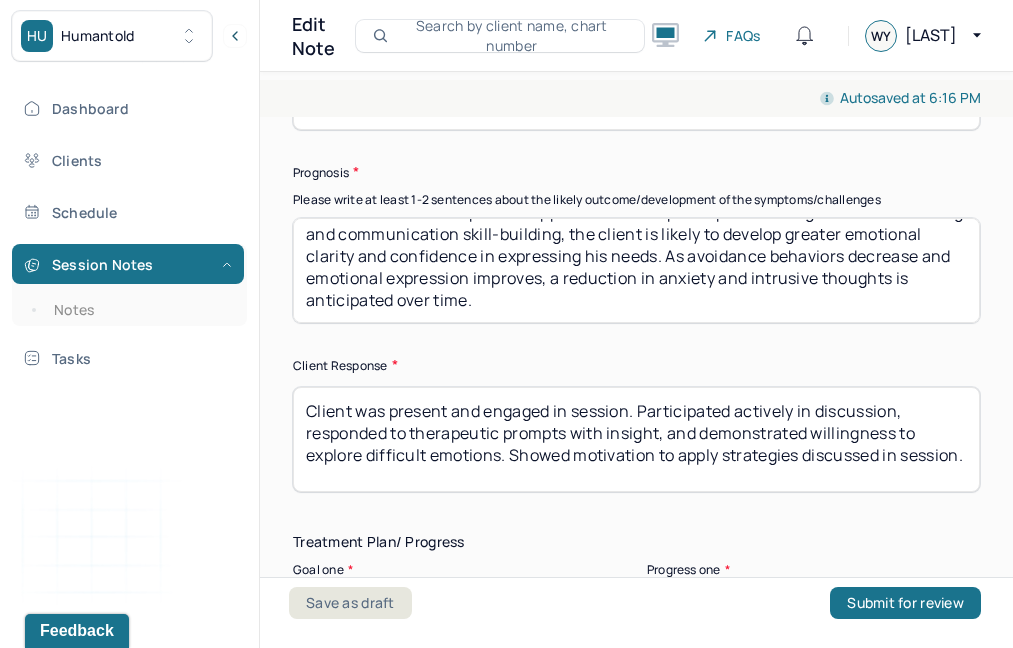 drag, startPoint x: 303, startPoint y: 237, endPoint x: 403, endPoint y: 397, distance: 188.67963 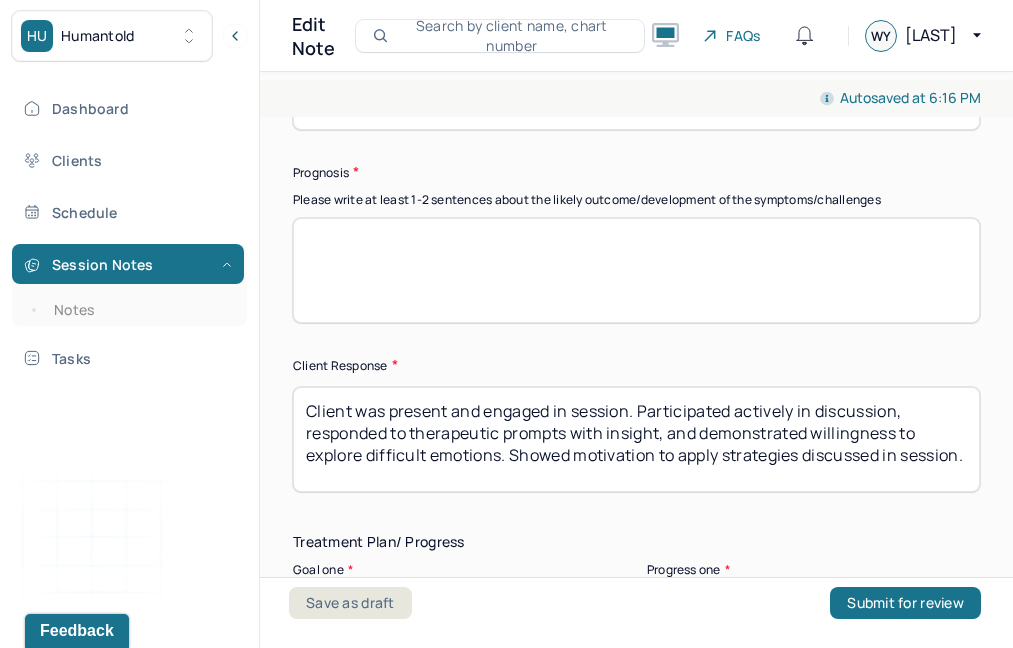 scroll, scrollTop: 0, scrollLeft: 0, axis: both 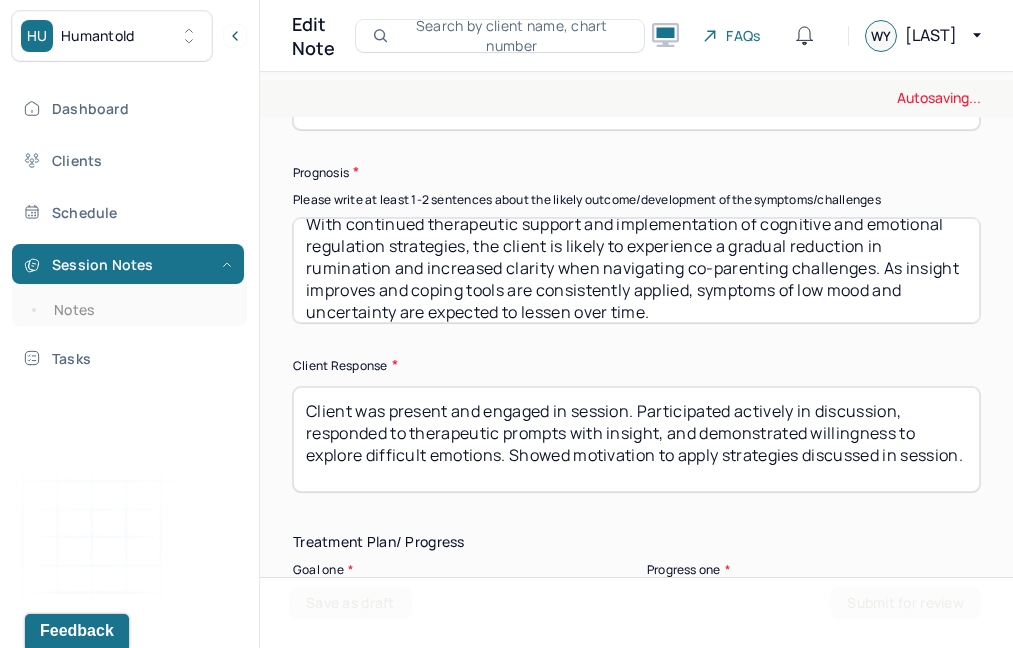 click on "Same prognosis as pervious session [DATE].
With continued therapeutic support and active participation in cognitive restructuring and communication skill-building, the client is likely to develop greater emotional clarity and confidence in expressing his needs. As avoidance behaviors decrease and emotional expression improves, a reduction in anxiety and intrusive thoughts is anticipated over time." at bounding box center (636, 270) 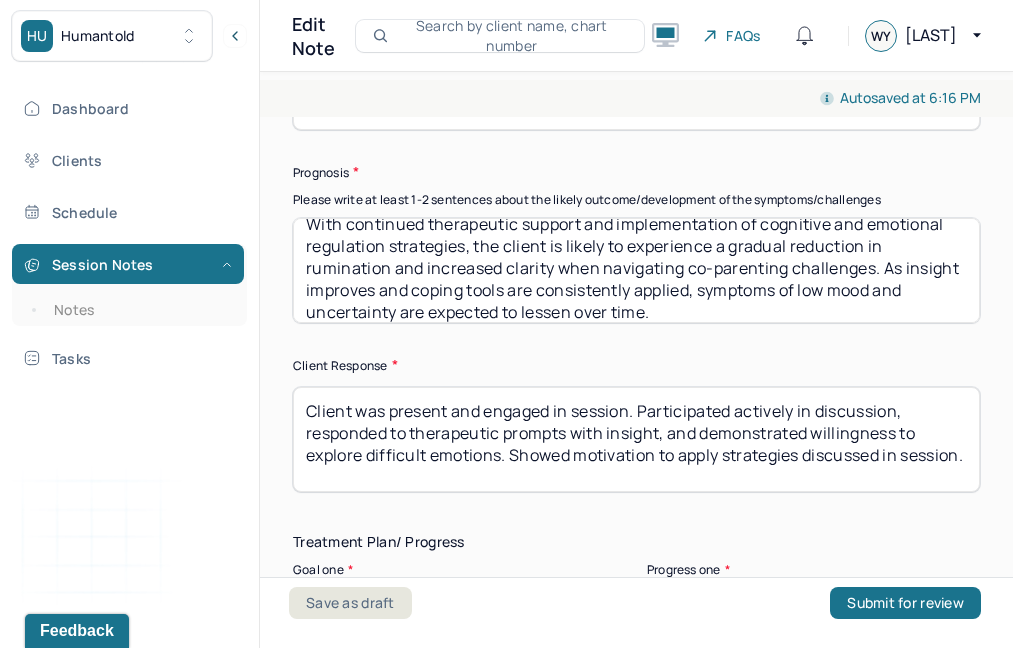 scroll, scrollTop: 12, scrollLeft: 0, axis: vertical 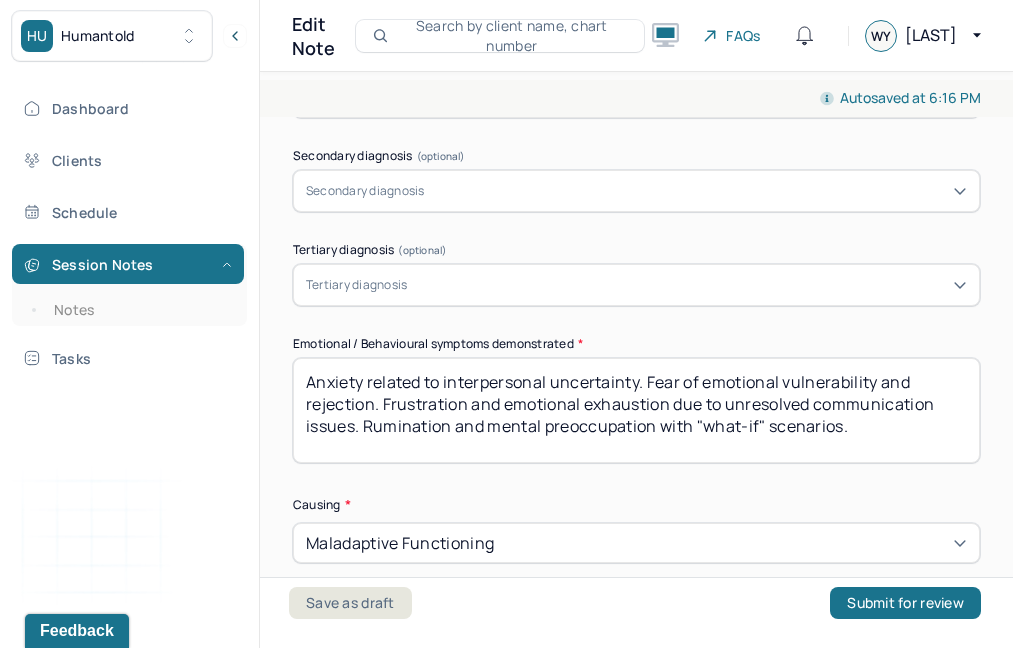 type on "With continued therapeutic support and implementation of cognitive and emotional regulation strategies, the client is likely to experience a gradual reduction in rumination and increased clarity when navigating co-parenting challenges. As insight improves and coping tools are consistently applied, symptoms of low mood and uncertainty are expected to lessen over time." 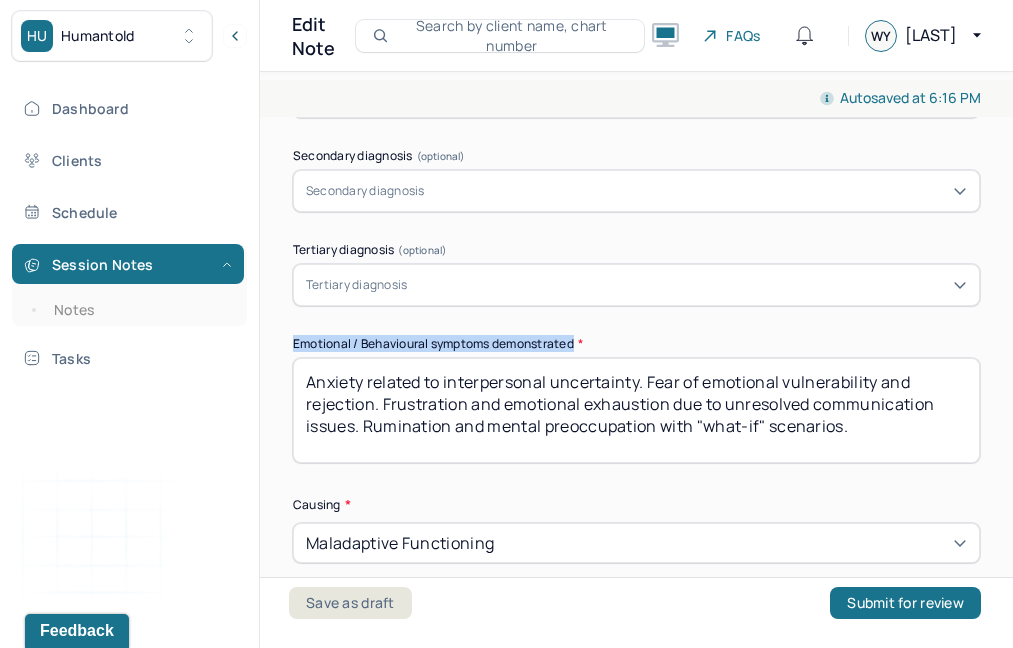 drag, startPoint x: 580, startPoint y: 337, endPoint x: 286, endPoint y: 338, distance: 294.0017 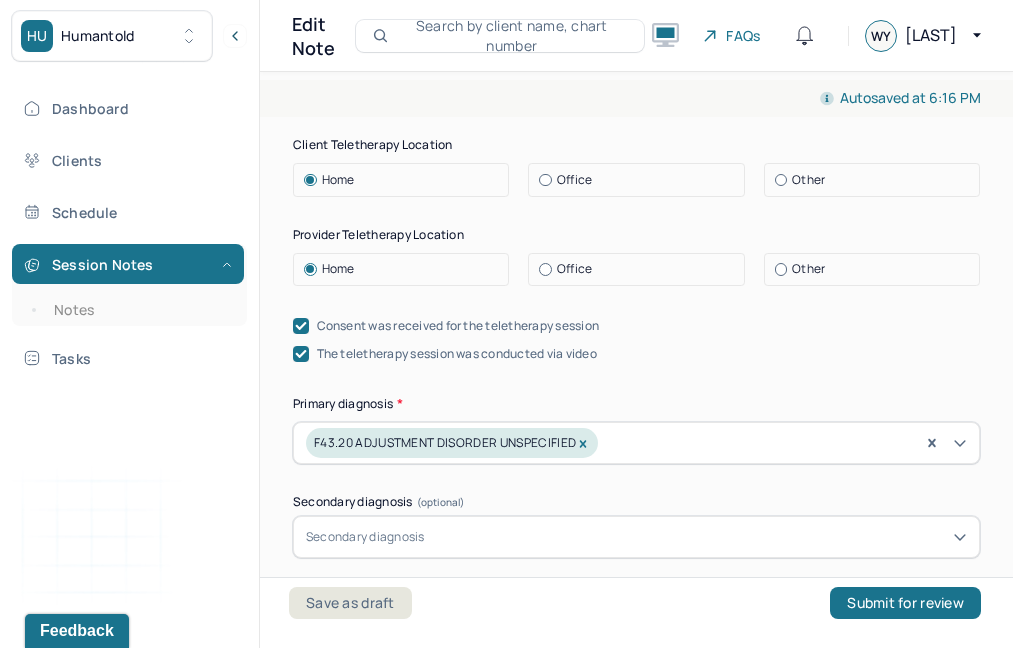 scroll, scrollTop: 497, scrollLeft: 0, axis: vertical 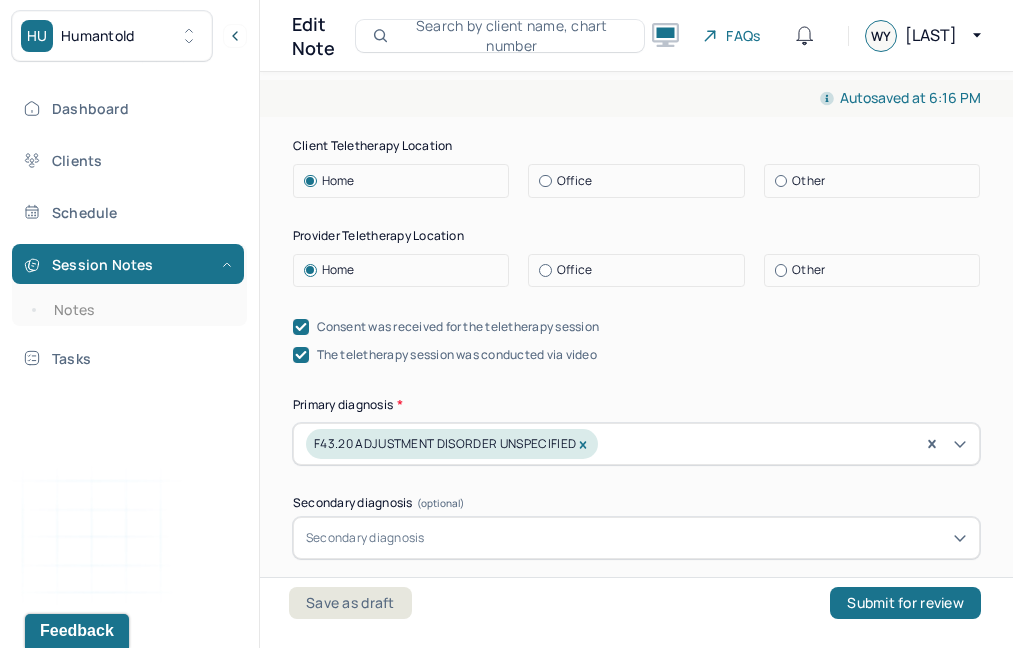 click at bounding box center (301, 327) 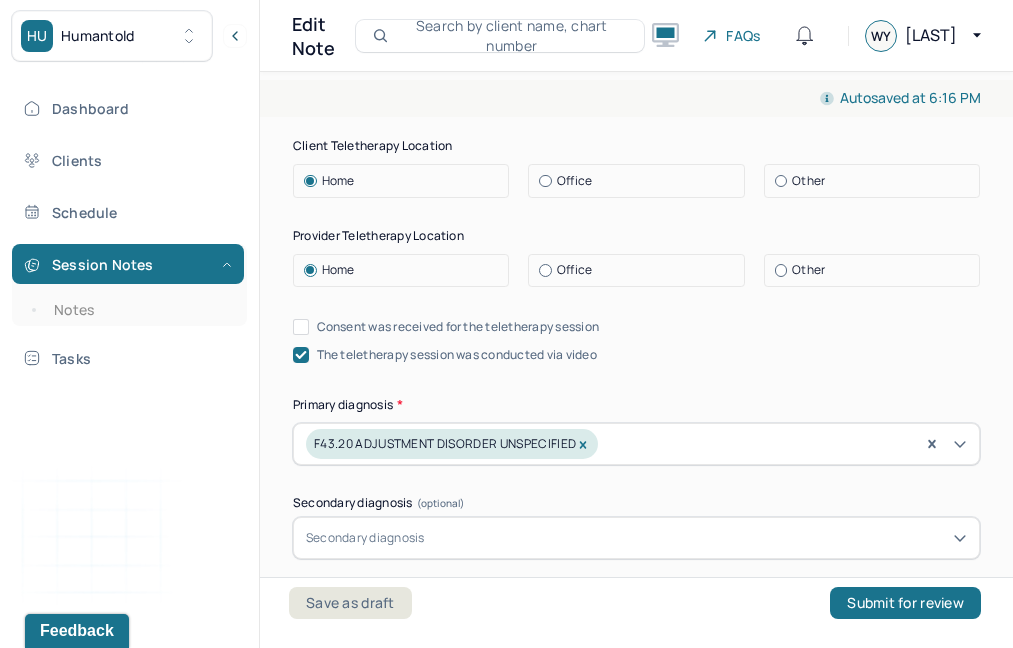 click on "Consent was received for the teletherapy session" at bounding box center [301, 327] 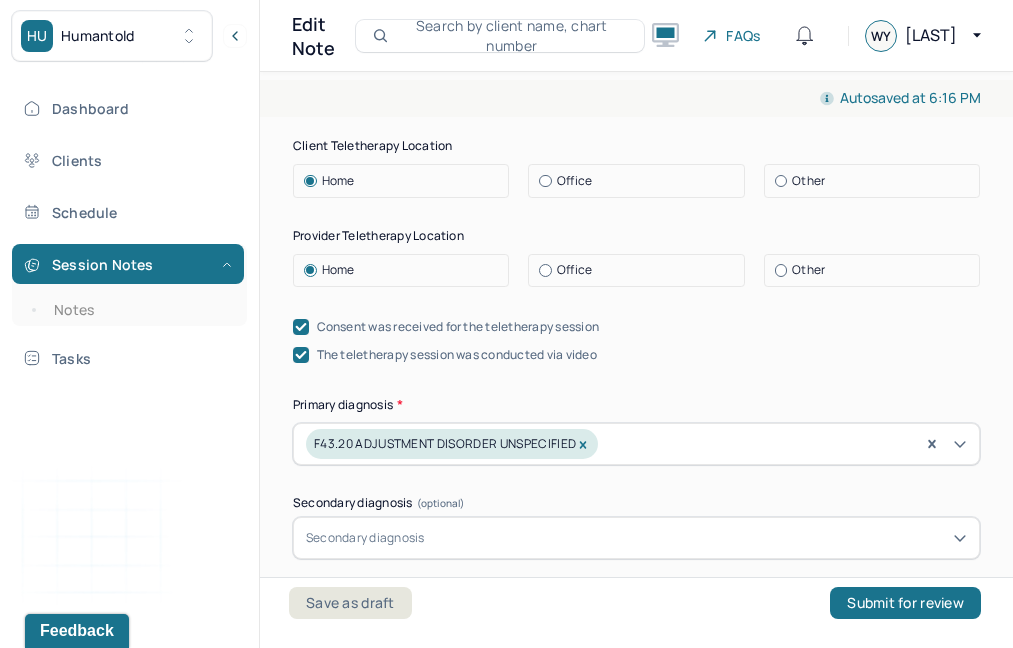 click 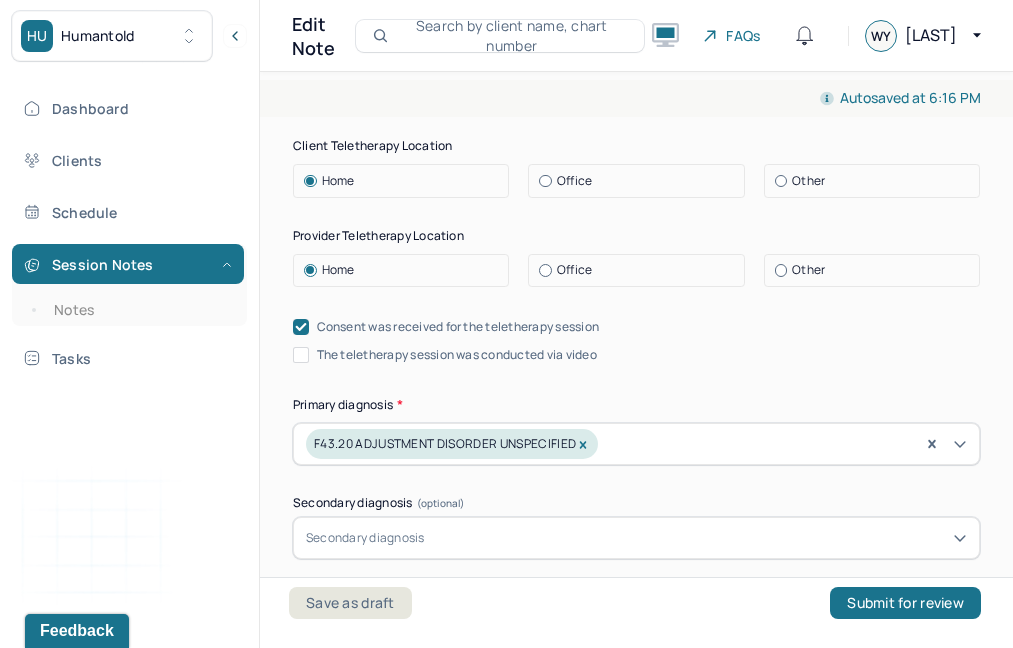 click on "The teletherapy session was conducted via video" at bounding box center (301, 355) 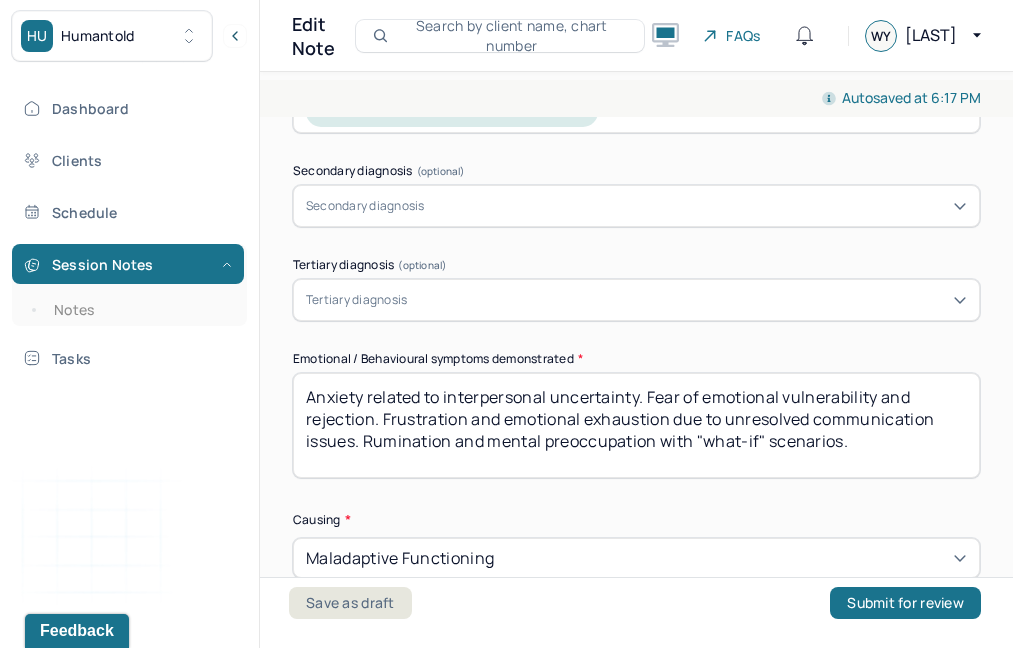 scroll, scrollTop: 865, scrollLeft: 0, axis: vertical 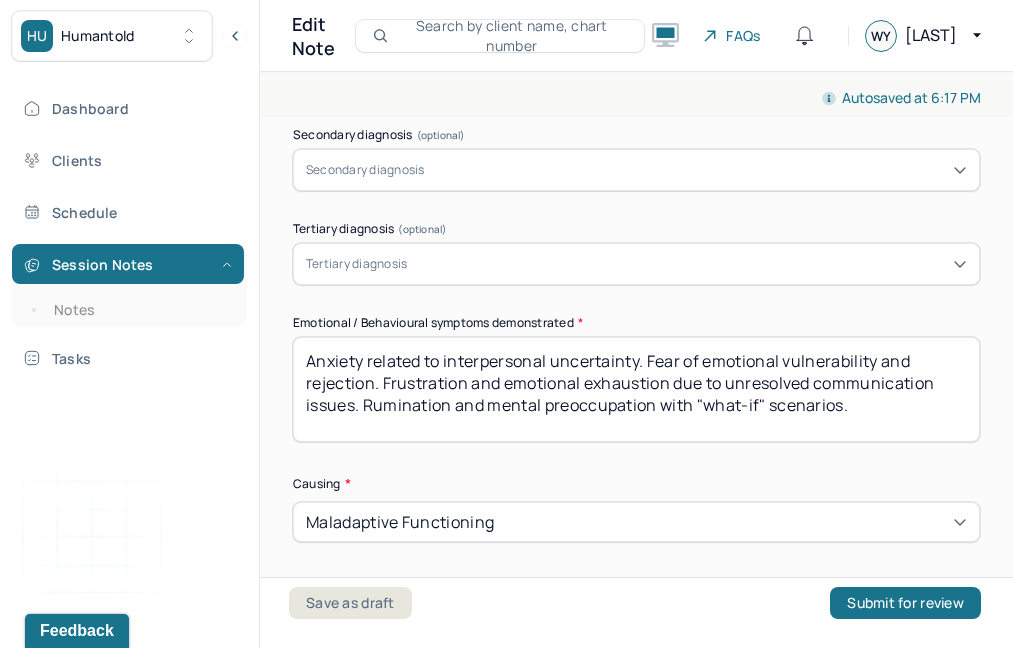 drag, startPoint x: 408, startPoint y: 431, endPoint x: 311, endPoint y: 290, distance: 171.14322 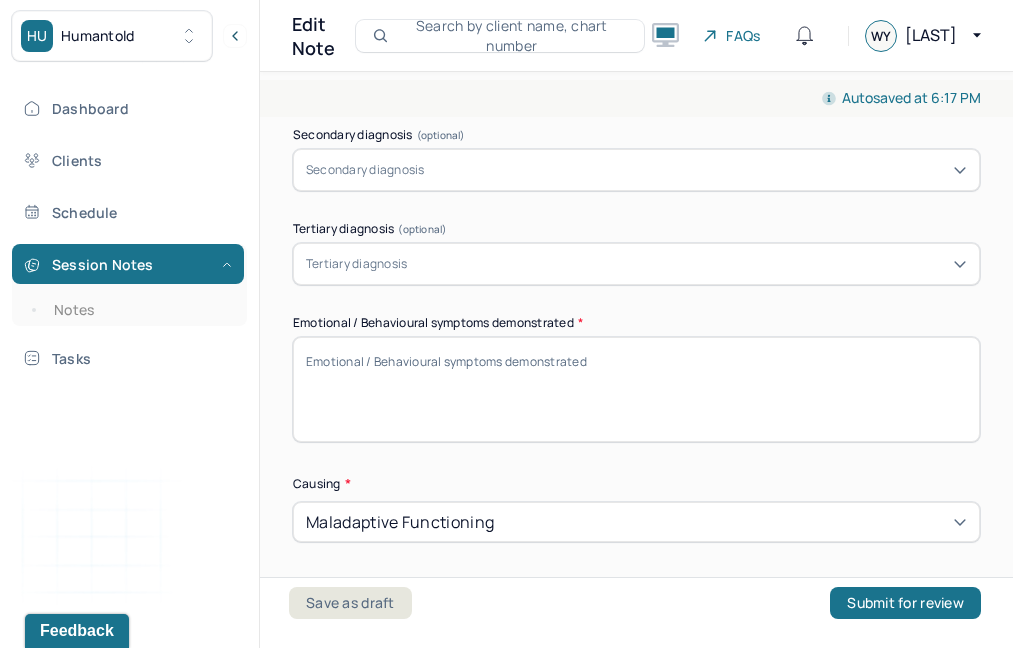 paste on "Increased rumination and difficulty disengaging from intrusive thoughts
Insecurity and self-doubt related to the co-parenting relationship
Episodes of low mood and emotional heaviness
Expressed uncertainty when faced with conflict or unclear communication
Mild emotional dysregulation, including trouble identifying or articulating feelings early in session" 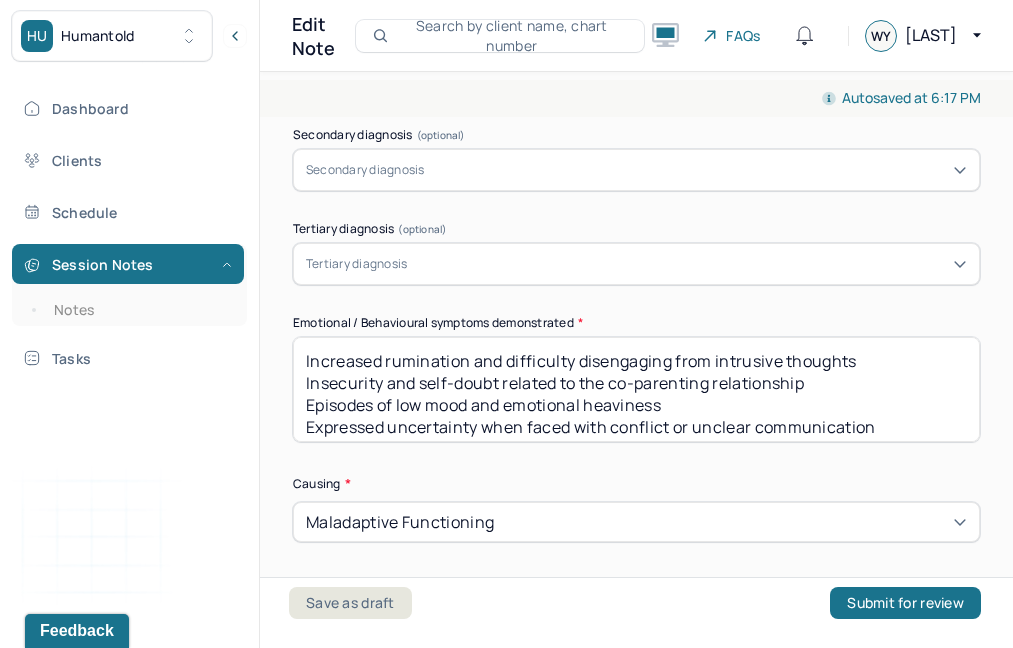 scroll, scrollTop: 40, scrollLeft: 0, axis: vertical 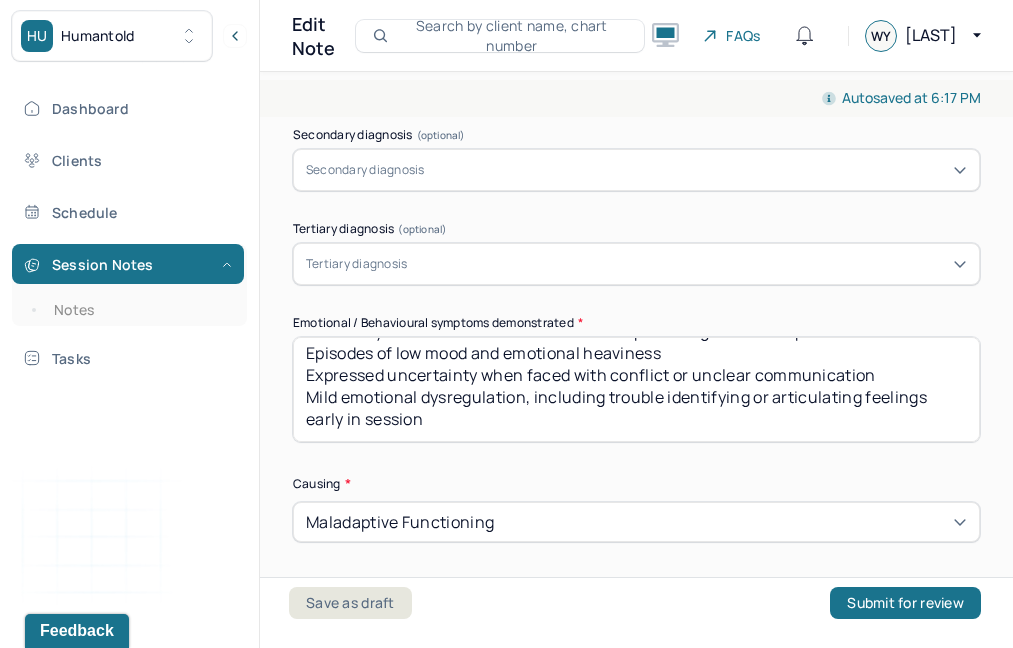 drag, startPoint x: 437, startPoint y: 431, endPoint x: 292, endPoint y: 411, distance: 146.37282 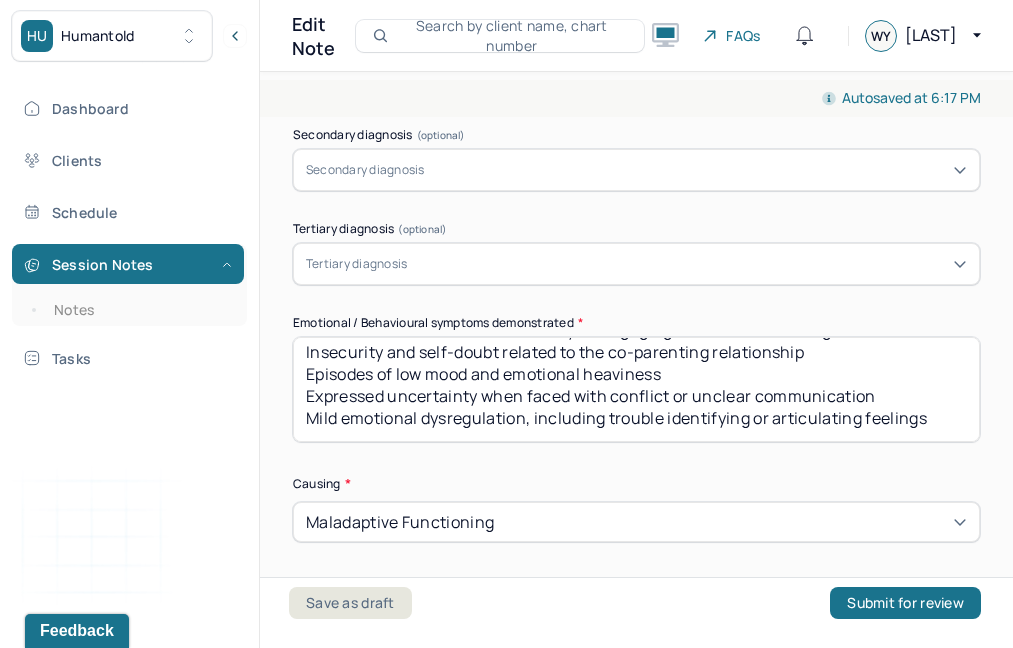 scroll, scrollTop: 30, scrollLeft: 0, axis: vertical 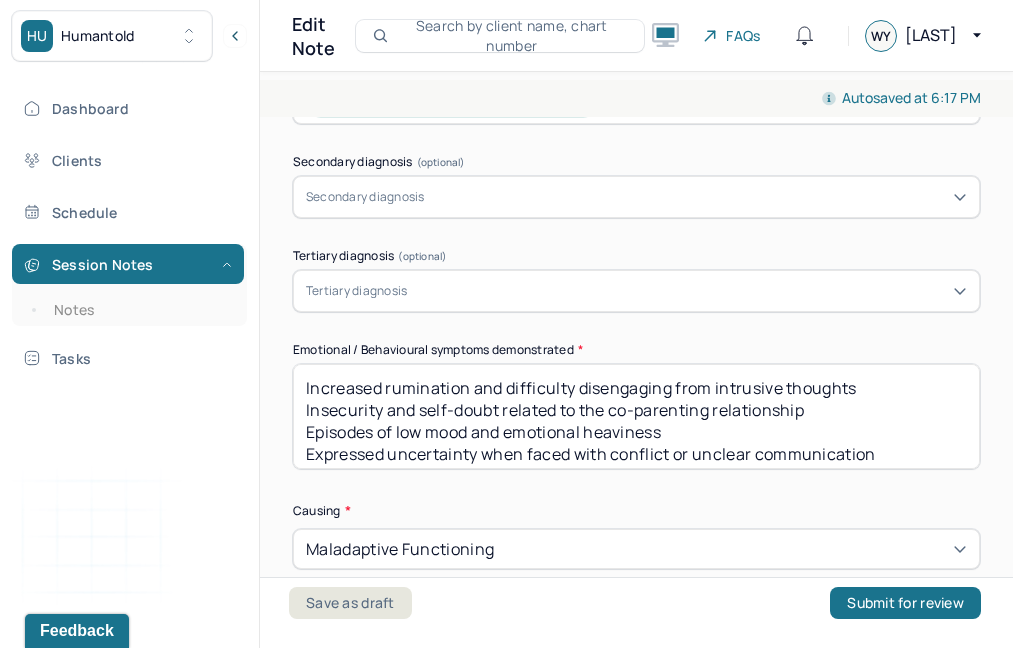 click on "Increased rumination and difficulty disengaging from intrusive thoughts
Insecurity and self-doubt related to the co-parenting relationship
Episodes of low mood and emotional heaviness
Expressed uncertainty when faced with conflict or unclear communication
Mild emotional dysregulation, including trouble identifying or articulating feelings." at bounding box center (636, 416) 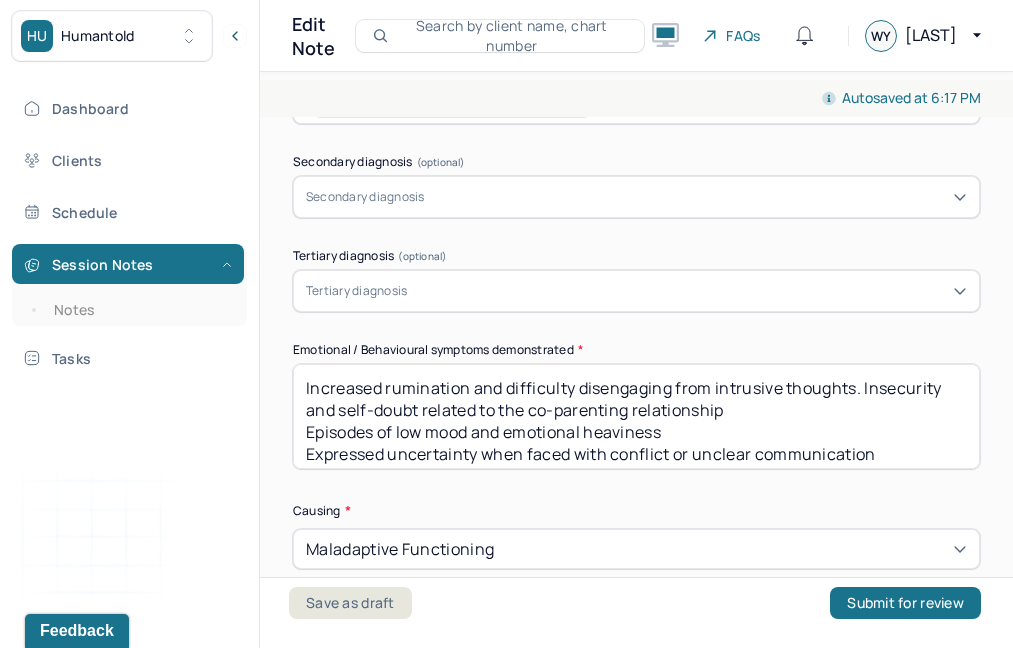 click on "Increased rumination and difficulty disengaging from intrusive thoughts. Insecurity and self-doubt related to the co-parenting relationship
Episodes of low mood and emotional heaviness
Expressed uncertainty when faced with conflict or unclear communication
Mild emotional dysregulation, including trouble identifying or articulating feelings." at bounding box center [636, 416] 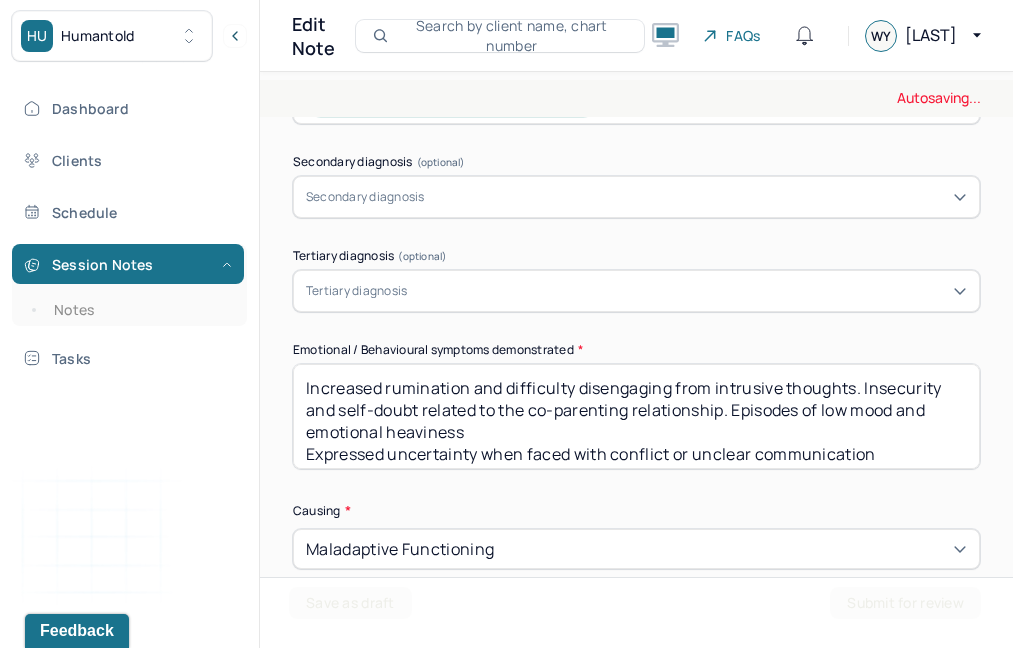 click on "Increased rumination and difficulty disengaging from intrusive thoughts. Insecurity and self-doubt related to the co-parenting relationship
Episodes of low mood and emotional heaviness
Expressed uncertainty when faced with conflict or unclear communication
Mild emotional dysregulation, including trouble identifying or articulating feelings." at bounding box center (636, 416) 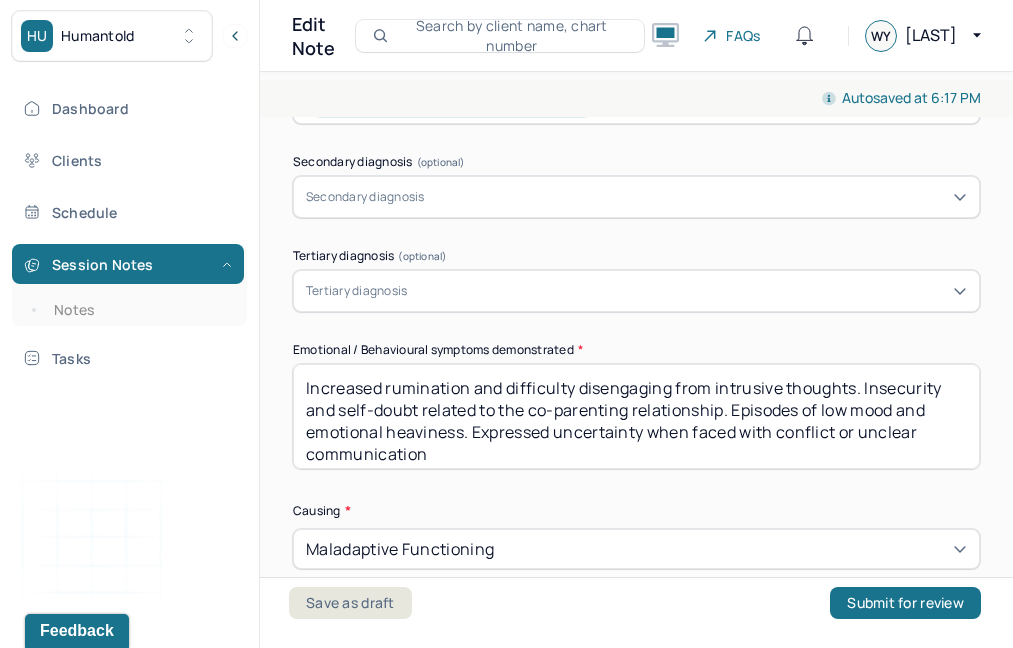 scroll, scrollTop: 30, scrollLeft: 0, axis: vertical 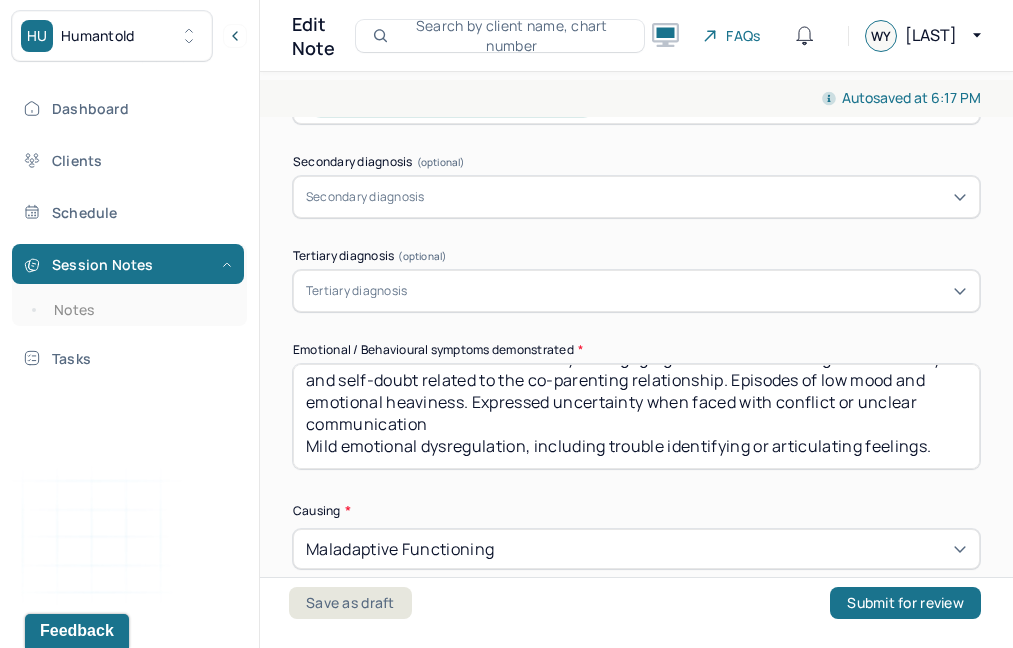 click on "Increased rumination and difficulty disengaging from intrusive thoughts. Insecurity and self-doubt related to the co-parenting relationship. Episodes of low mood and emotional heaviness. Expressed uncertainty when faced with conflict or unclear communication
Mild emotional dysregulation, including trouble identifying or articulating feelings." at bounding box center [636, 416] 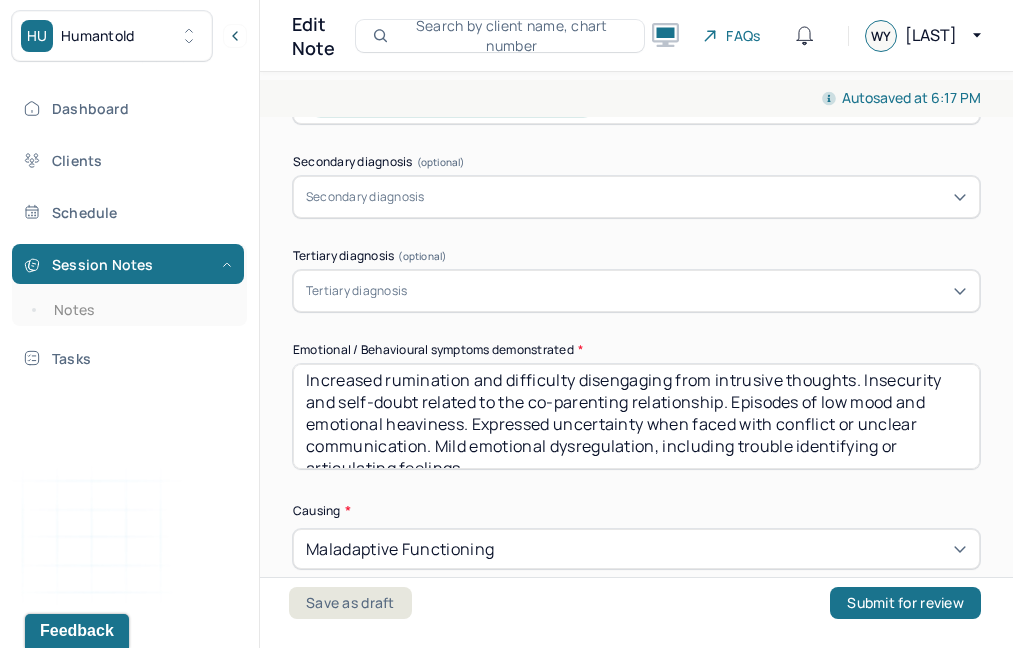 scroll, scrollTop: 0, scrollLeft: 0, axis: both 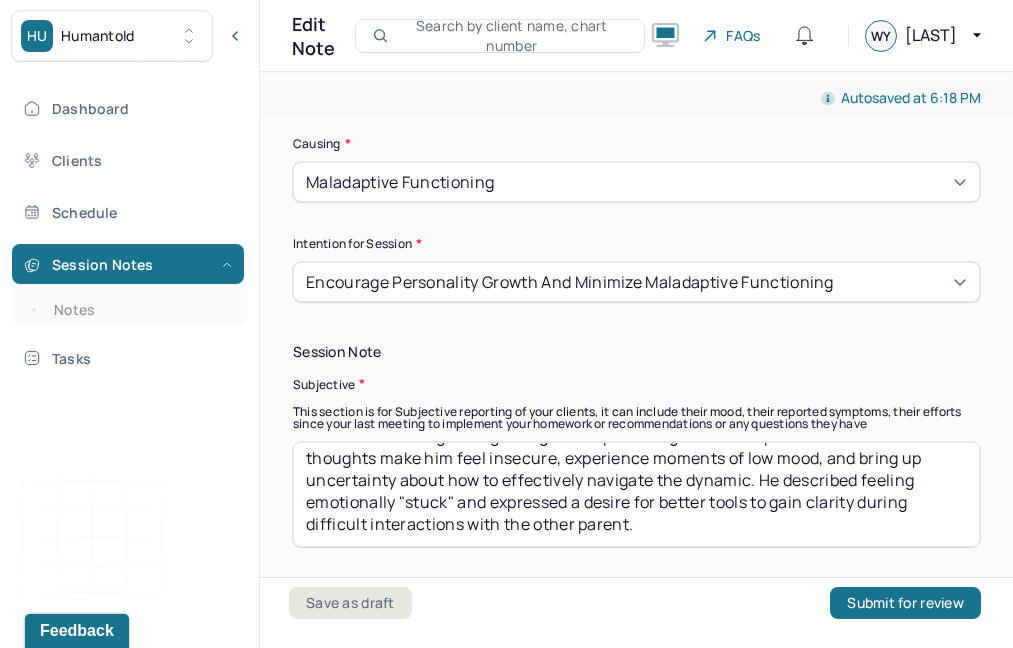 type on "Increased rumination and difficulty disengaging from intrusive thoughts. Insecurity and self-doubt related to the co-parenting relationship. Episodes of low mood and emotional heaviness. Expressed uncertainty when faced with conflict or unclear communication. Mild emotional dysregulation, including trouble identifying or articulating feelings." 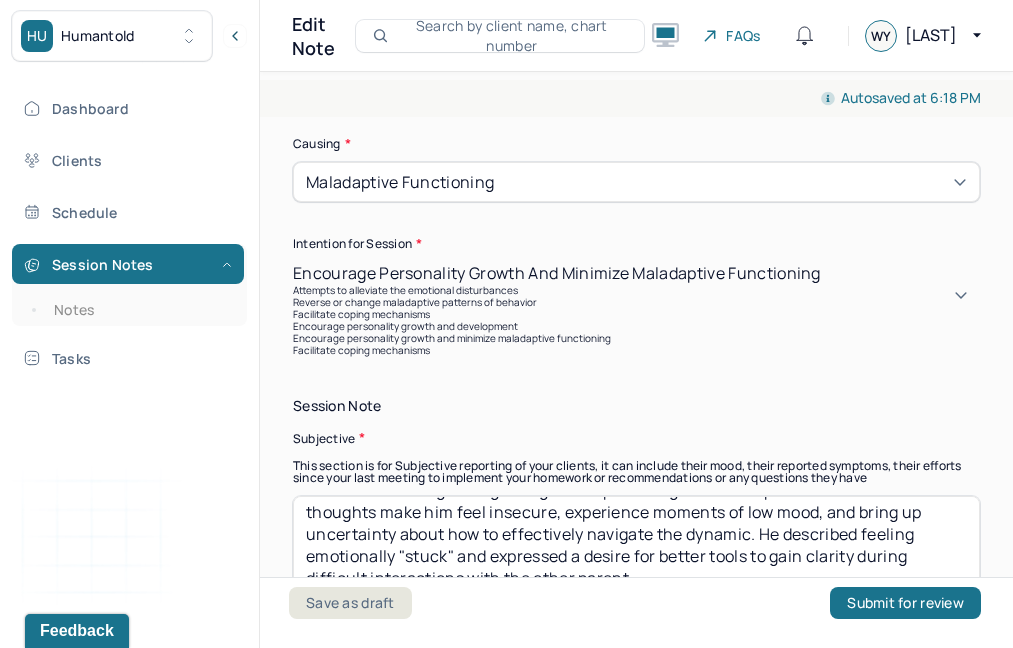 click on "Reverse or change maladaptive patterns of behavior" at bounding box center [636, 302] 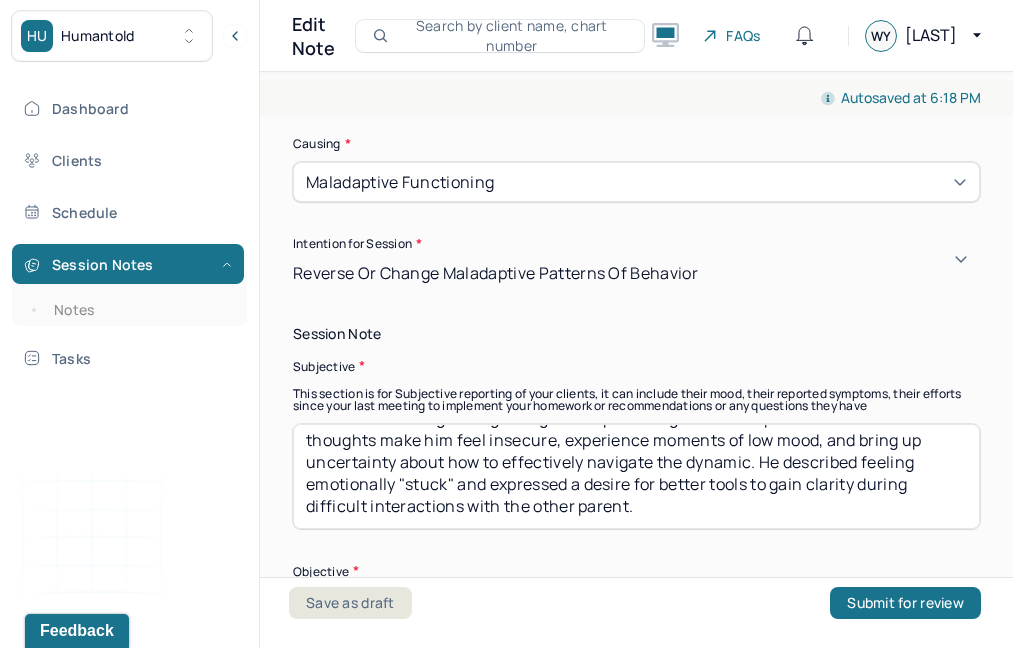 click on "Intention for Session *" at bounding box center [636, 244] 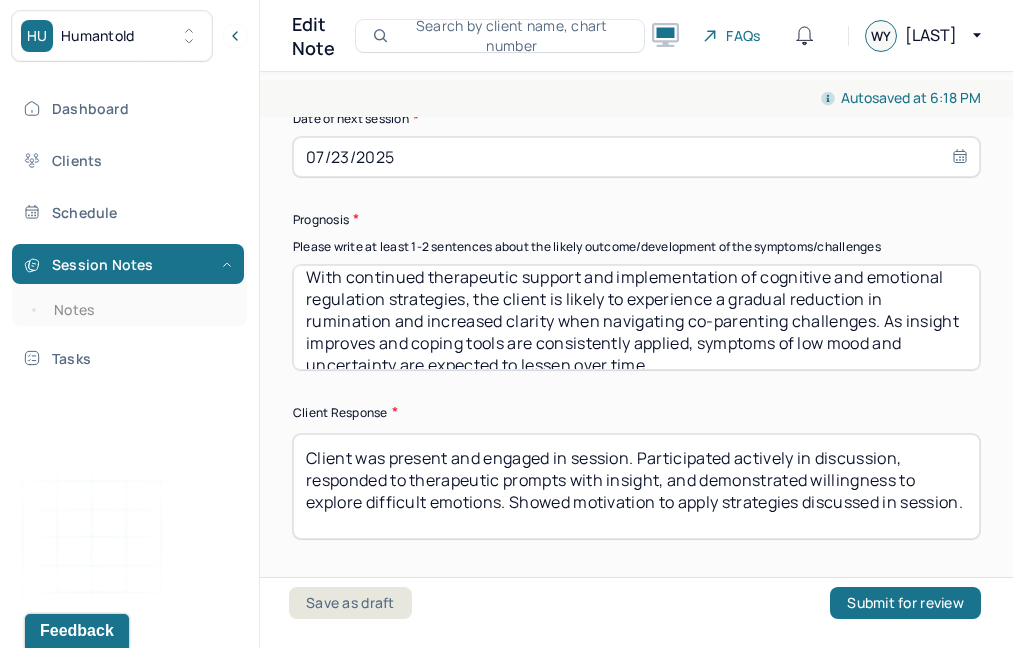 scroll, scrollTop: 3133, scrollLeft: 0, axis: vertical 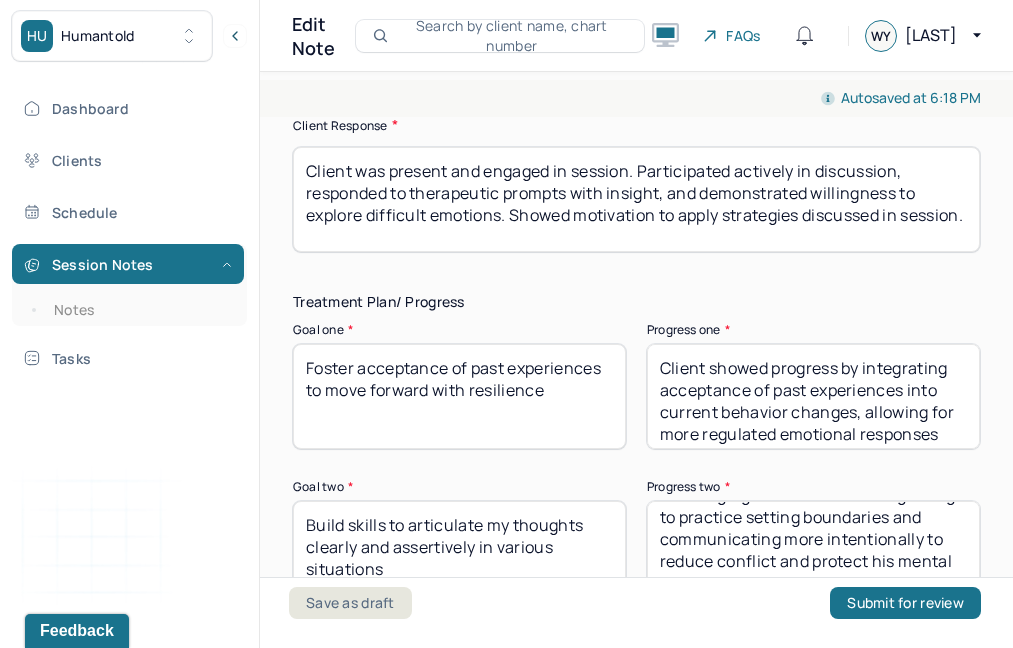 click on "Client showed progress by integrating acceptance of past experiences into current behavior changes, allowing for more regulated emotional responses and a forward-focused mindset." at bounding box center [813, 396] 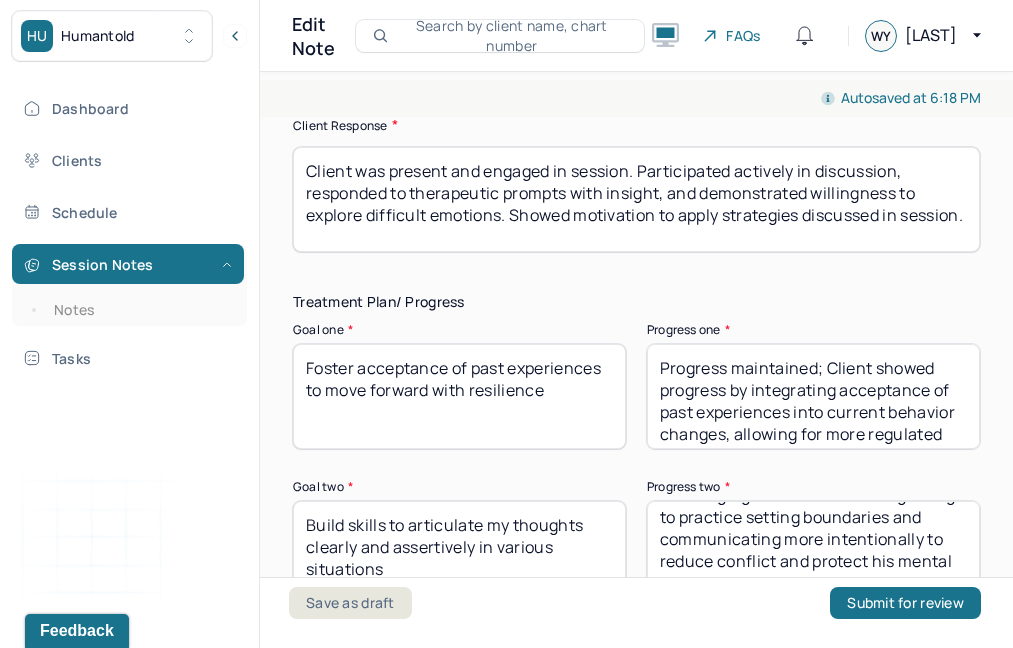 scroll, scrollTop: 52, scrollLeft: 0, axis: vertical 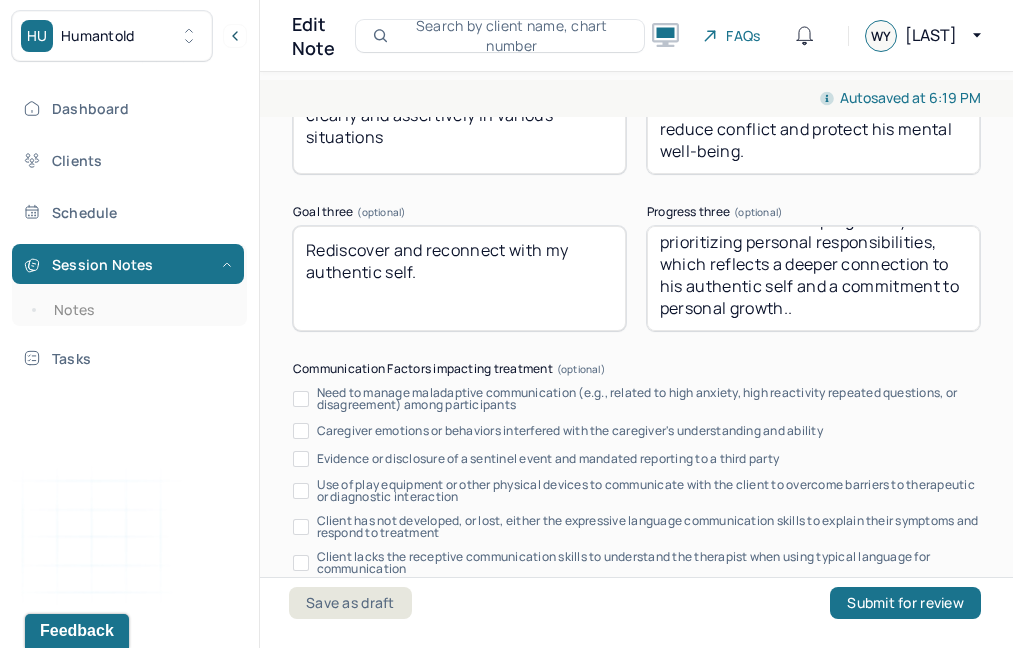 type on "Progress maintained; Client showed progress by integrating acceptance of past experiences into current behavior changes, allowing for more regulated emotional responses and a forward-focused mindset." 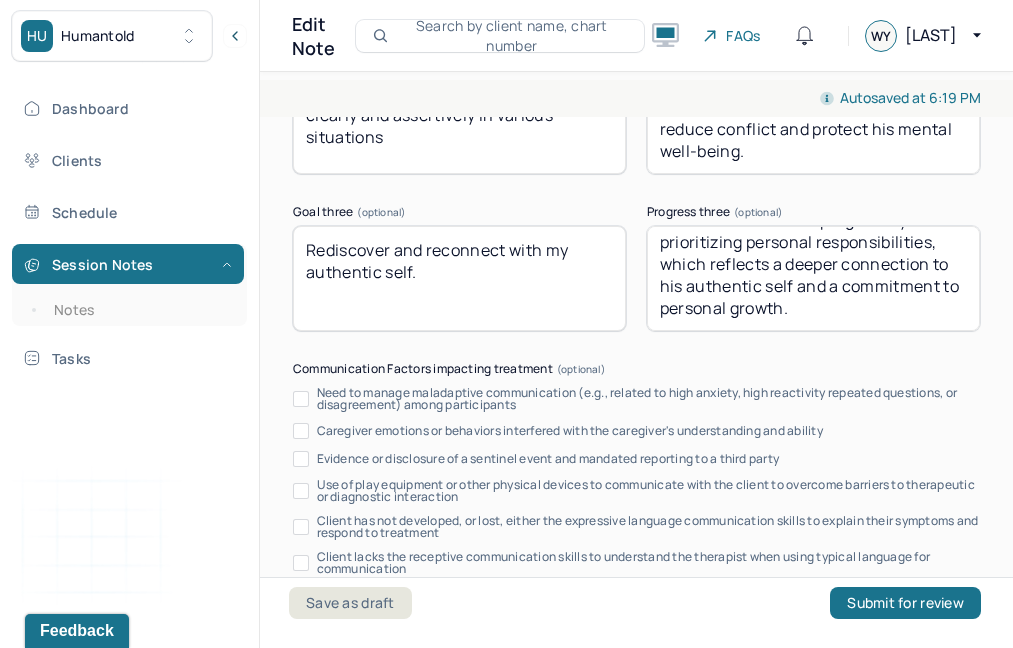 scroll, scrollTop: 0, scrollLeft: 0, axis: both 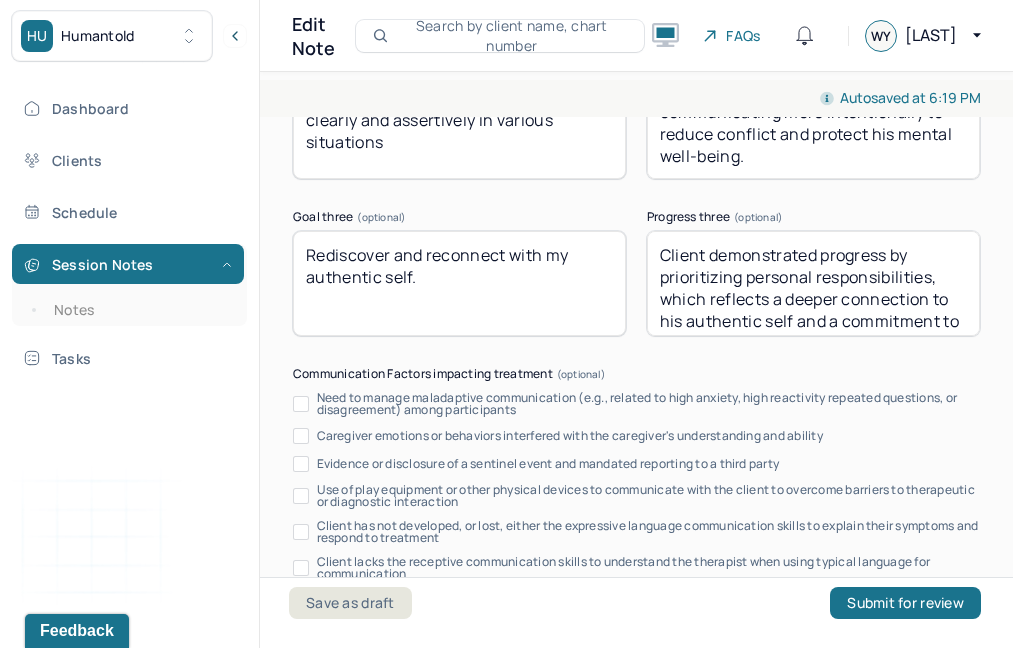 click on "Client demonstrated progress by prioritizing personal responsibilities, which reflects a deeper connection to his authentic self and a commitment to personal growth." at bounding box center (813, 283) 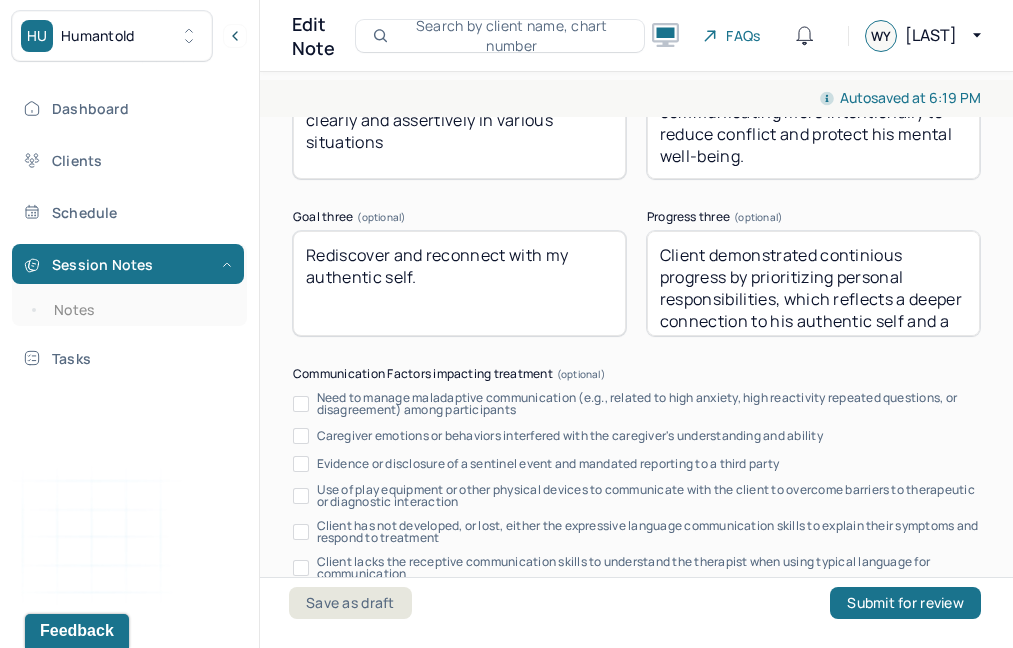drag, startPoint x: 921, startPoint y: 254, endPoint x: 821, endPoint y: 250, distance: 100.07997 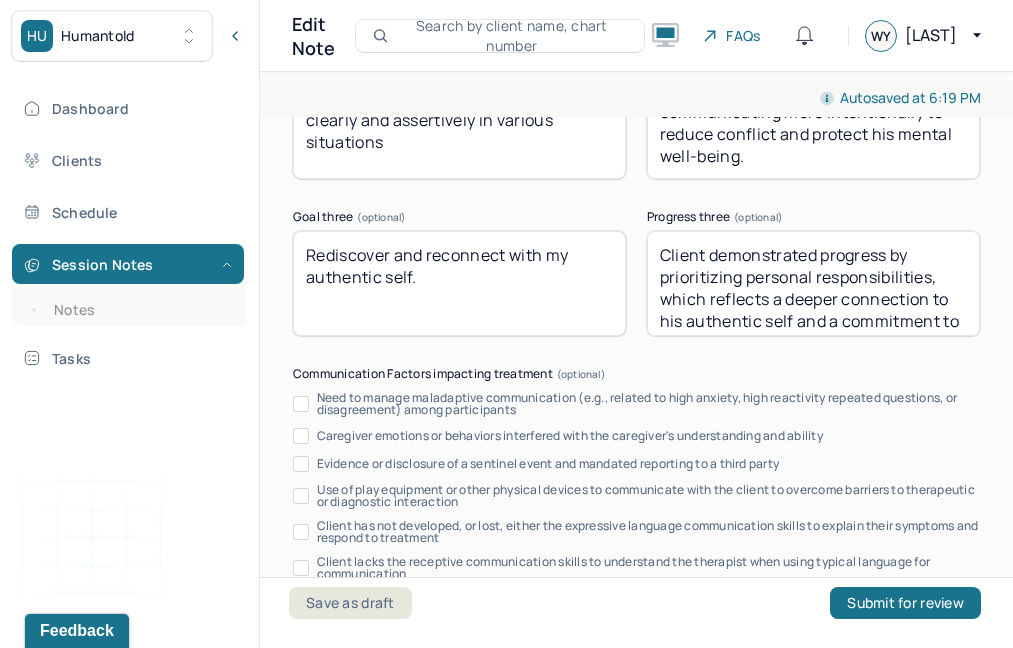 paste on "continuous" 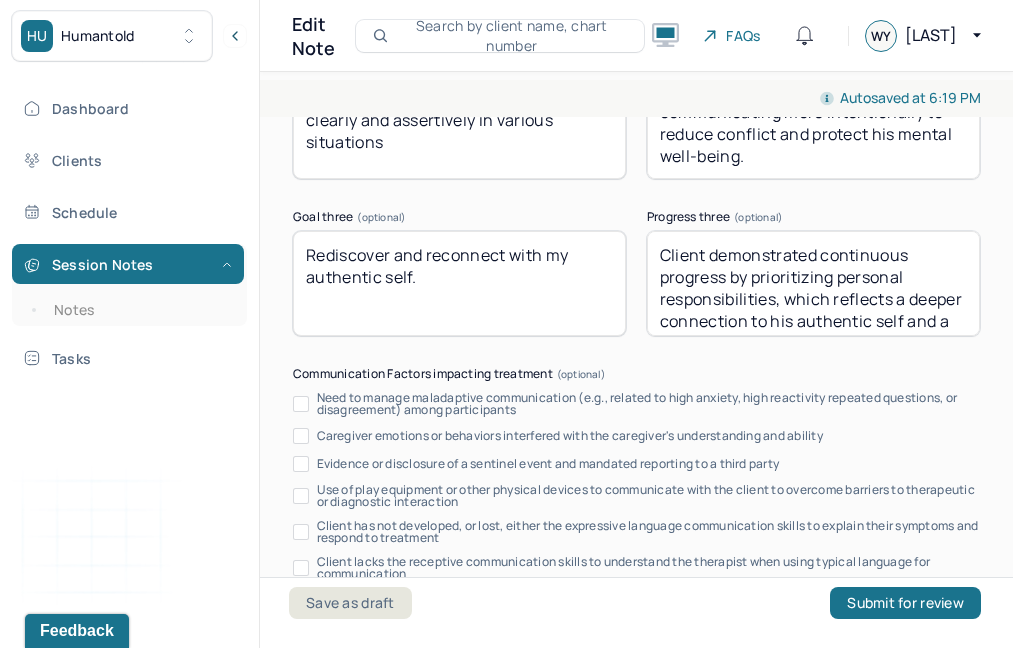 scroll, scrollTop: 3699, scrollLeft: 0, axis: vertical 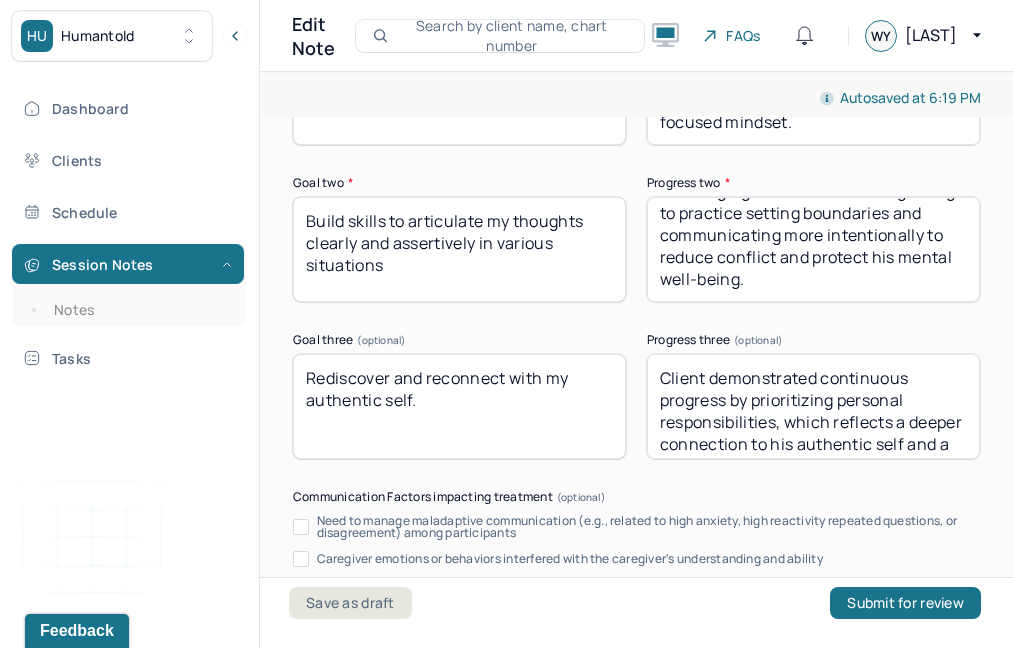 type on "Client demonstrated continuous progress by prioritizing personal responsibilities, which reflects a deeper connection to his authentic self and a commitment to personal growth." 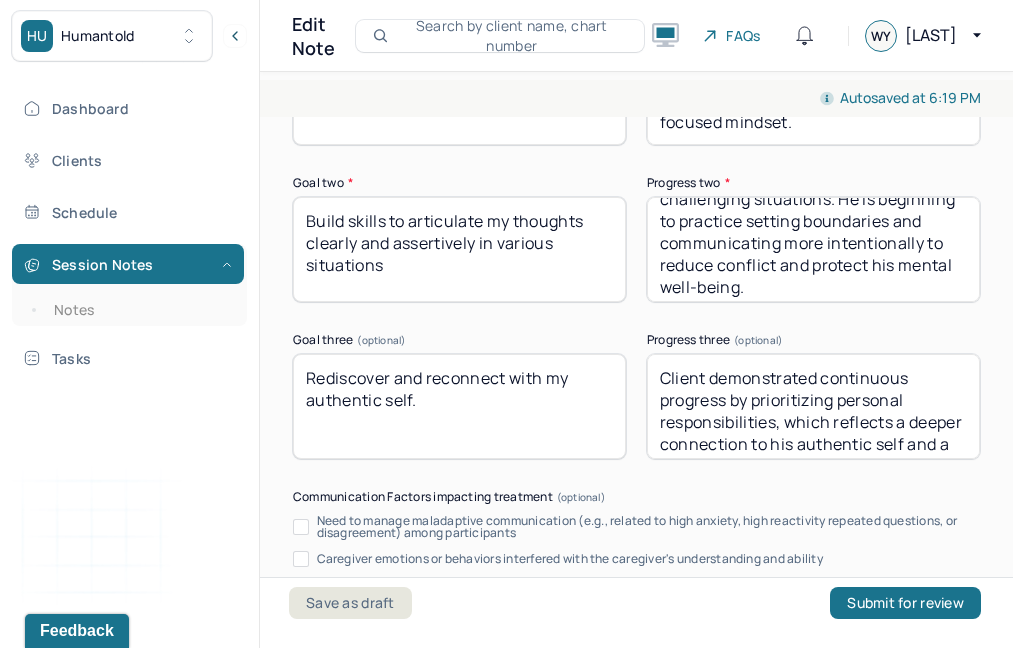scroll, scrollTop: 118, scrollLeft: 0, axis: vertical 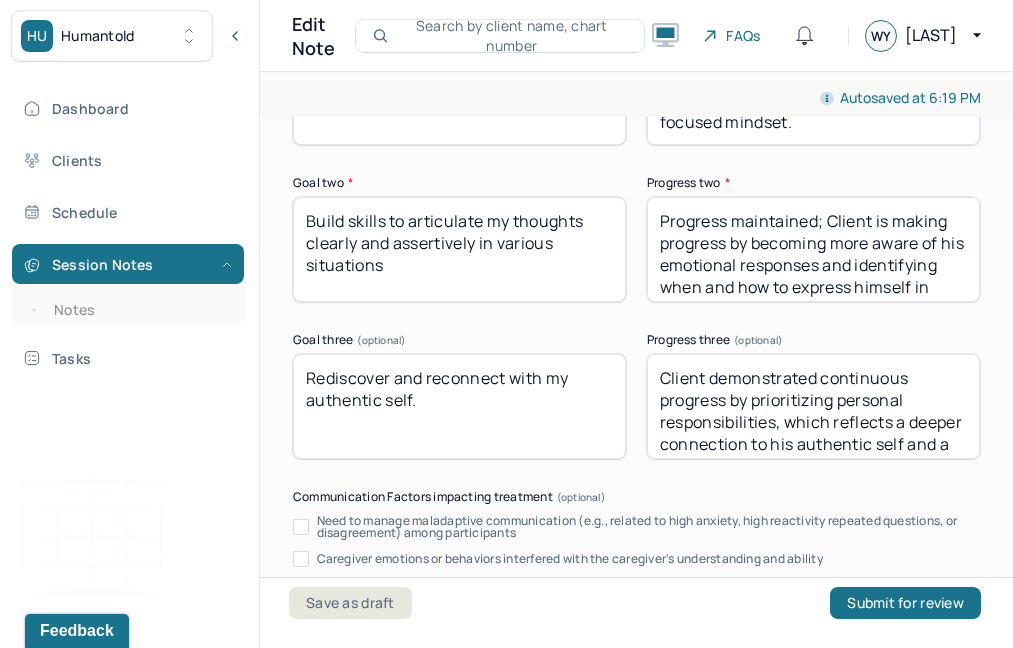 drag, startPoint x: 802, startPoint y: 272, endPoint x: 716, endPoint y: 153, distance: 146.82303 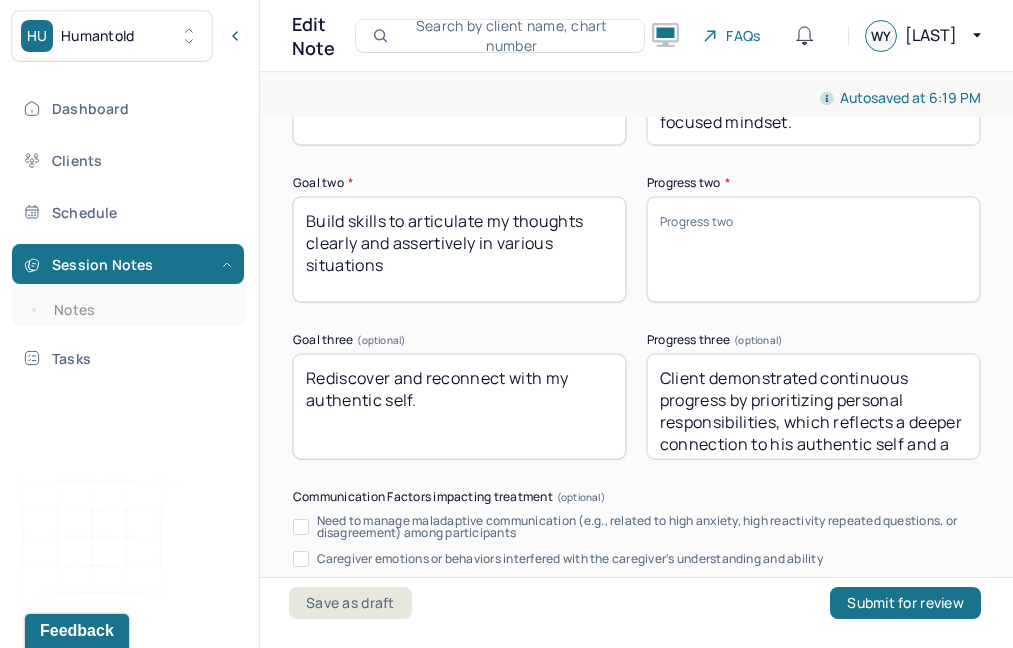 paste on "Client is making initial progress toward building skills to articulate thoughts clearly and assertively. In session, they practiced identifying and expressing emotions related to co-parenting challenges and began exploring solution-focused communication strategies with support." 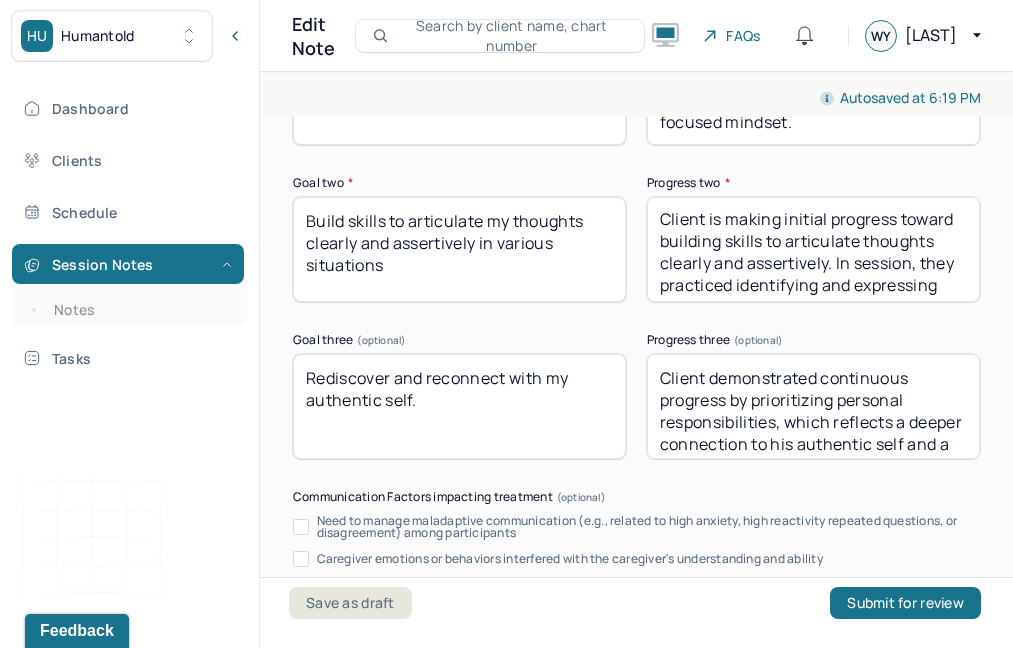 scroll, scrollTop: 0, scrollLeft: 0, axis: both 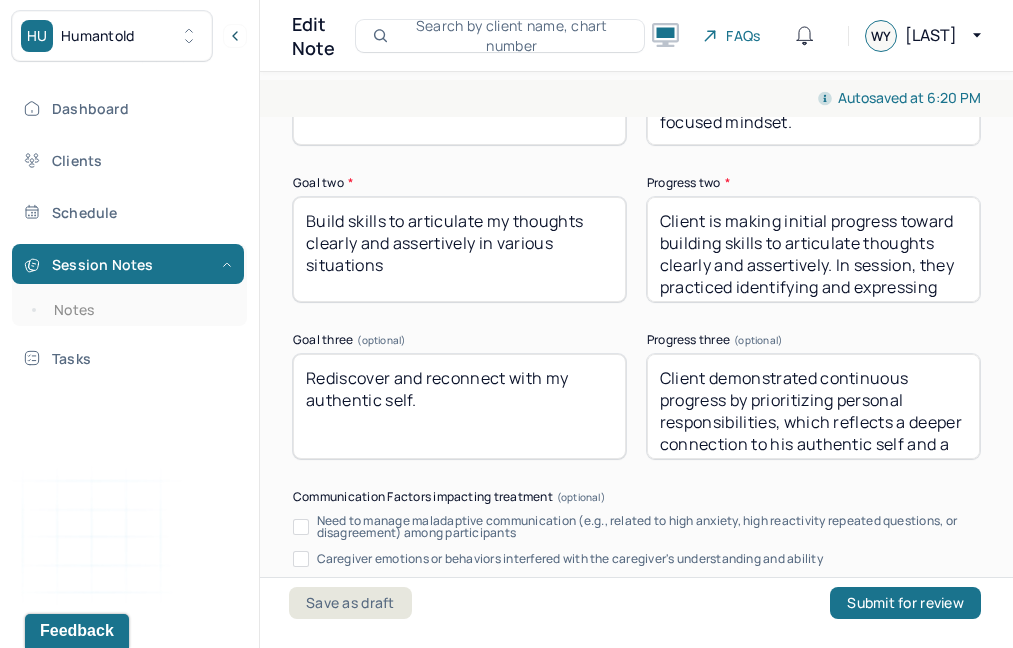 click on "Client is making initial progress toward building skills to articulate thoughts clearly and assertively. In session, they practiced identifying and expressing emotions related to co-parenting challenges and began exploring solution-focused communication strategies with support." at bounding box center [813, 249] 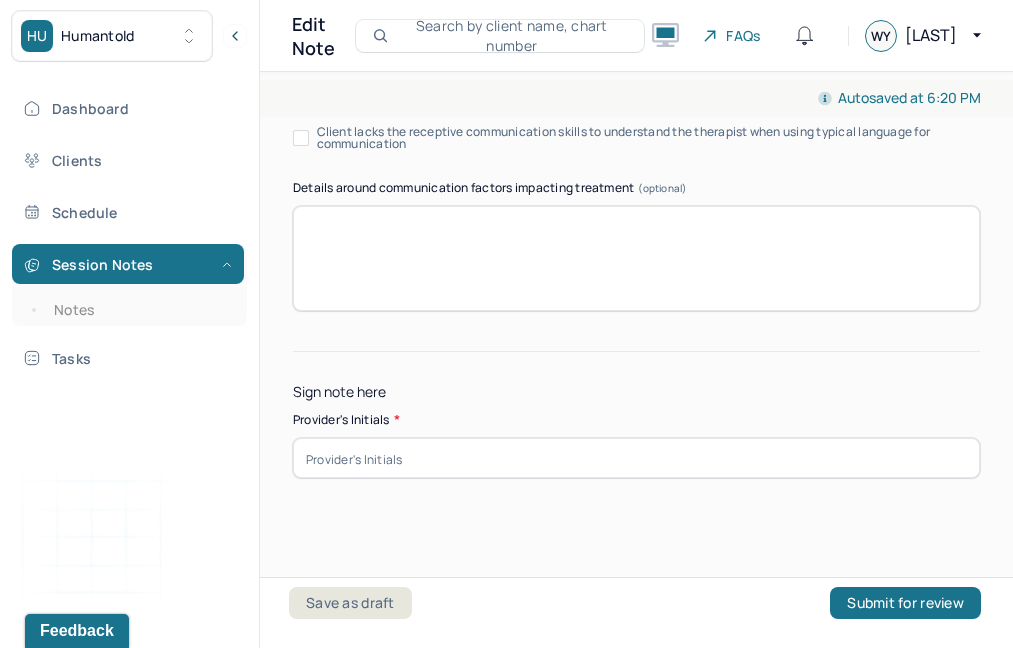 scroll, scrollTop: 4259, scrollLeft: 0, axis: vertical 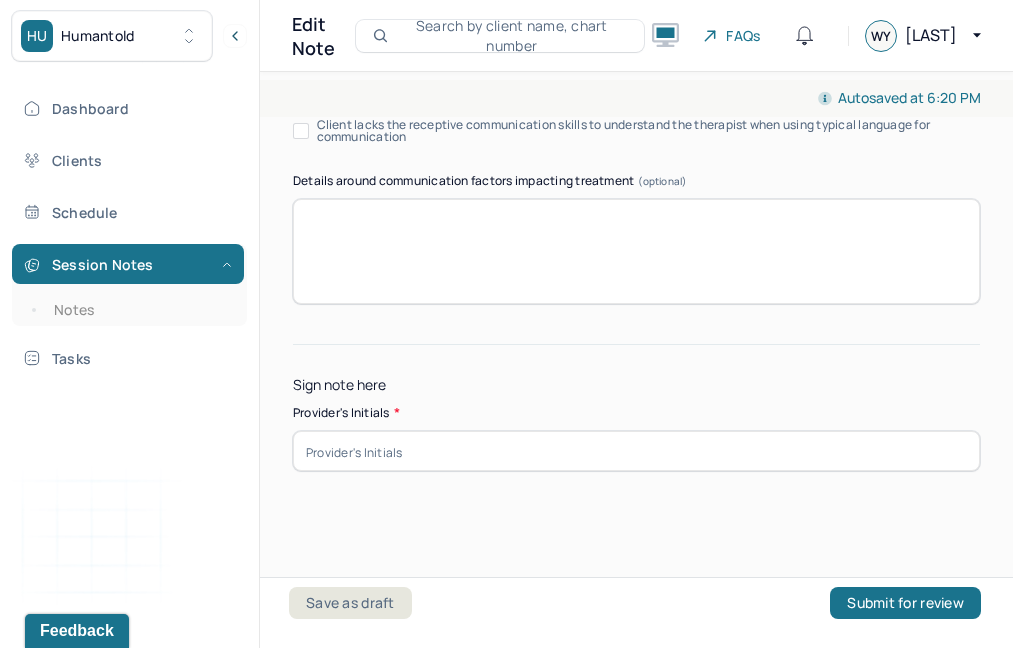 type on "Client is making initial progress toward building skills to articulate thoughts clearly and assertively. In session, they practiced identifying and expressing emotions related to co-parenting challenges and began exploring solution-focused communication strategies with support." 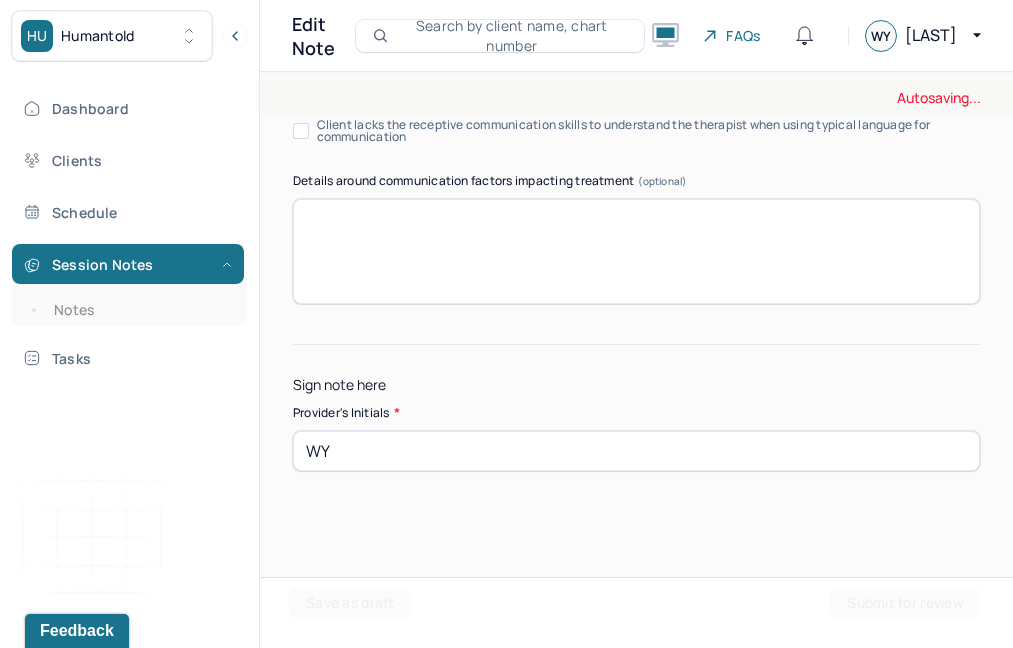 type on "WY" 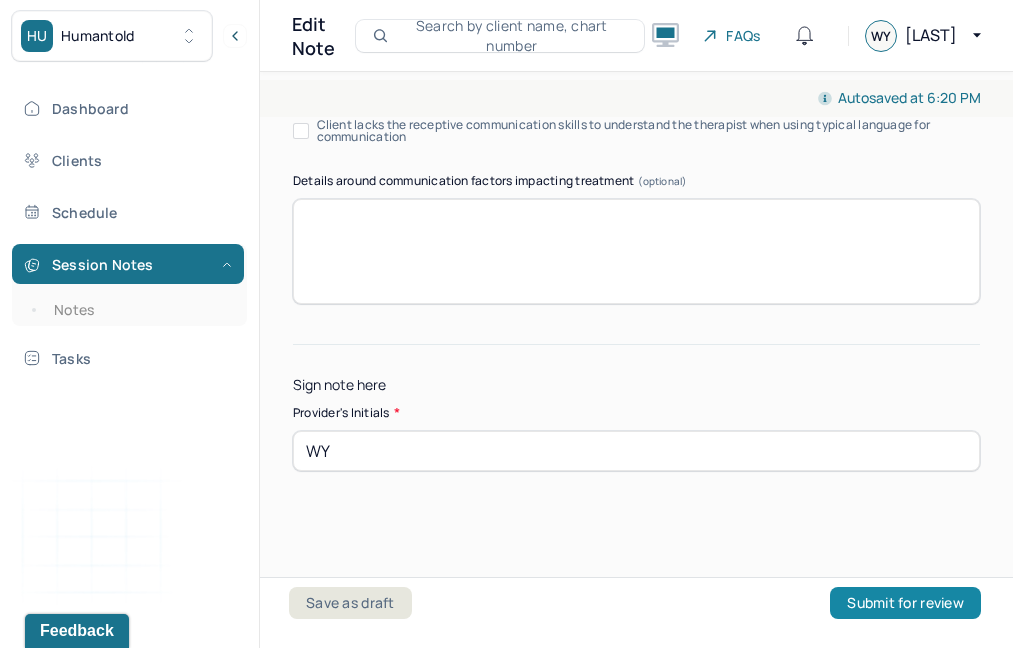 click on "Submit for review" at bounding box center [905, 603] 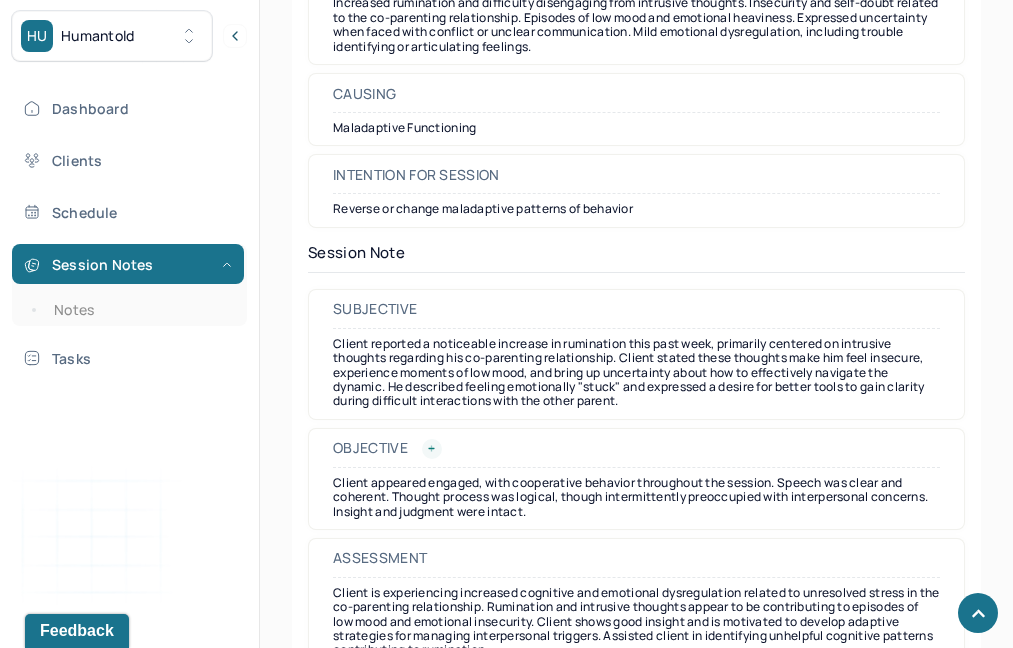 scroll, scrollTop: 1733, scrollLeft: 0, axis: vertical 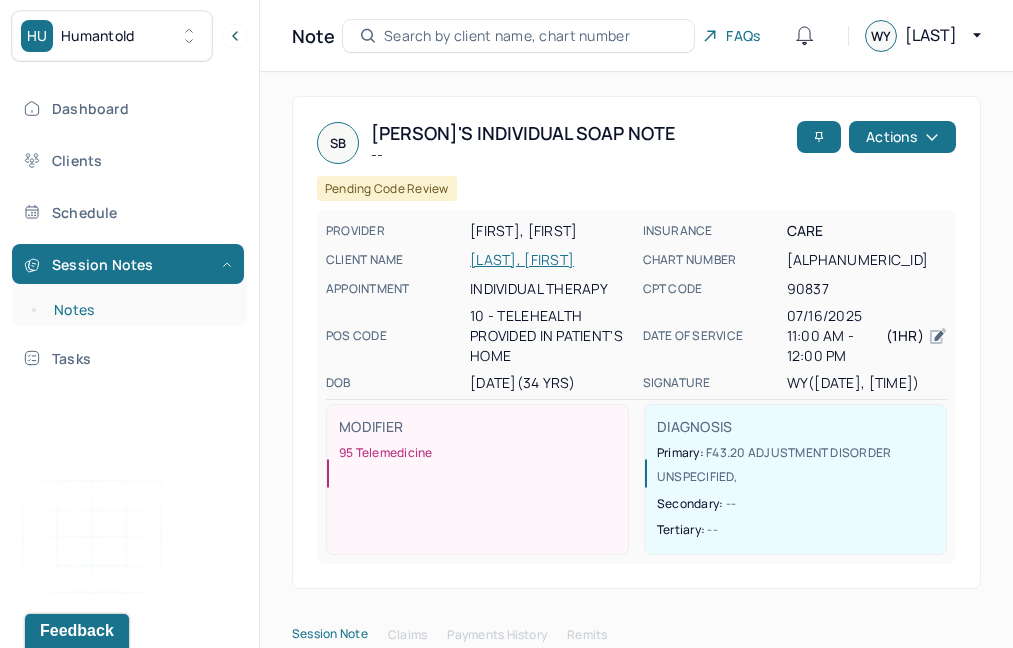 click on "Notes" at bounding box center [139, 310] 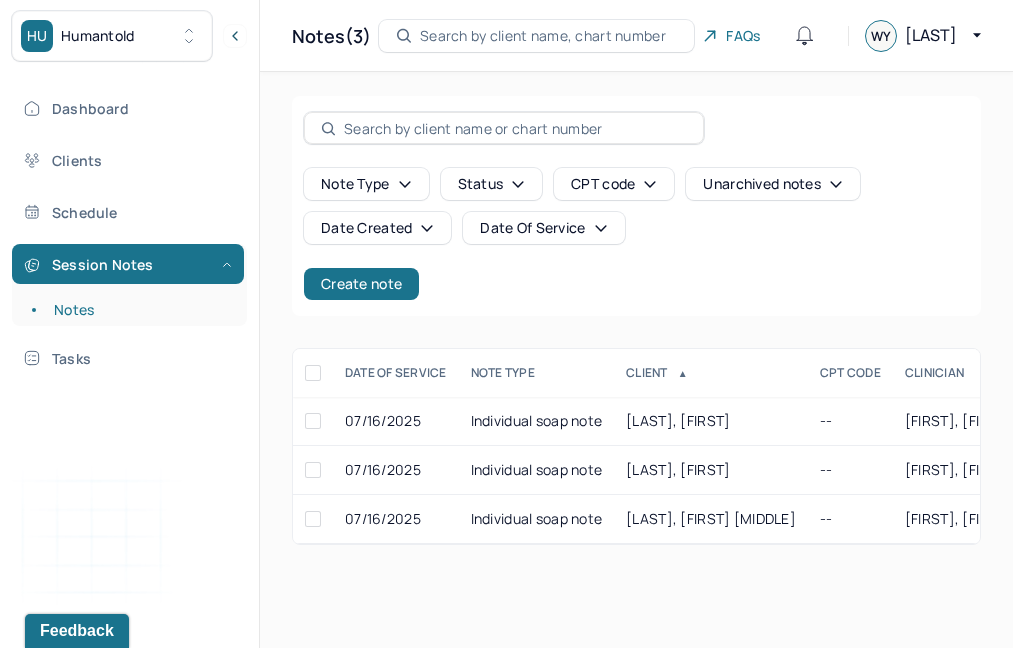 click on "Note type     Status     CPT code     Unarchived notes     Date Created     Date Of Service     Create note" at bounding box center (636, 234) 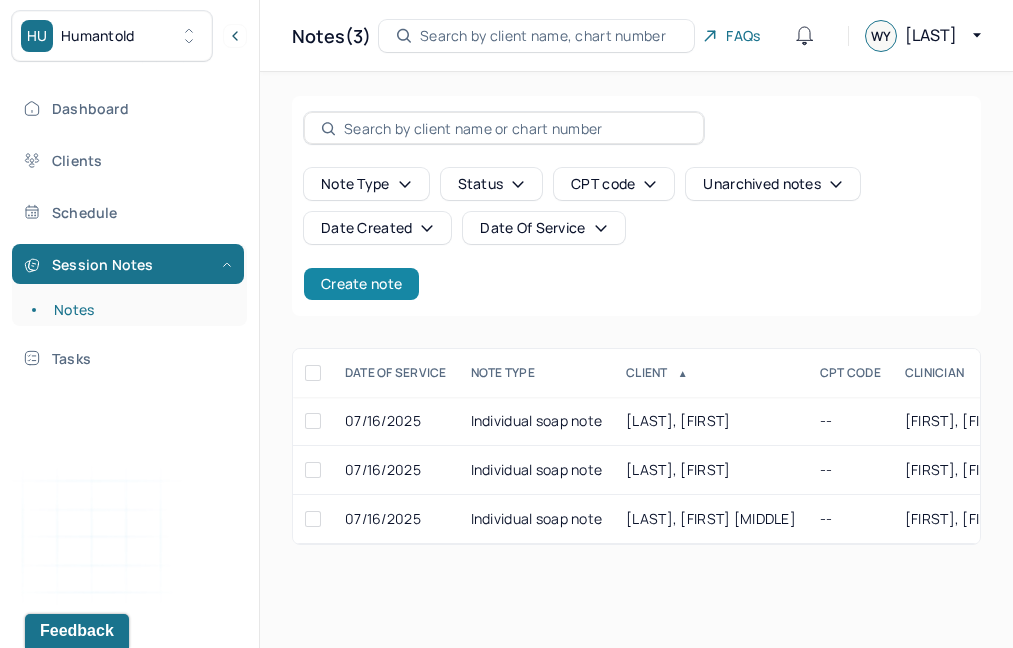 click on "Create note" at bounding box center [361, 284] 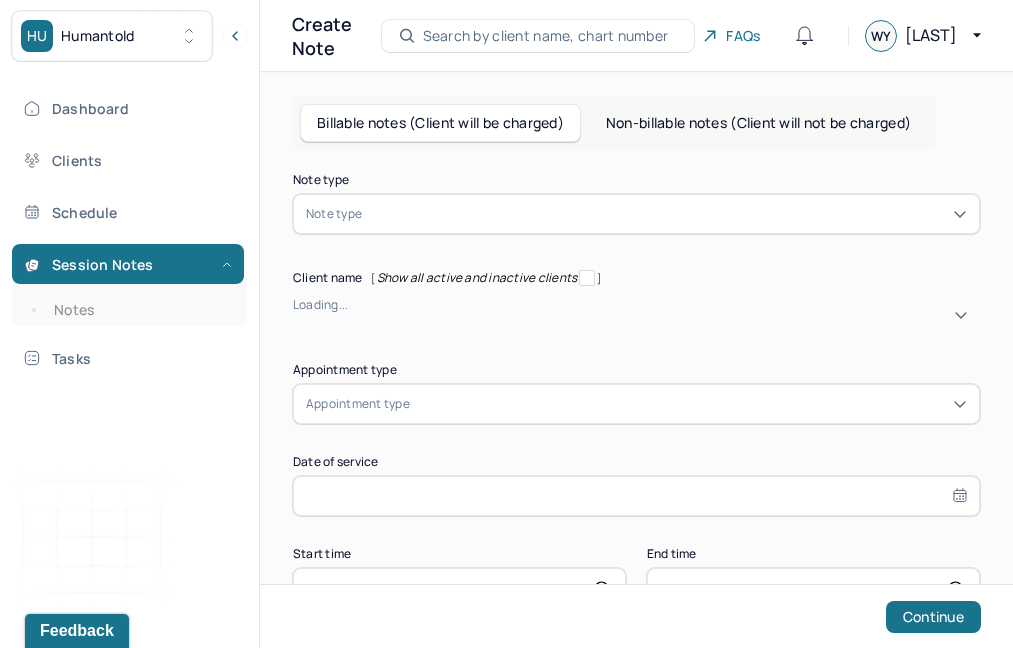 click at bounding box center [369, 214] 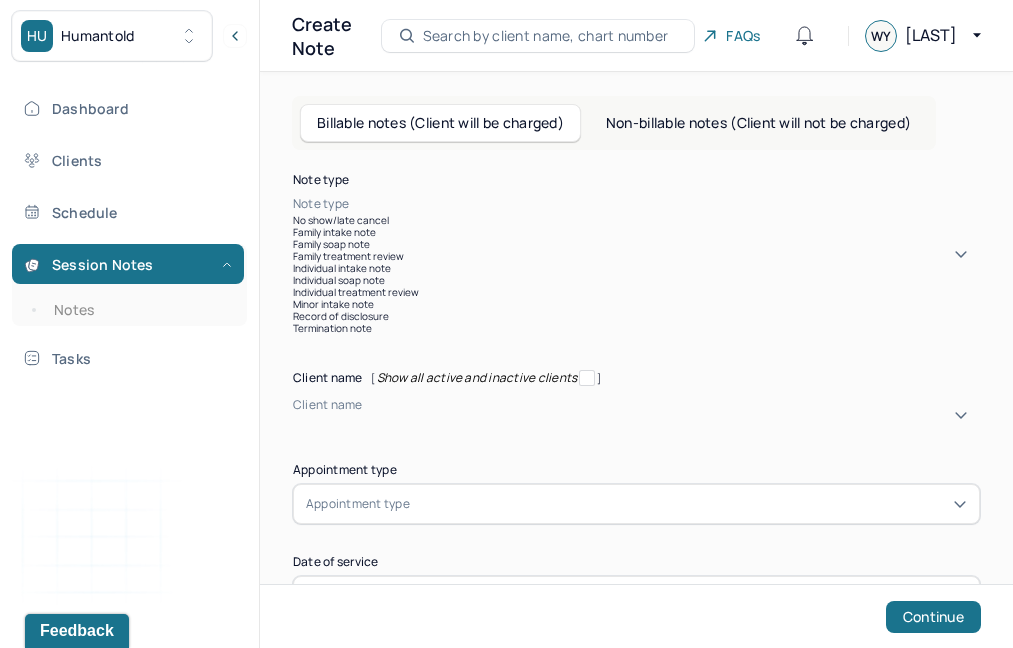 click on "Individual soap note" at bounding box center [636, 280] 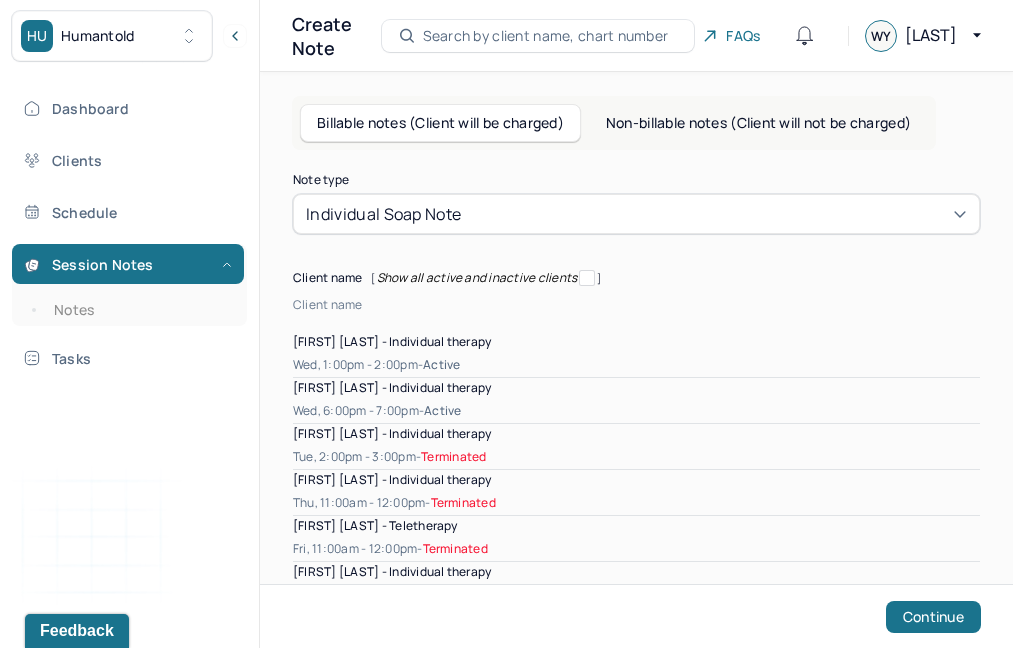 click at bounding box center (296, 322) 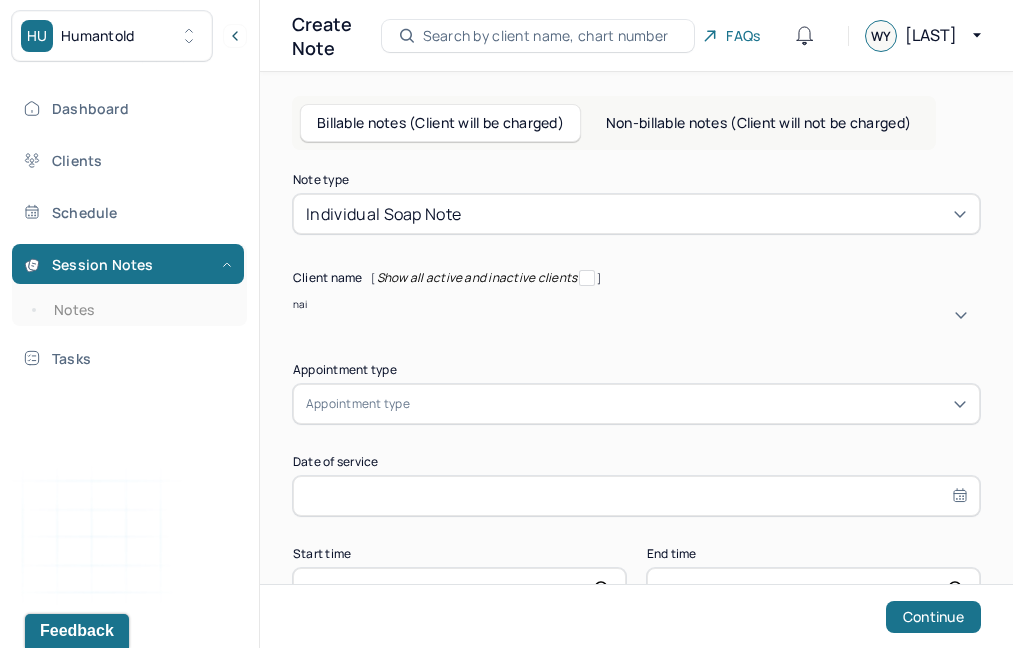 type on "naim" 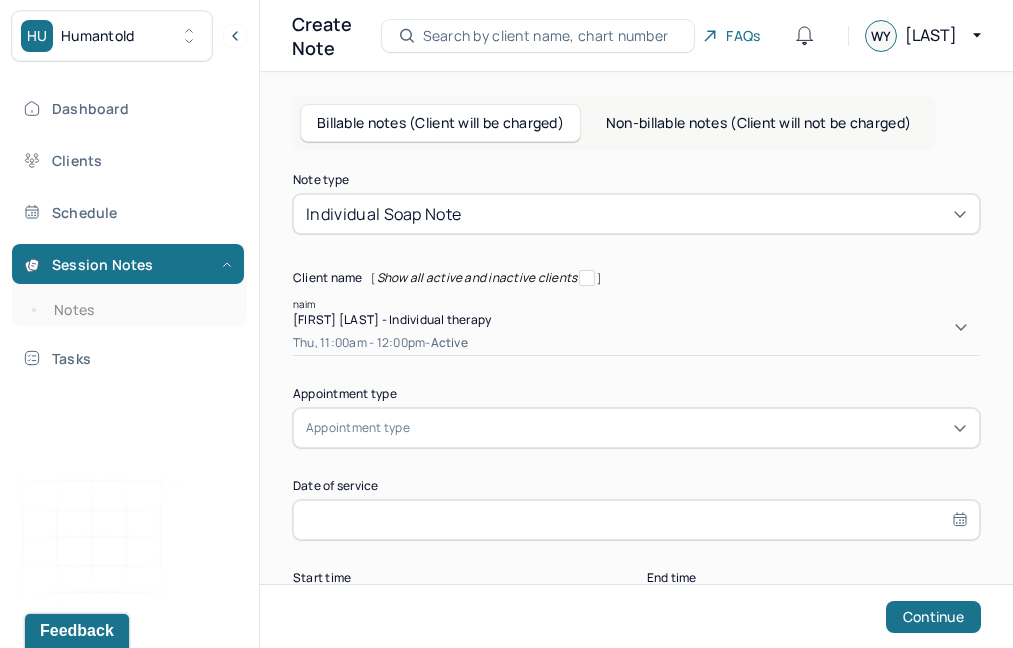 click on "[FIRST] [LAST] - Individual therapy" at bounding box center (392, 319) 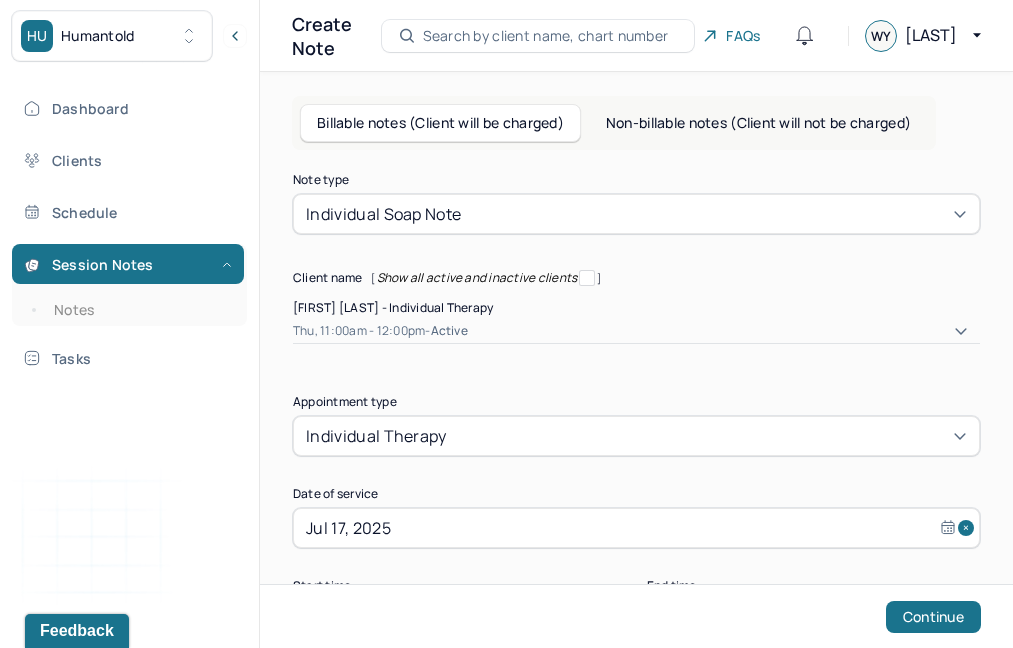 scroll, scrollTop: 79, scrollLeft: 0, axis: vertical 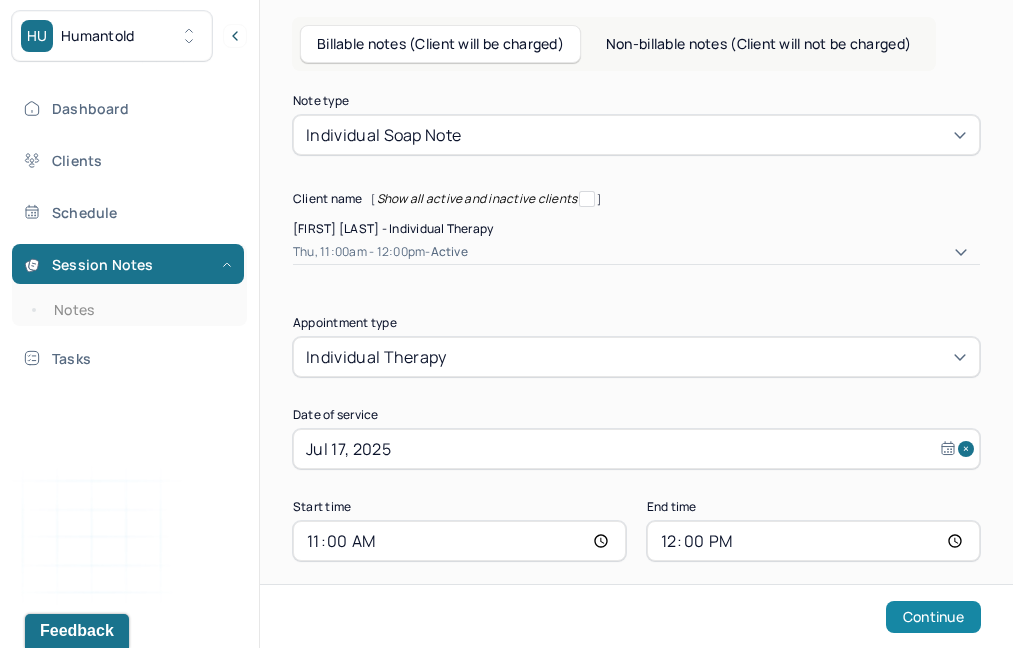 click on "Continue" at bounding box center (933, 617) 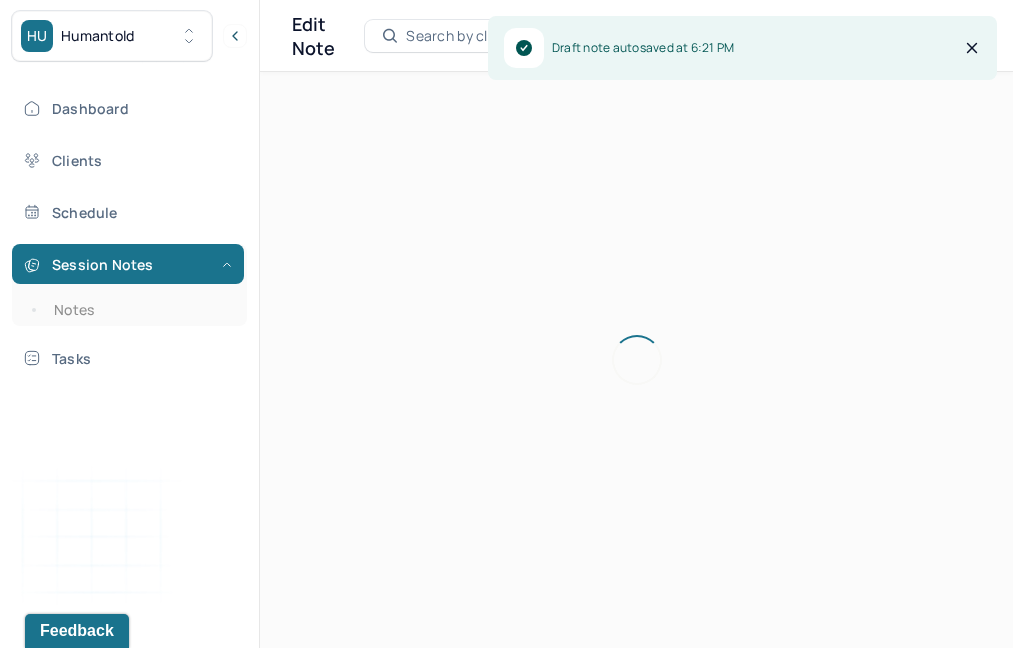 scroll, scrollTop: 0, scrollLeft: 0, axis: both 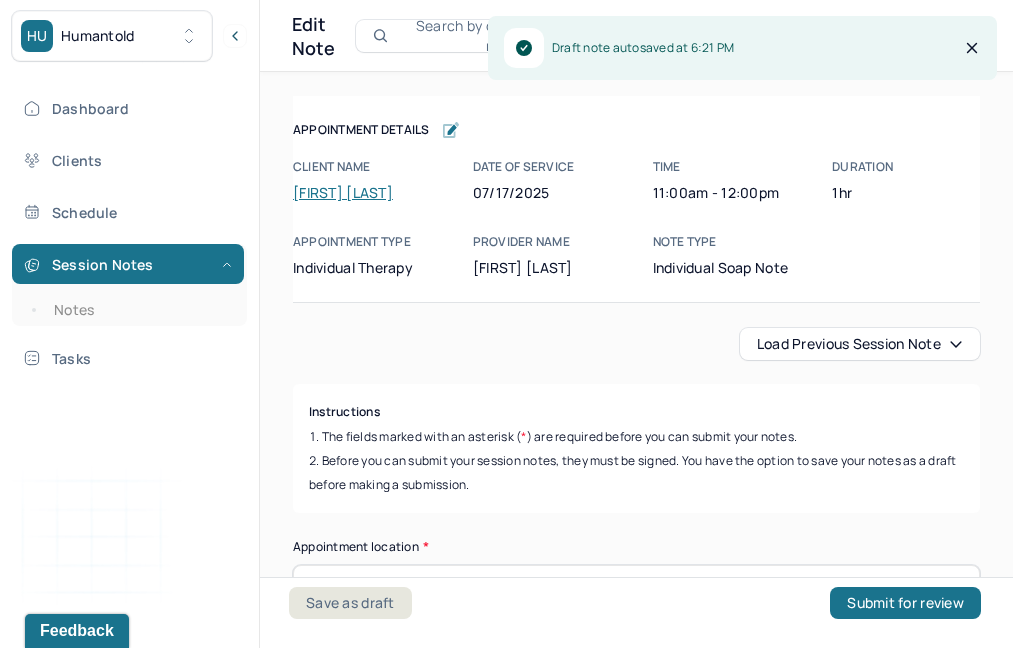 click on "Load previous session note" at bounding box center [860, 344] 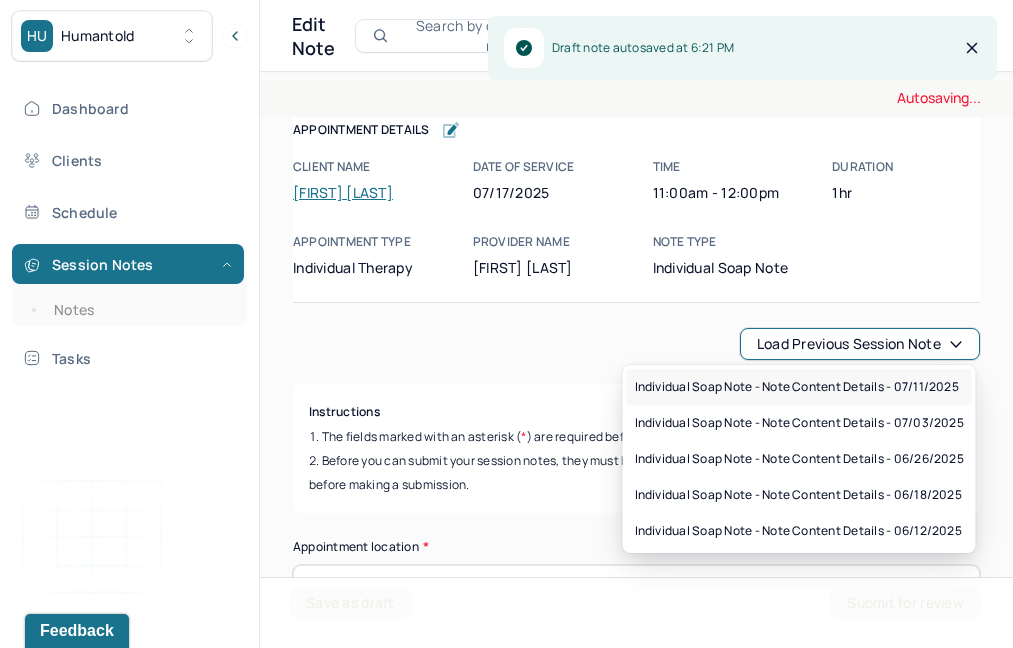 click on "Individual soap note   - Note content Details -   07/11/2025" at bounding box center (799, 387) 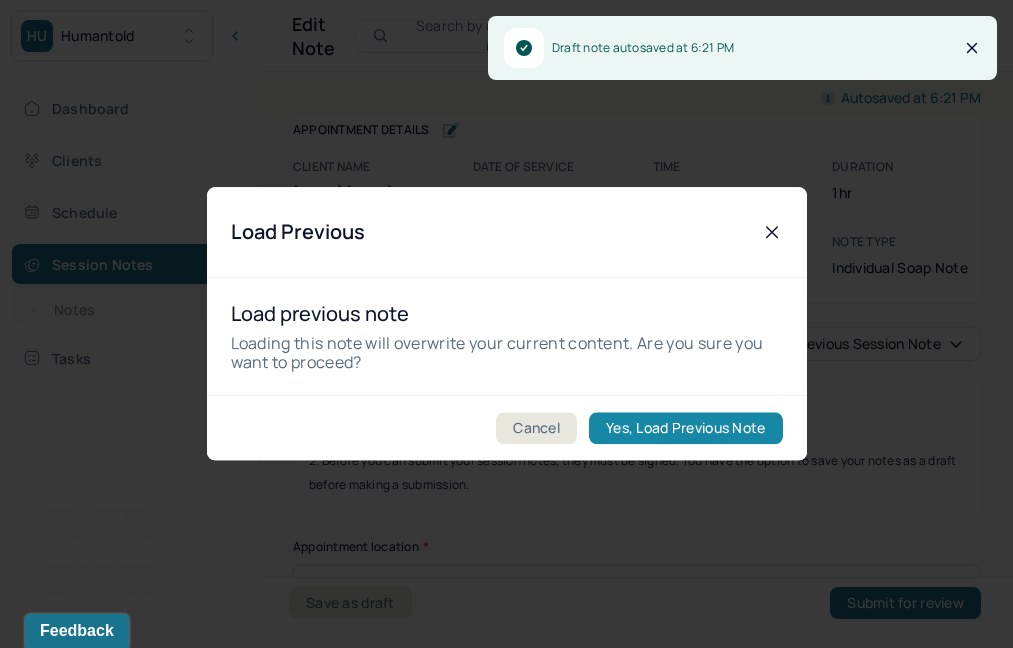 click on "Yes, Load Previous Note" at bounding box center [685, 429] 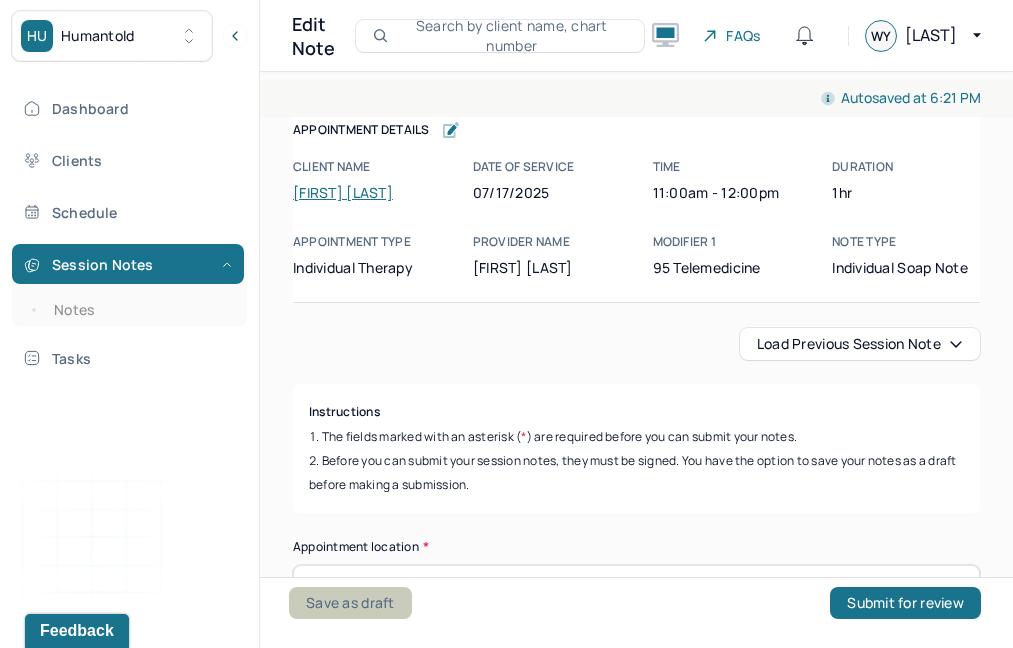 click on "Save as draft" at bounding box center [350, 603] 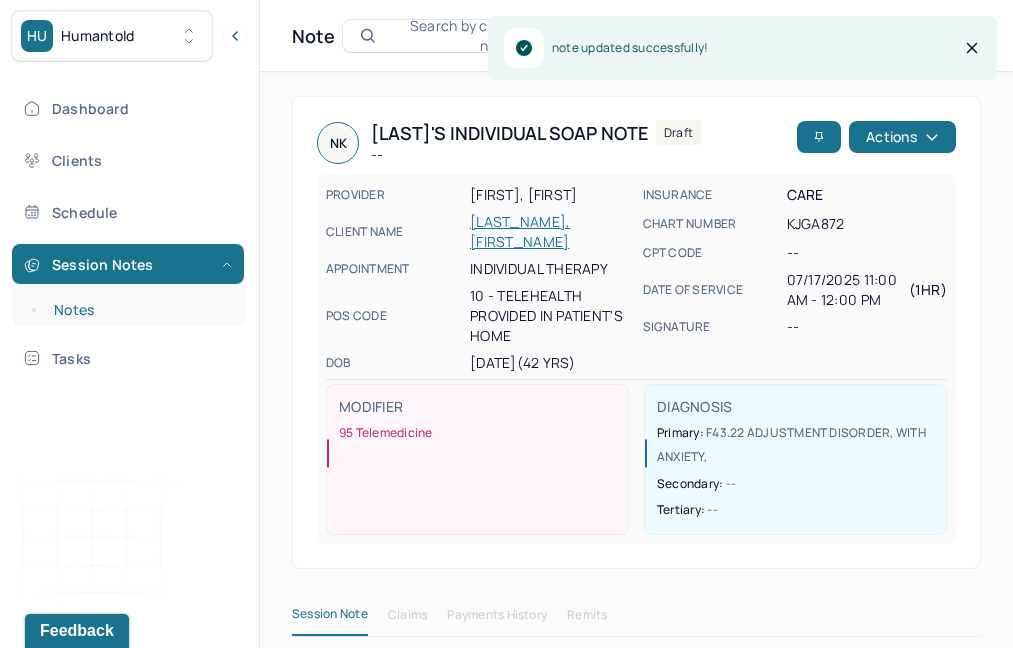 click on "Notes" at bounding box center [139, 310] 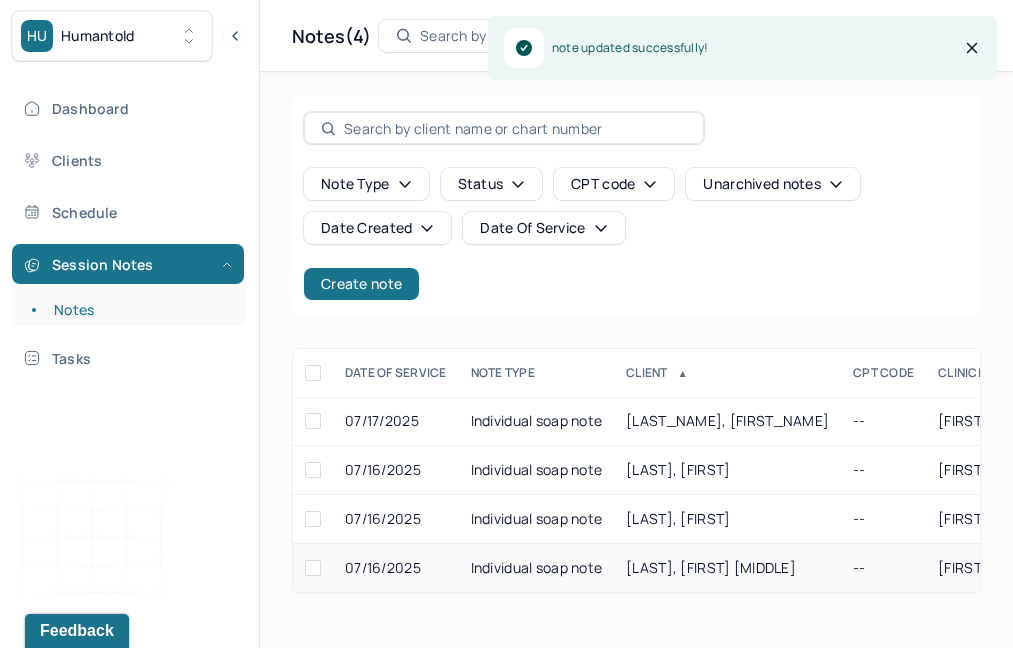 click on "[LAST], [FIRST] [MIDDLE]" at bounding box center (711, 567) 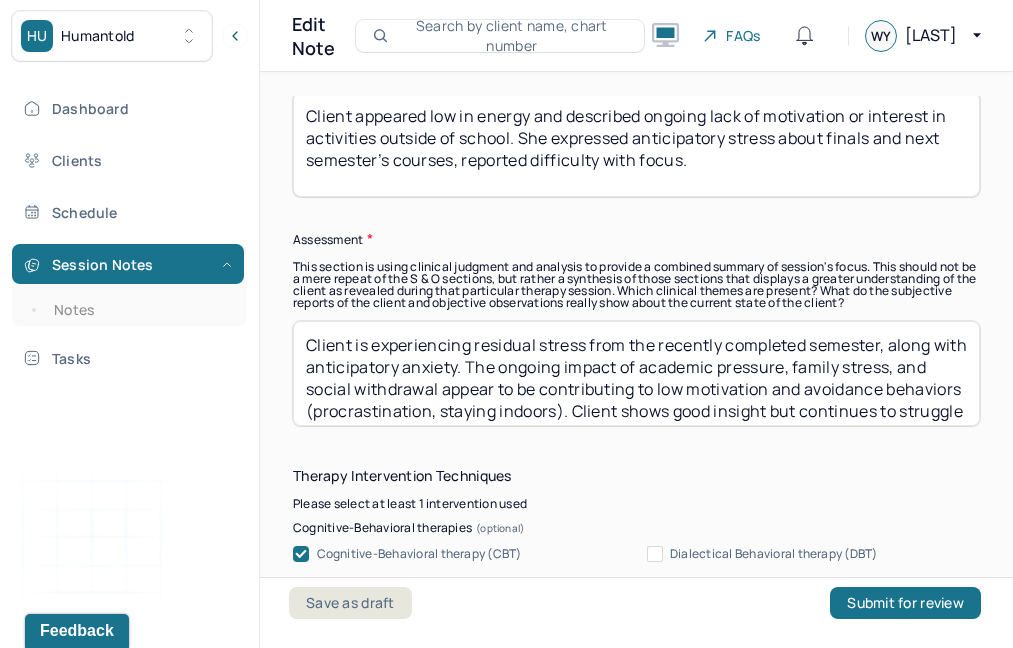 scroll, scrollTop: 1800, scrollLeft: 0, axis: vertical 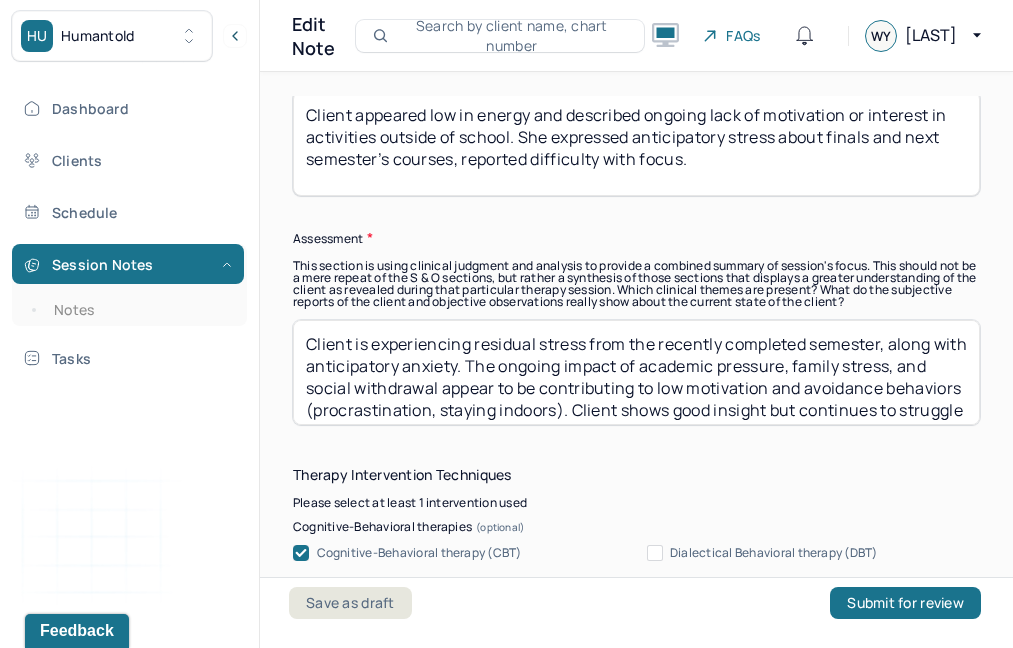 drag, startPoint x: 936, startPoint y: 401, endPoint x: 400, endPoint y: 287, distance: 547.9891 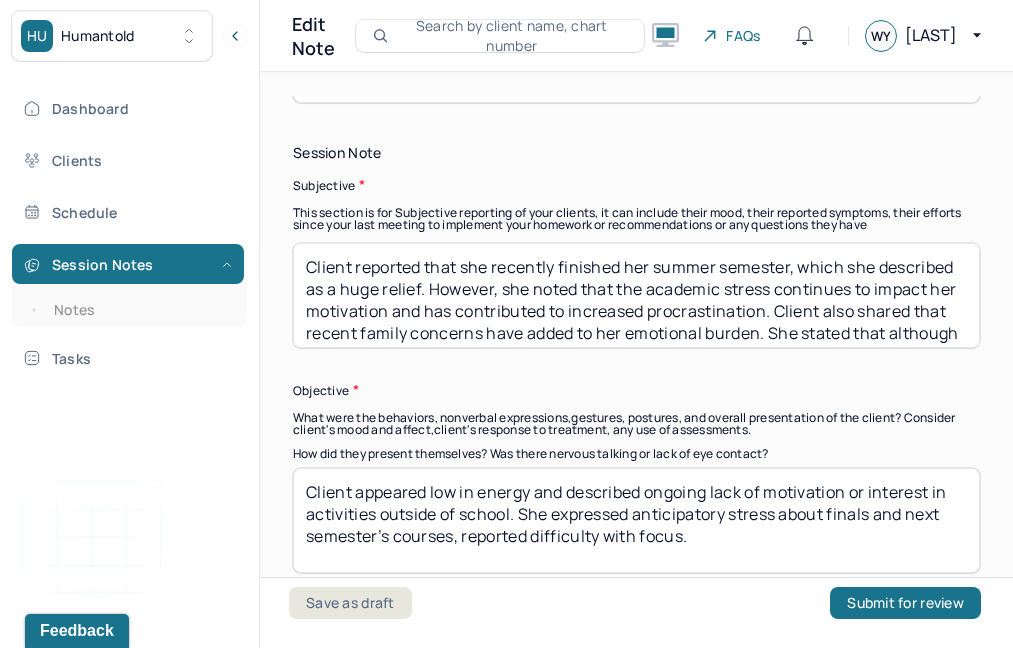 scroll, scrollTop: 1420, scrollLeft: 0, axis: vertical 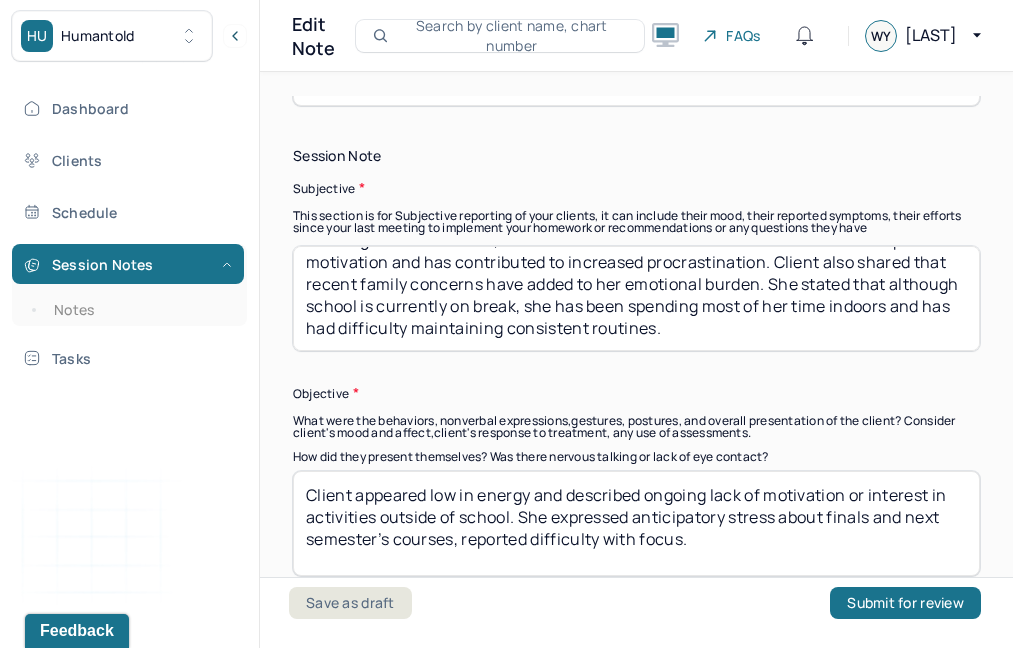 drag, startPoint x: 299, startPoint y: 254, endPoint x: 394, endPoint y: 418, distance: 189.52837 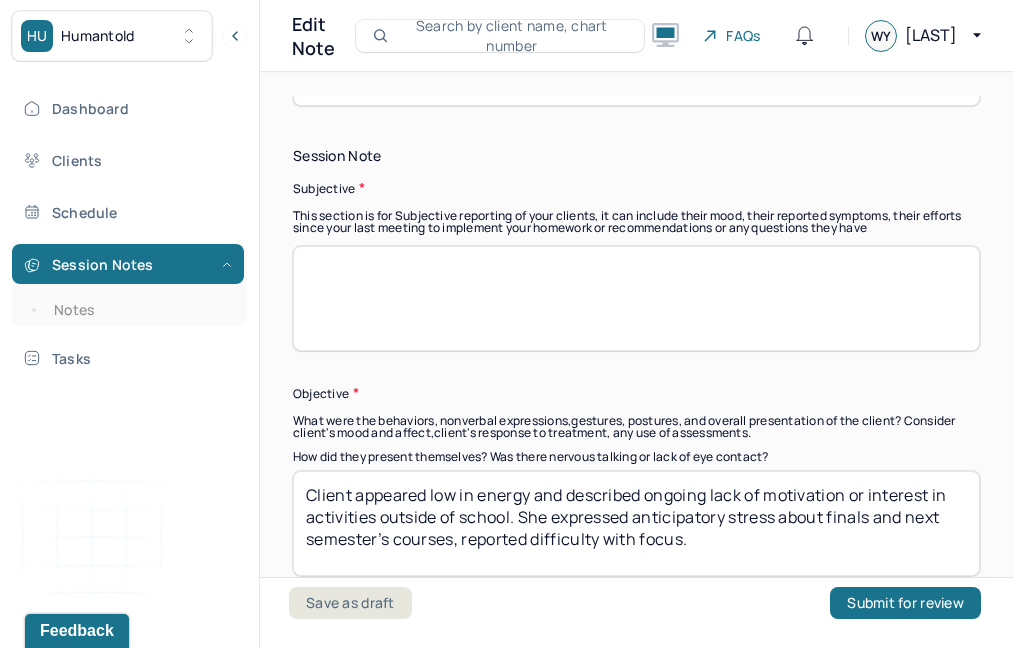 scroll, scrollTop: 0, scrollLeft: 0, axis: both 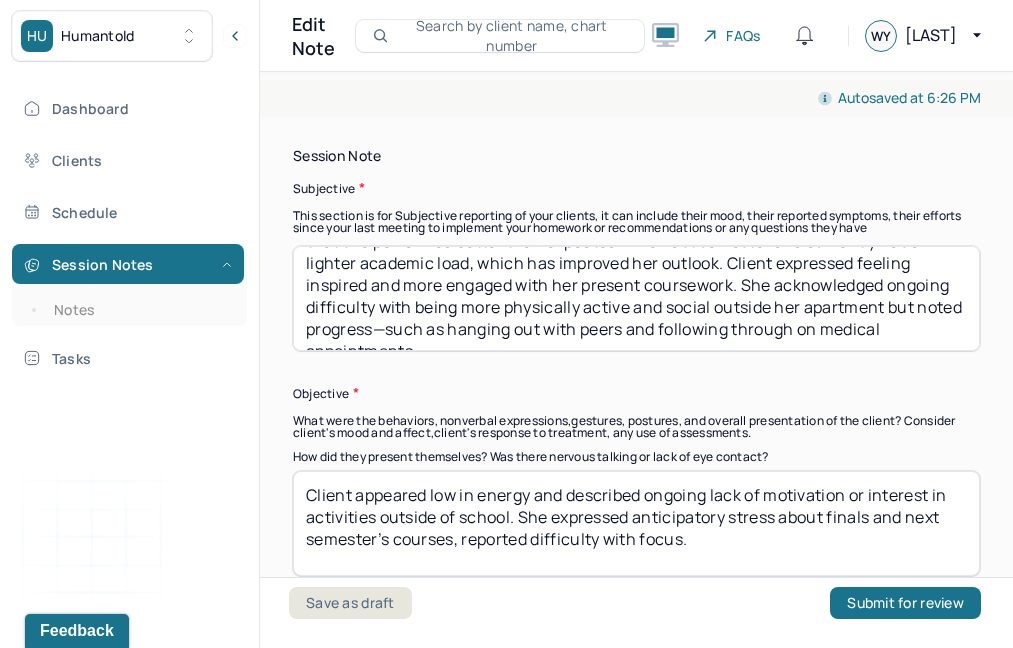 click on "Client reported a noticeable reduction in feeling overwhelmed by multiple stressors, including school, family conflict, and recent life transitions (e.g., moving). She shared that she performed better than expected in her last semester and currently has a lighter academic load, which has improved her outlook. Client expressed feeling inspired and more engaged with her present coursework. She acknowledged ongoing difficulty with being more physically active and social outside her apartment but noted progress—such as hanging out with peers and following through on medical appointments." at bounding box center (636, 298) 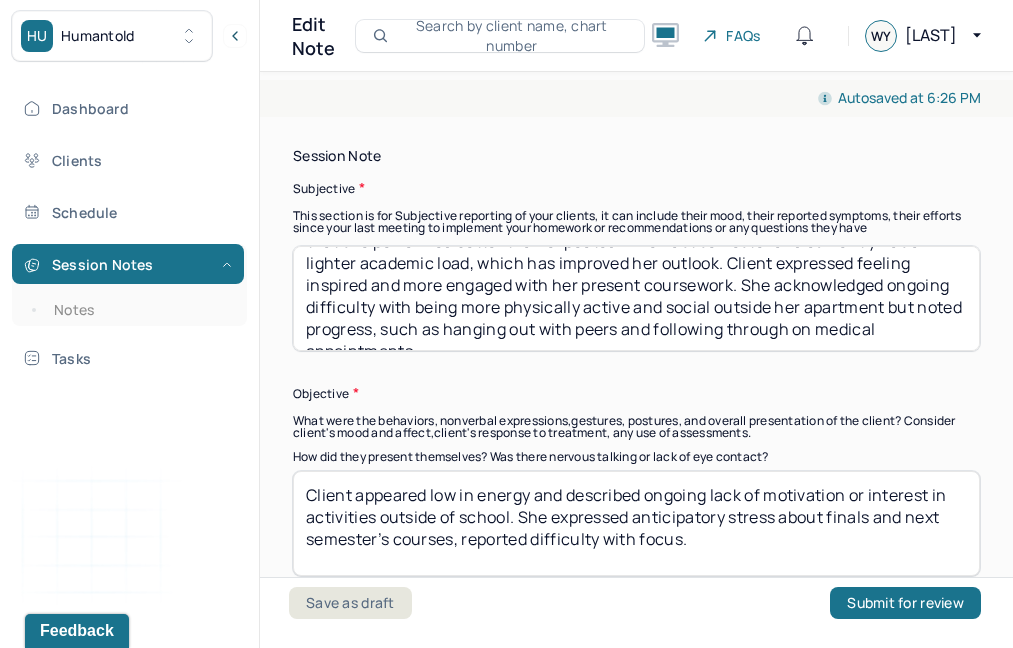 scroll, scrollTop: 1377, scrollLeft: 0, axis: vertical 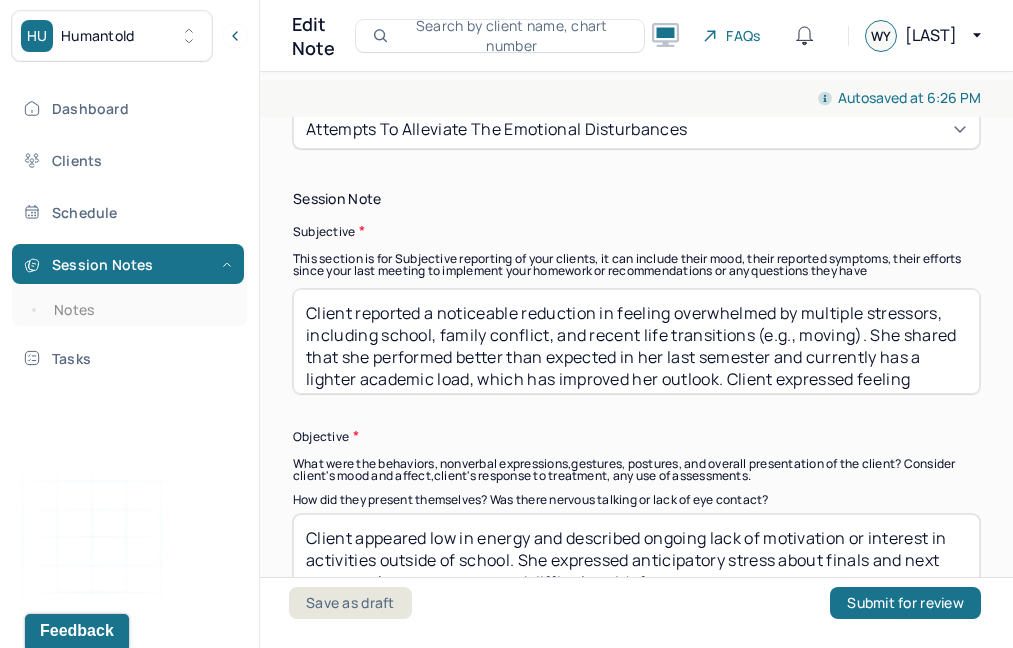 click on "Client reported a noticeable reduction in feeling overwhelmed by multiple stressors, including school, family conflict, and recent life transitions (e.g., moving). She shared that she performed better than expected in her last semester and currently has a lighter academic load, which has improved her outlook. Client expressed feeling inspired and more engaged with her present coursework. She acknowledged ongoing difficulty with being more physically active and social outside her apartment but noted progress, such as hanging out with peers and following through on medical appointments." at bounding box center (636, 341) 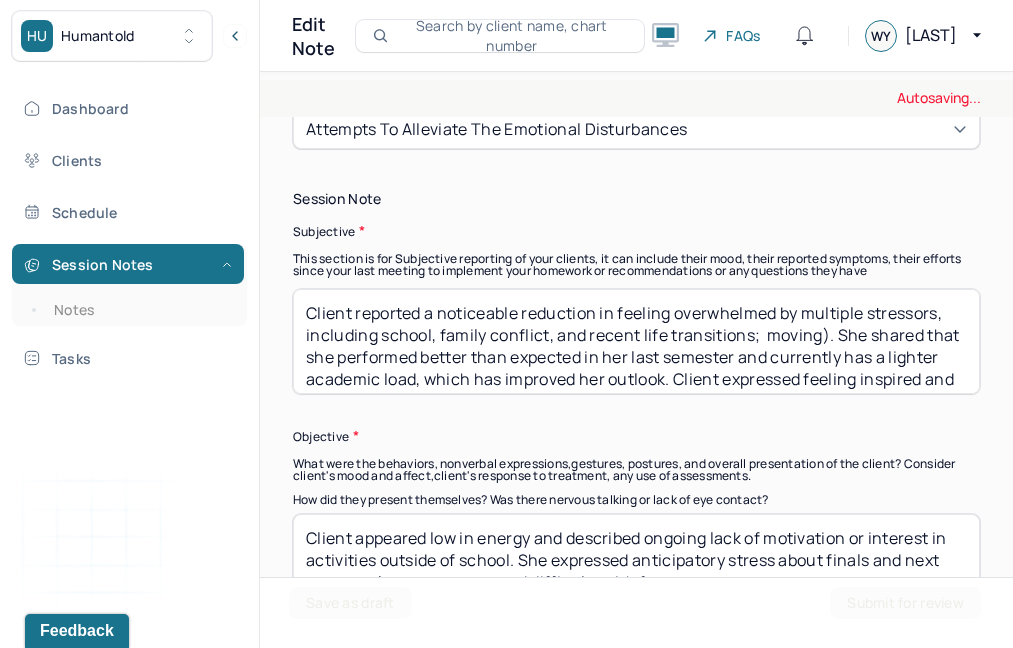 click on "Client reported a noticeable reduction in feeling overwhelmed by multiple stressors, including school, family conflict, and recent life transitions (e.g., moving). She shared that she performed better than expected in her last semester and currently has a lighter academic load, which has improved her outlook. Client expressed feeling inspired and more engaged with her present coursework. She acknowledged ongoing difficulty with being more physically active and social outside her apartment but noted progress, such as hanging out with peers and following through on medical appointments." at bounding box center (636, 341) 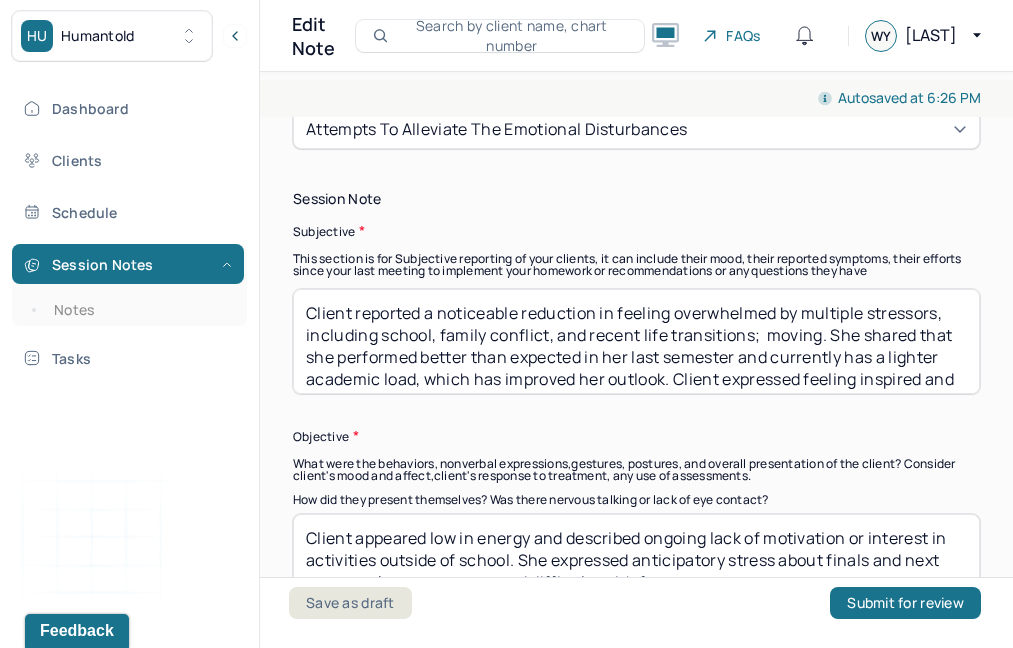 click on "Client reported a noticeable reduction in feeling overwhelmed by multiple stressors, including school, family conflict, and recent life transitions;  moving). She shared that she performed better than expected in her last semester and currently has a lighter academic load, which has improved her outlook. Client expressed feeling inspired and more engaged with her present coursework. She acknowledged ongoing difficulty with being more physically active and social outside her apartment but noted progress, such as hanging out with peers and following through on medical appointments." at bounding box center [636, 341] 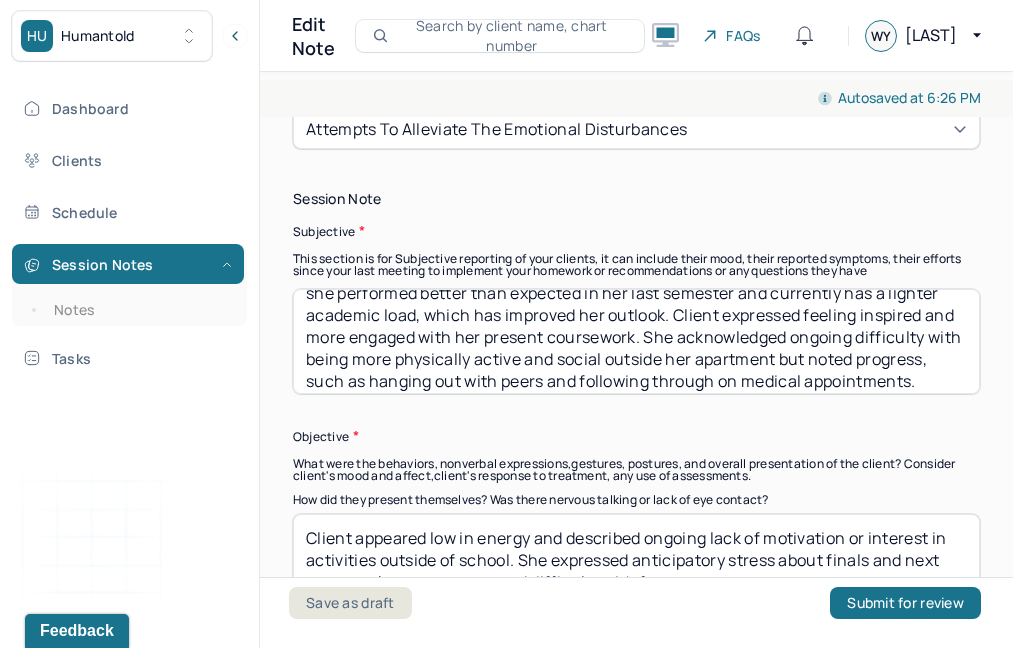 scroll, scrollTop: 74, scrollLeft: 0, axis: vertical 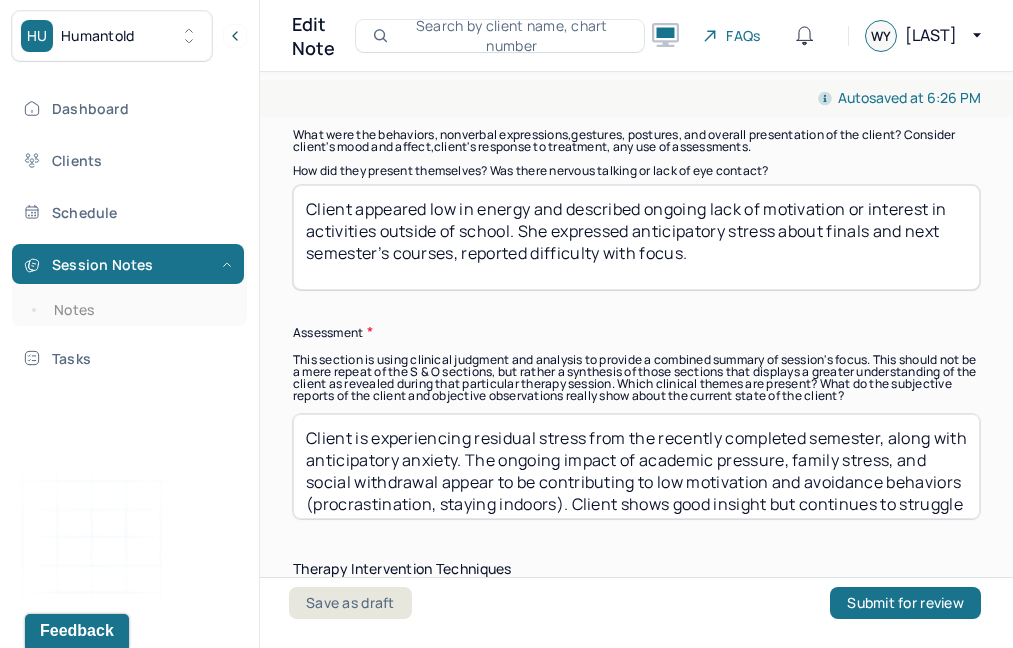 drag, startPoint x: 717, startPoint y: 259, endPoint x: 391, endPoint y: 172, distance: 337.40924 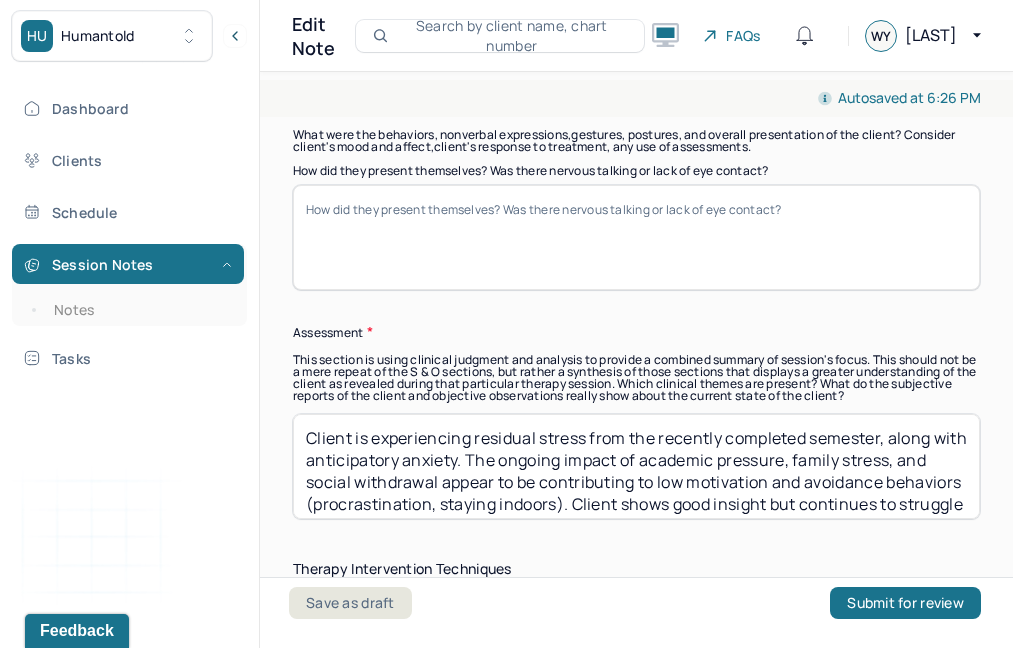 paste on "Client appeared more relaxed and optimistic than in previous sessions. Affect was brighter, and speech was spontaneous and goal-directed. She demonstrated improved insight and reflected on her current stressors with more balance." 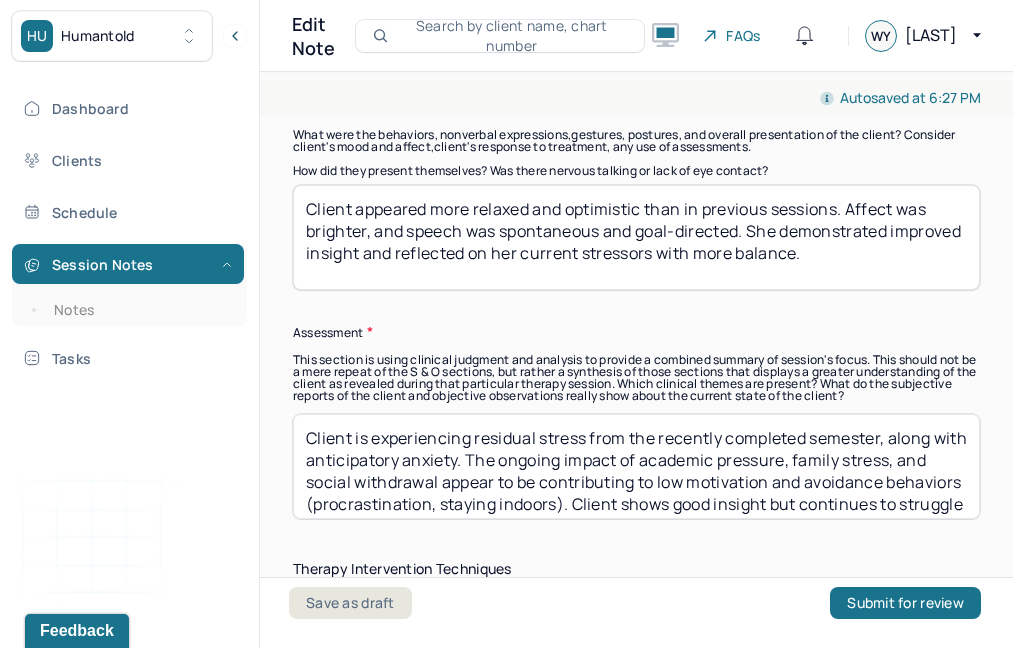 scroll, scrollTop: 1501, scrollLeft: 0, axis: vertical 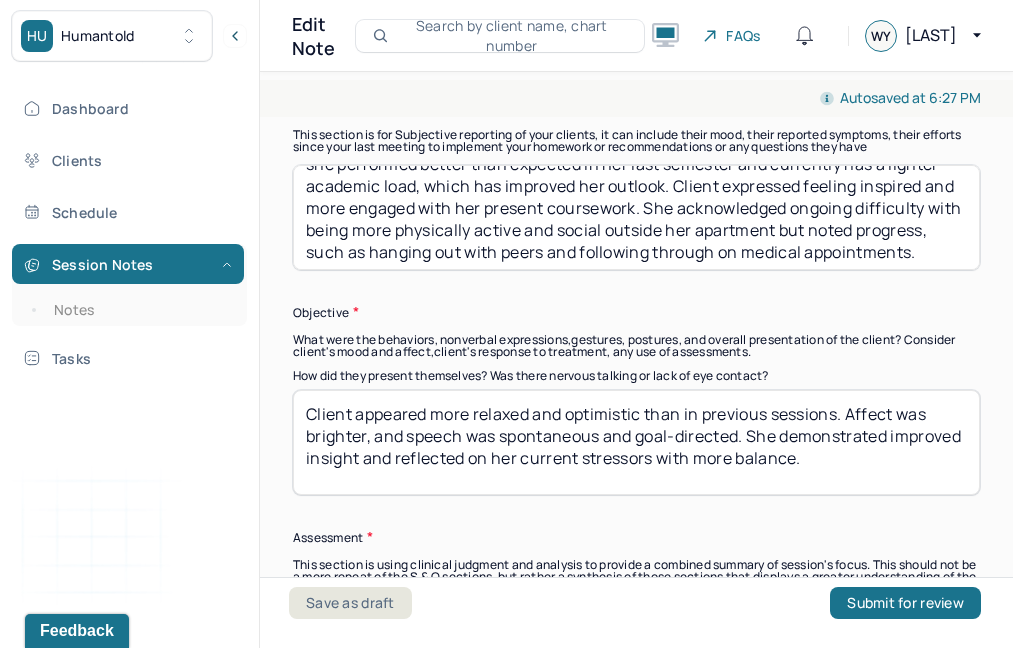 type on "Client appeared more relaxed and optimistic than in previous sessions. Affect was brighter, and speech was spontaneous and goal-directed. She demonstrated improved insight and reflected on her current stressors with more balance." 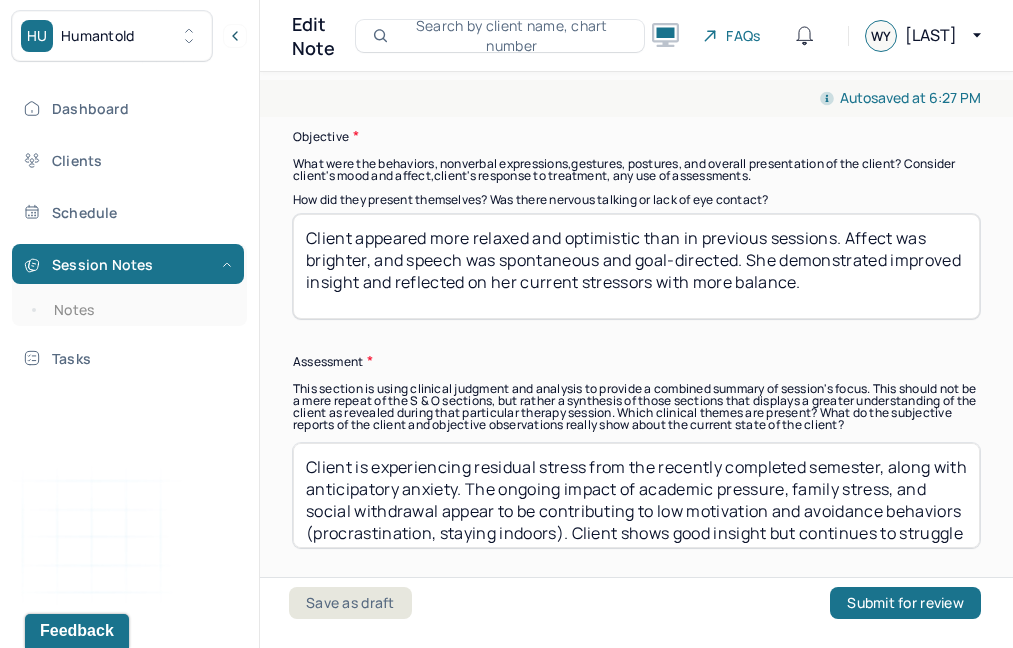 scroll, scrollTop: 1701, scrollLeft: 0, axis: vertical 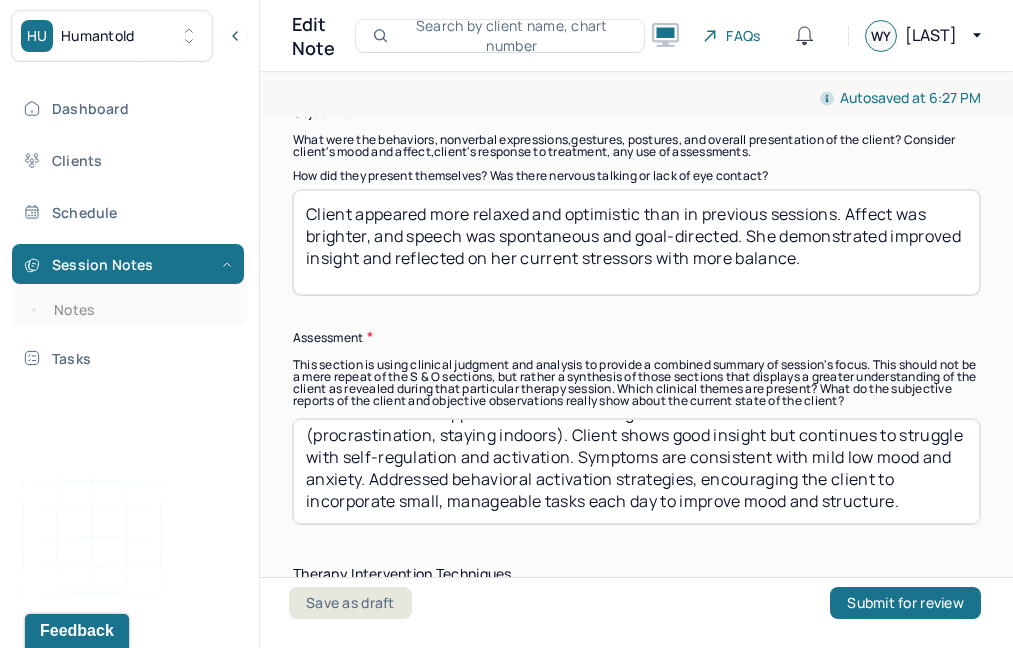 drag, startPoint x: 305, startPoint y: 437, endPoint x: 406, endPoint y: 633, distance: 220.49263 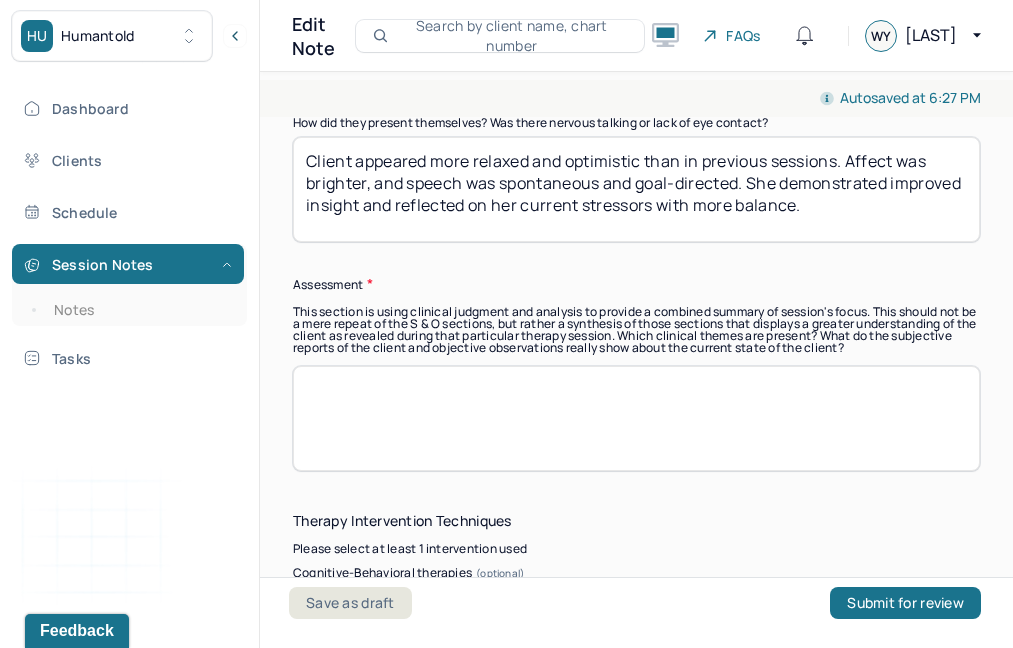 scroll, scrollTop: 0, scrollLeft: 0, axis: both 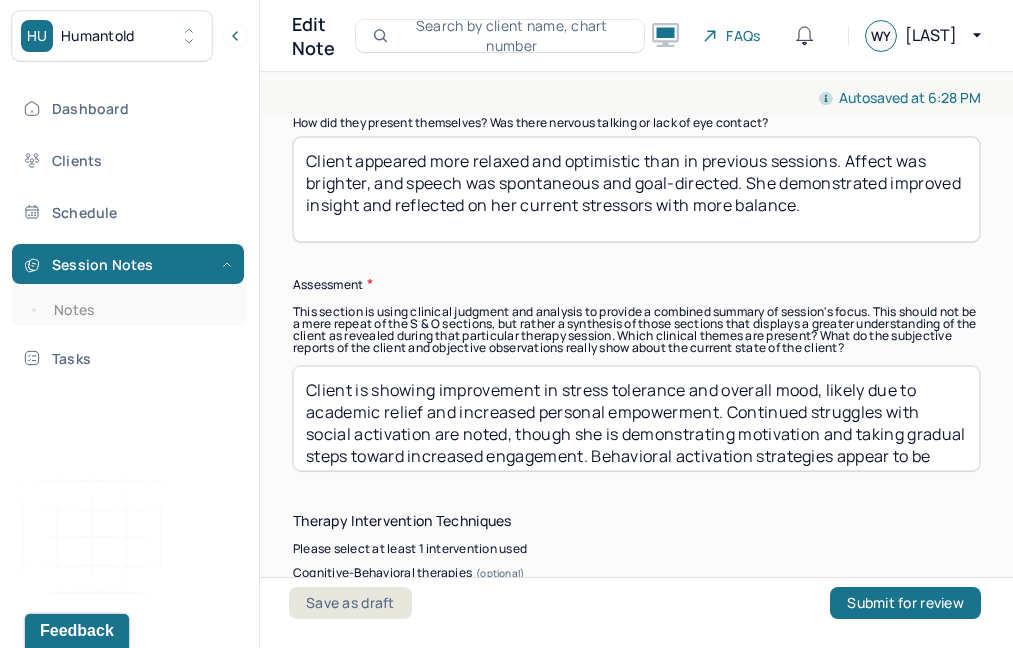 click on "Client is showing improvement in stress tolerance and overall mood, likely due to academic relief and increased personal empowerment. Continued struggles with social activation are noted, though she is demonstrating motivation and taking gradual steps toward increased engagement. Behavioral activation strategies appear to be having a positive effect. Symptoms of anxiety and low mood remain mild and are trending toward further improvement." at bounding box center [636, 418] 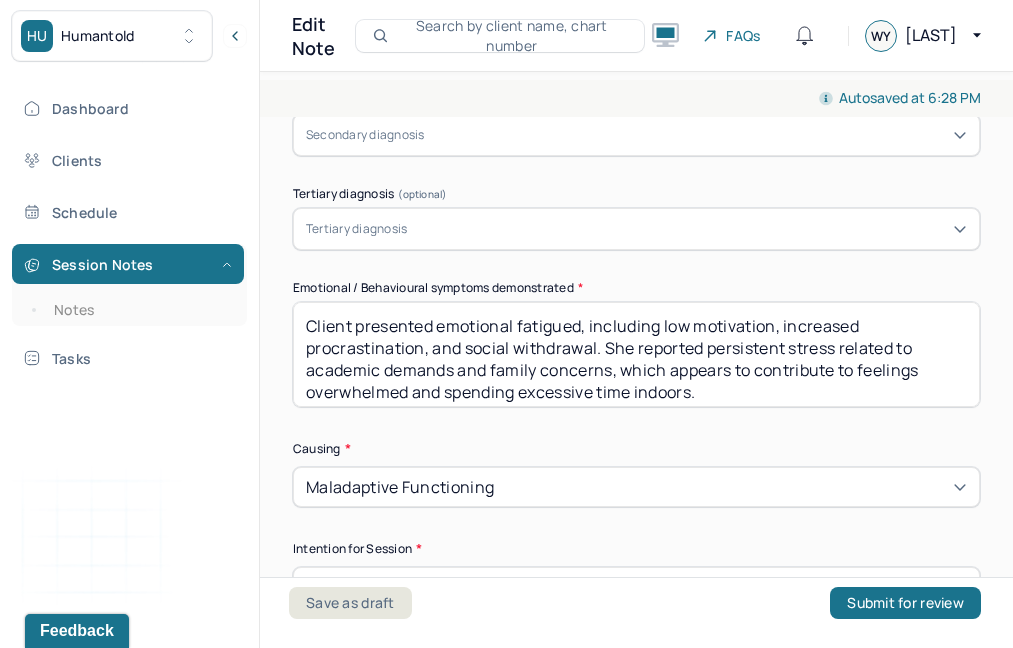 scroll, scrollTop: 774, scrollLeft: 0, axis: vertical 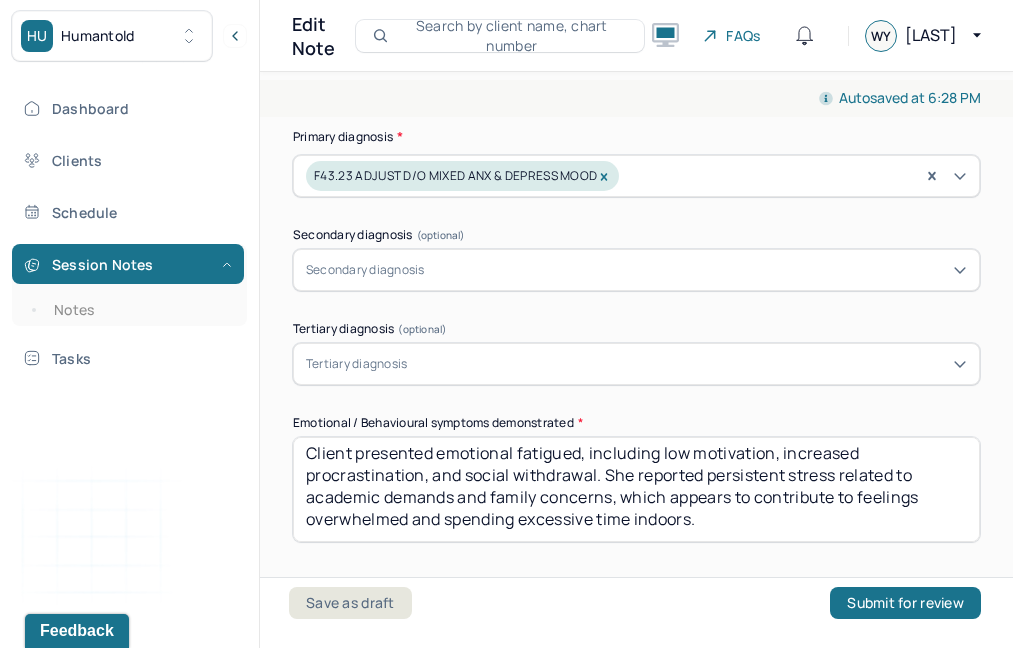 type on "Client is showing improvement in stress tolerance and overall mood, likely due to academic relief and increased personal empowerment. Continued struggles with social activation are noted, though she is demonstrating motivation and taking gradual steps toward increased engagement. Behavioral activation strategies appear to be having a positive effect. Symptoms of anxiety and low mood remain mild and are trending toward further improvement." 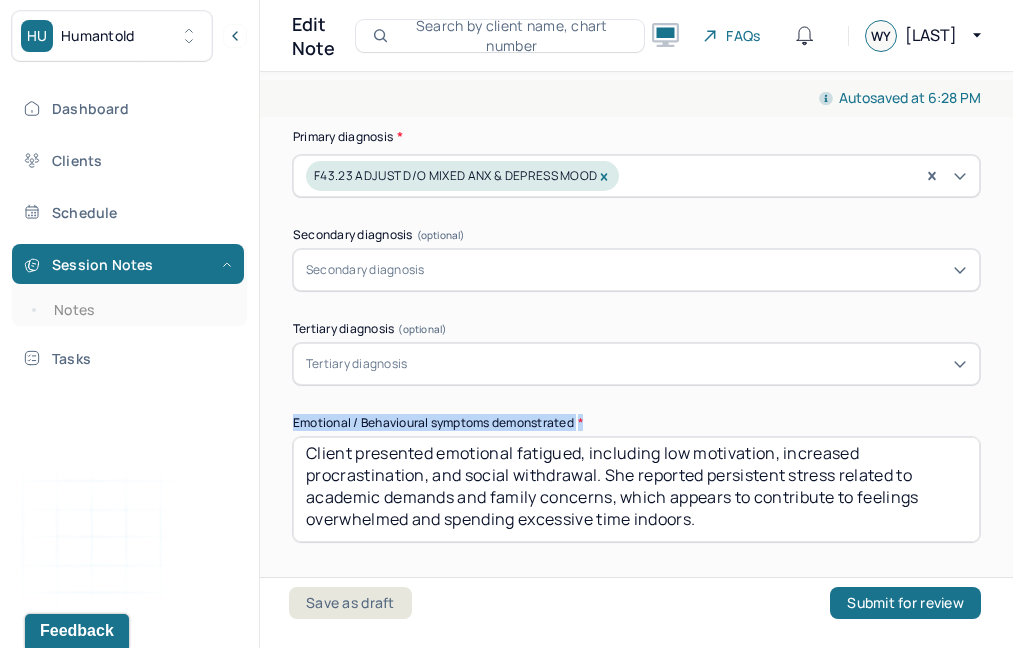 drag, startPoint x: 588, startPoint y: 413, endPoint x: 287, endPoint y: 416, distance: 301.01495 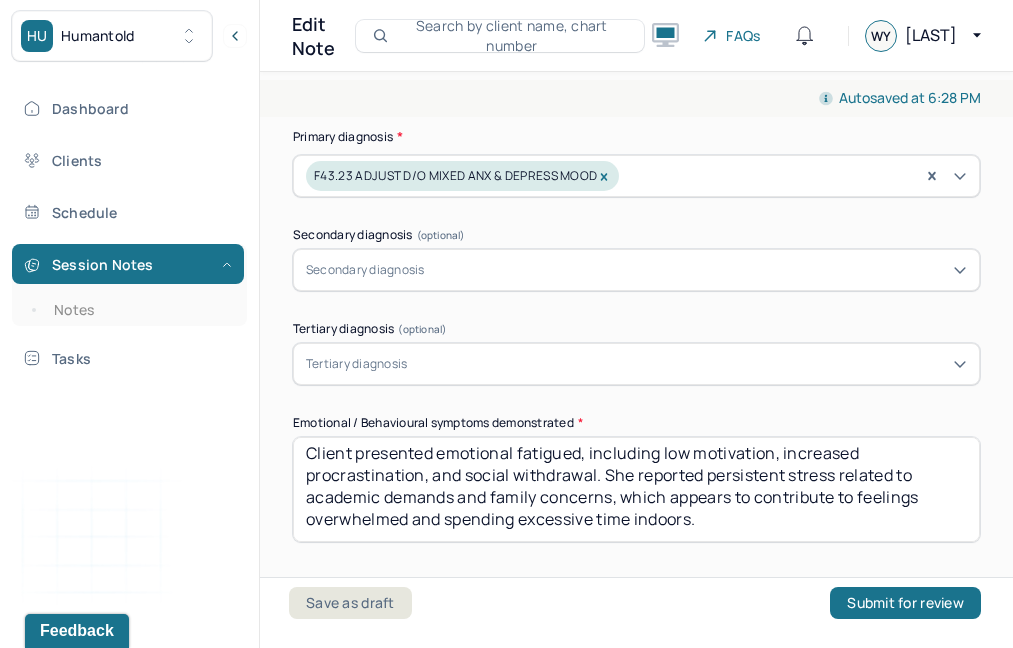 drag, startPoint x: 304, startPoint y: 451, endPoint x: 423, endPoint y: 632, distance: 216.61487 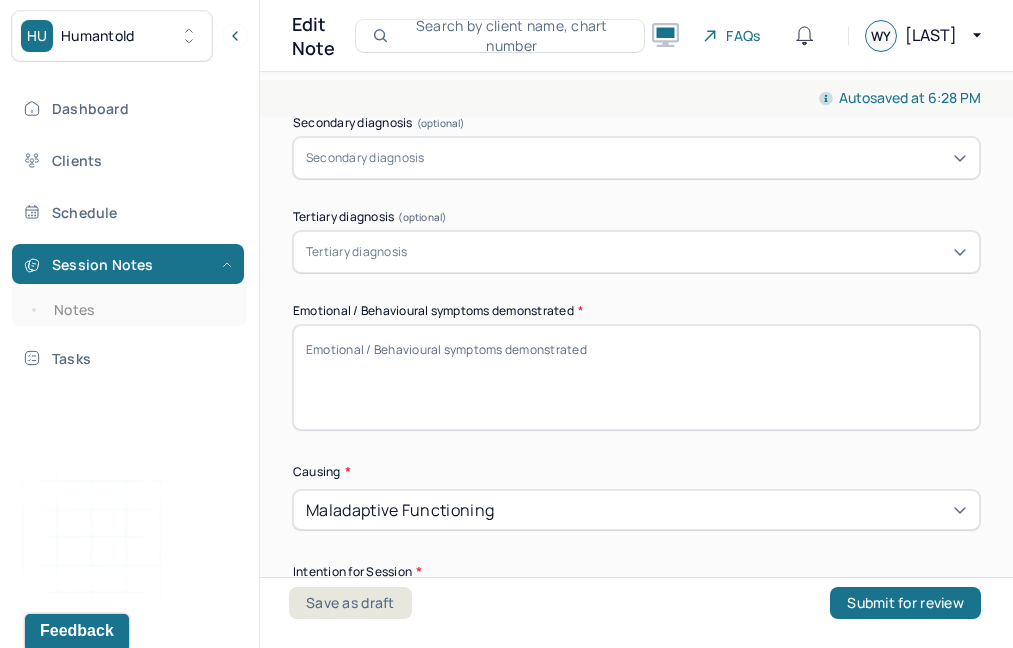 scroll, scrollTop: 0, scrollLeft: 0, axis: both 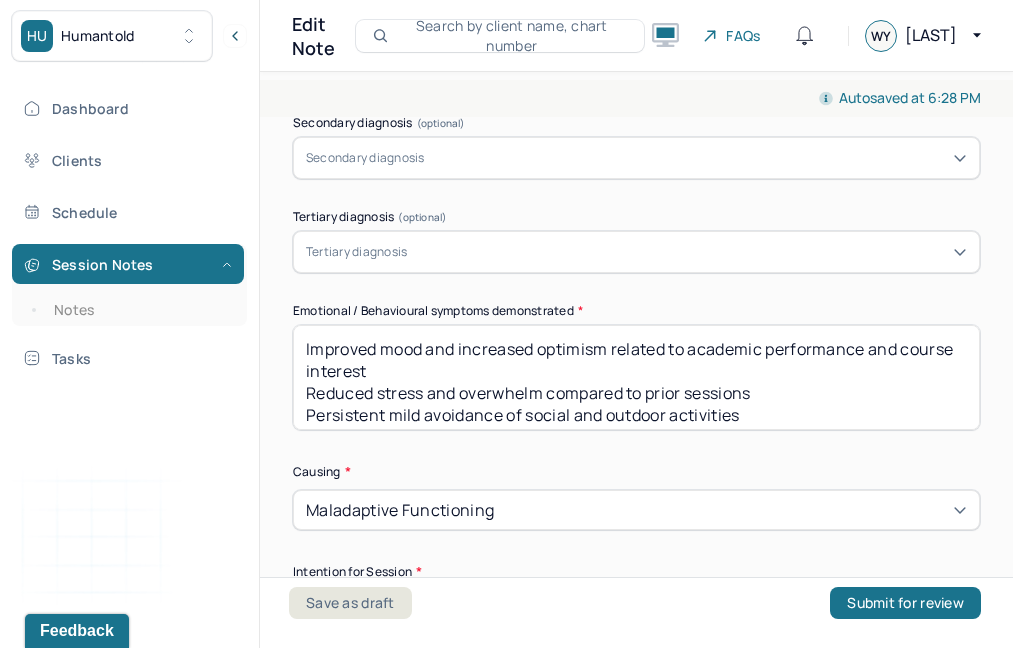 click on "Improved mood and increased optimism related to academic performance and course interest
Reduced stress and overwhelm compared to prior sessions
Persistent mild avoidance of social and outdoor activities
Gradual engagement in social interaction (spending time with peers)
Increased follow-through on personal responsibilities (e.g., attending medical appointments)
Ongoing low motivation in certain areas, though improving with structure and activation" at bounding box center (636, 377) 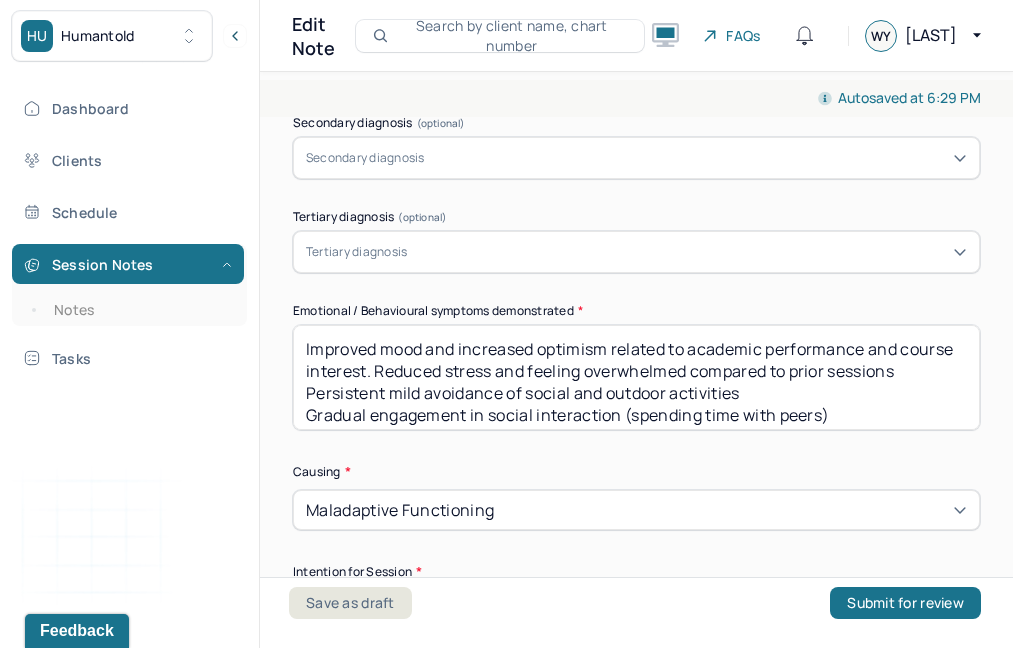 drag, startPoint x: 912, startPoint y: 364, endPoint x: 700, endPoint y: 362, distance: 212.00943 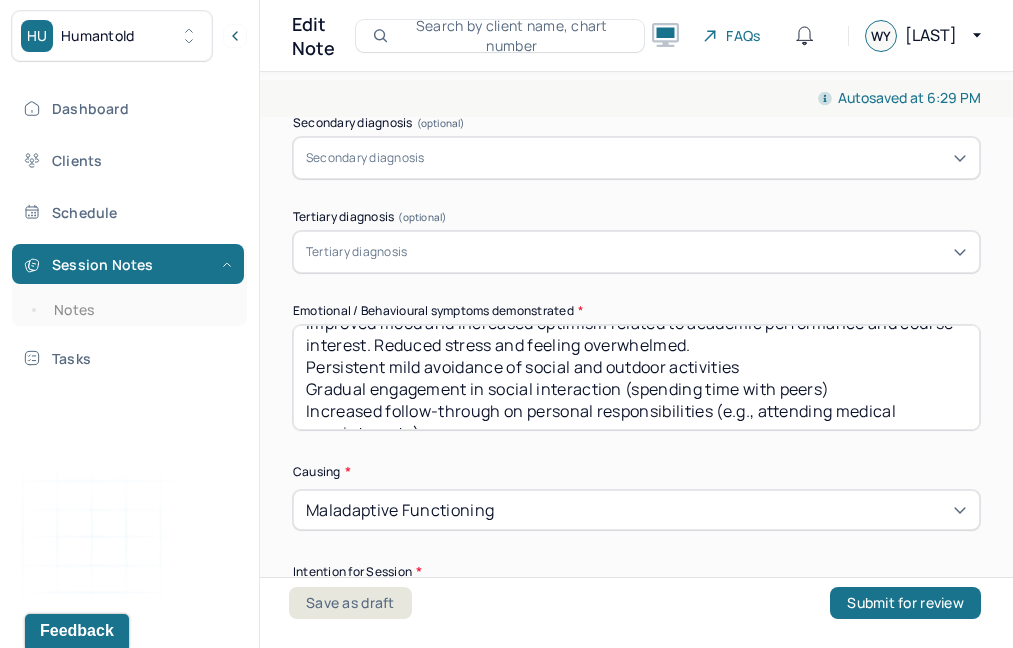 scroll, scrollTop: 28, scrollLeft: 0, axis: vertical 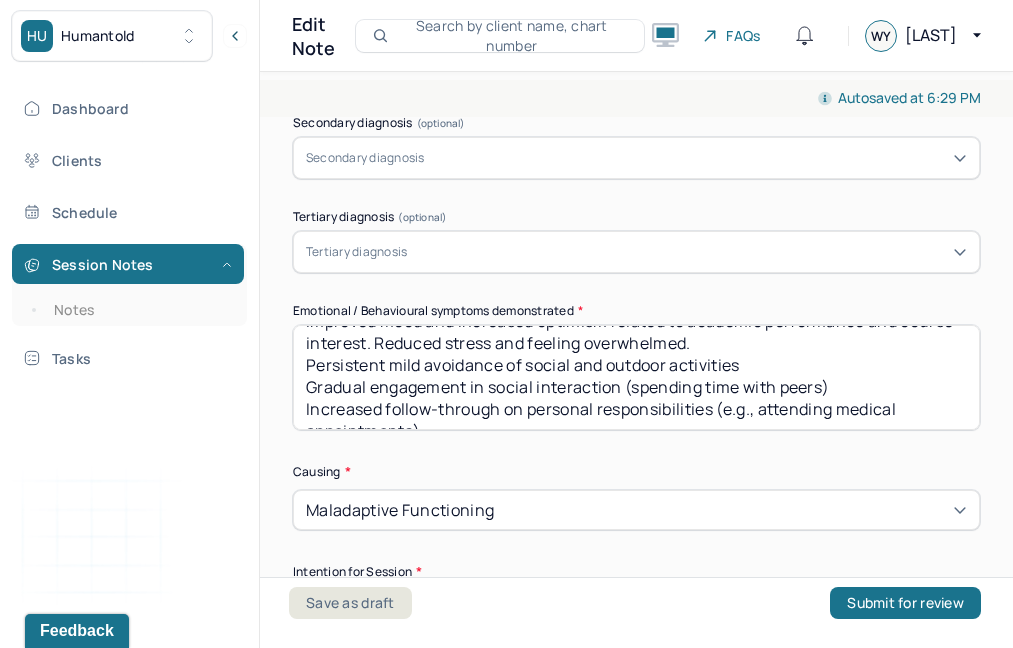 drag, startPoint x: 851, startPoint y: 381, endPoint x: 656, endPoint y: 379, distance: 195.01025 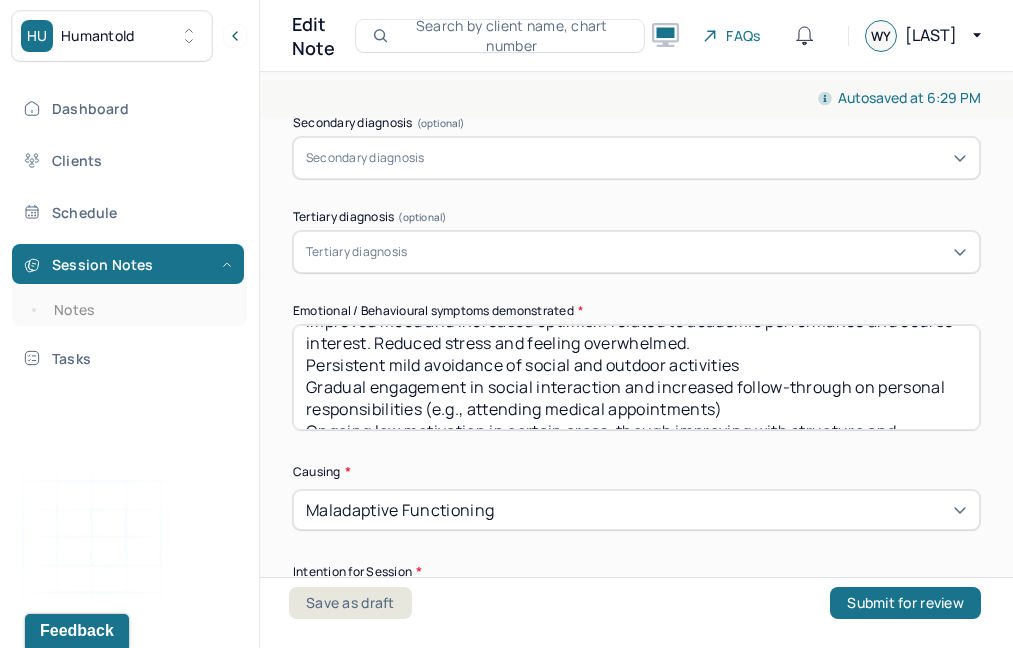drag, startPoint x: 732, startPoint y: 406, endPoint x: 437, endPoint y: 406, distance: 295 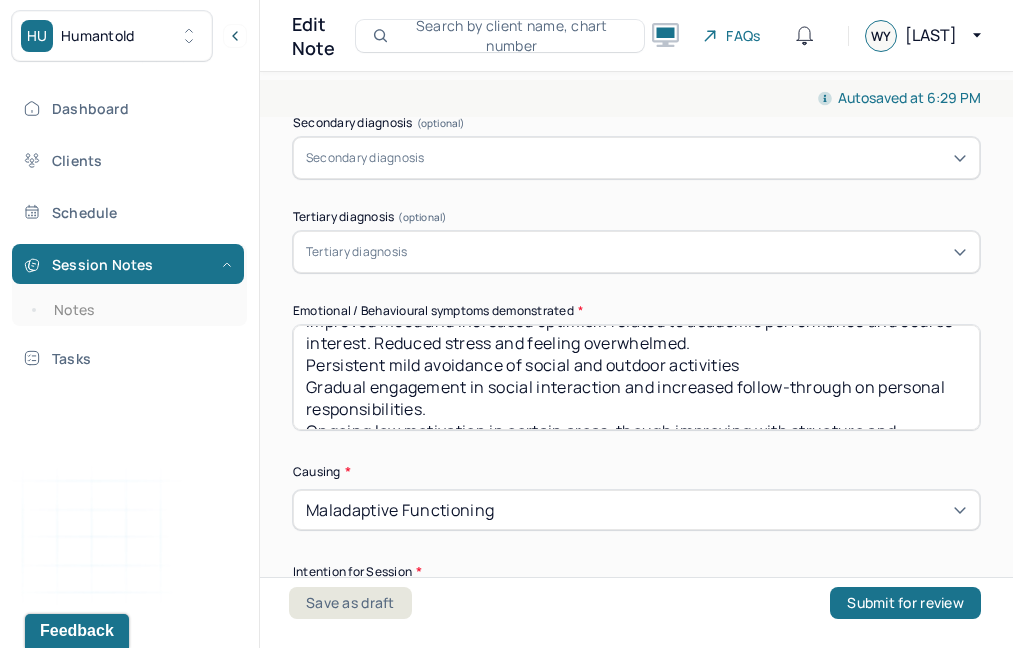 drag, startPoint x: 757, startPoint y: 359, endPoint x: 264, endPoint y: 358, distance: 493.001 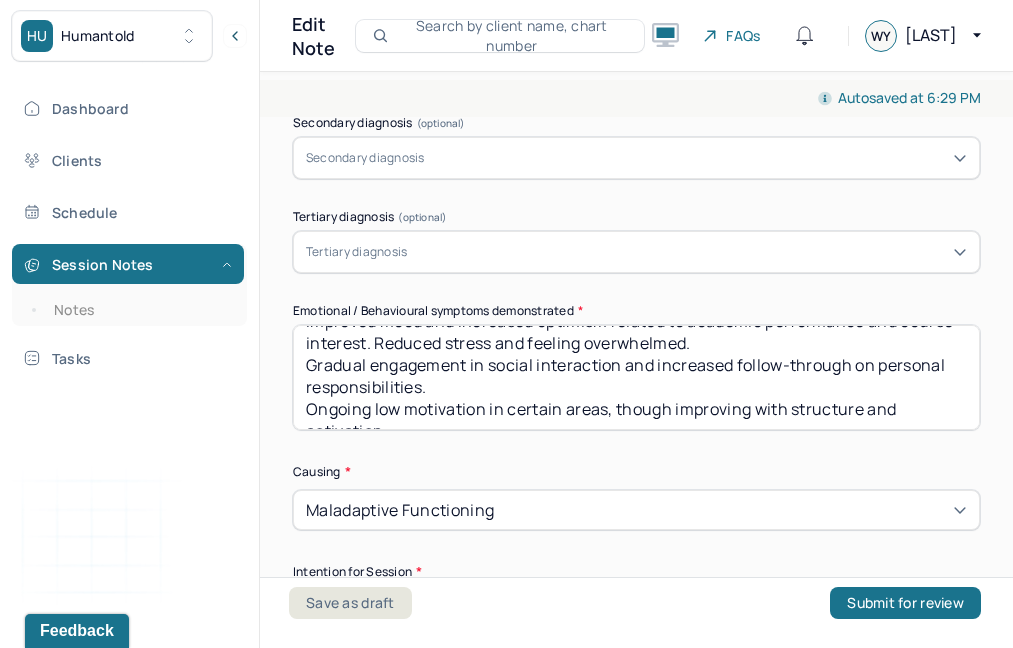 scroll, scrollTop: 6, scrollLeft: 0, axis: vertical 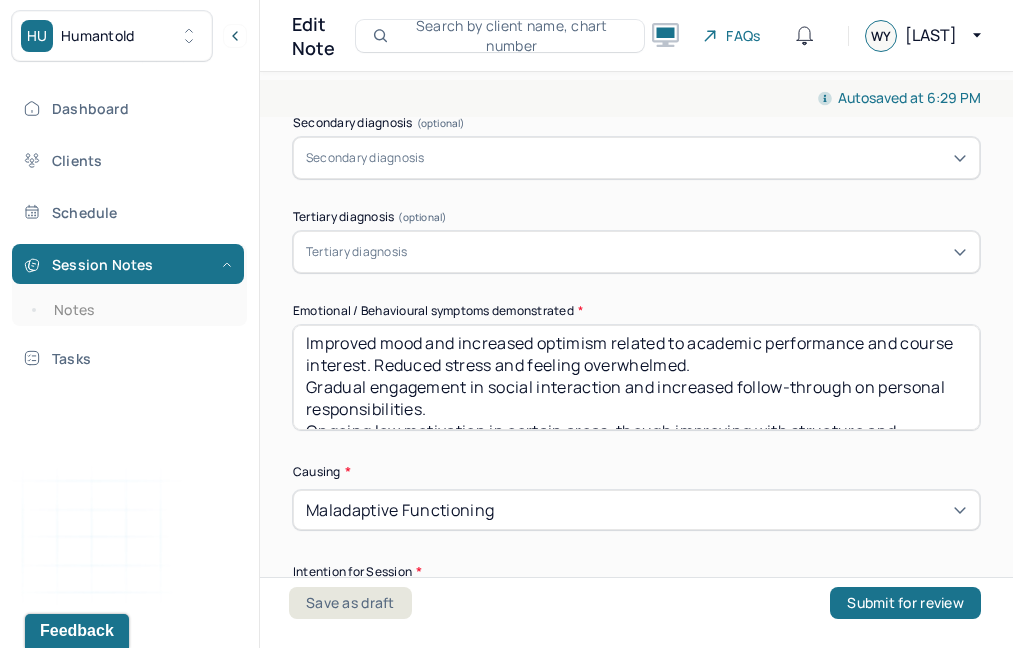 click on "Improved mood and increased optimism related to academic performance and course interest. Reduced stress and feeling overwhelmed.
Gradual engagement in social interaction and increased follow-through on personal responsibilities.
Ongoing low motivation in certain areas, though improving with structure and activation" at bounding box center (636, 377) 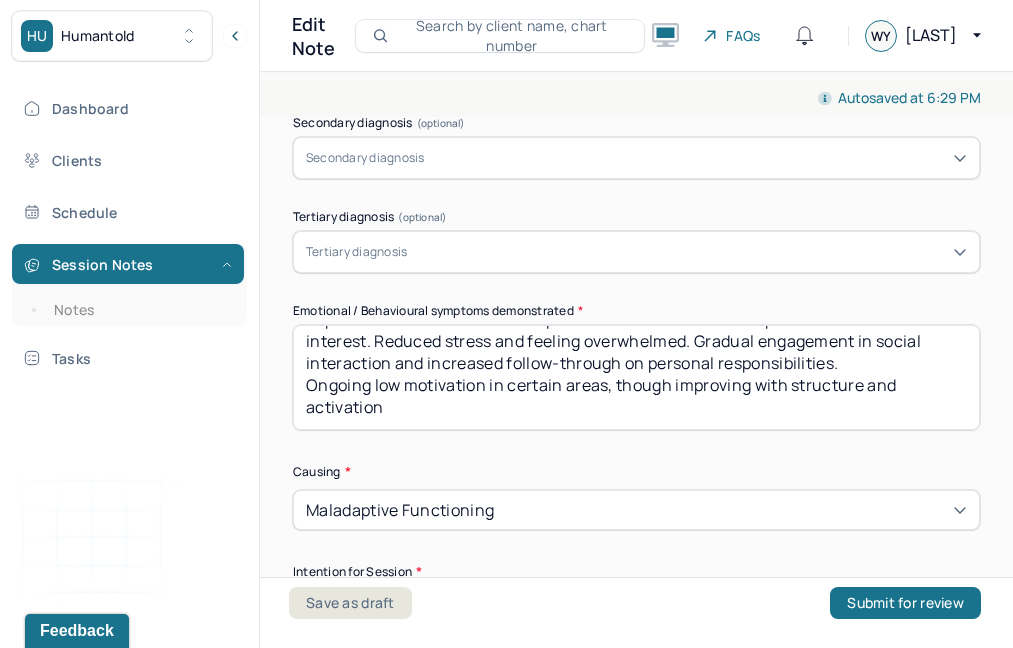 scroll, scrollTop: 28, scrollLeft: 0, axis: vertical 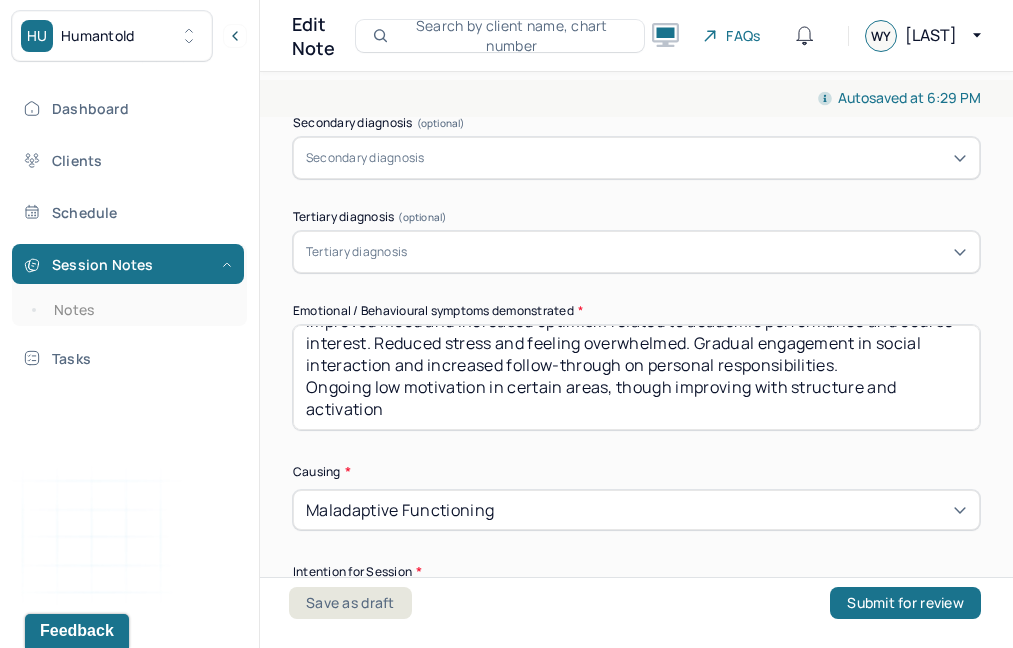 click on "Improved mood and increased optimism related to academic performance and course interest. Reduced stress and feeling overwhelmed. Gradual engagement in social interaction and increased follow-through on personal responsibilities.
Ongoing low motivation in certain areas, though improving with structure and activation" at bounding box center [636, 377] 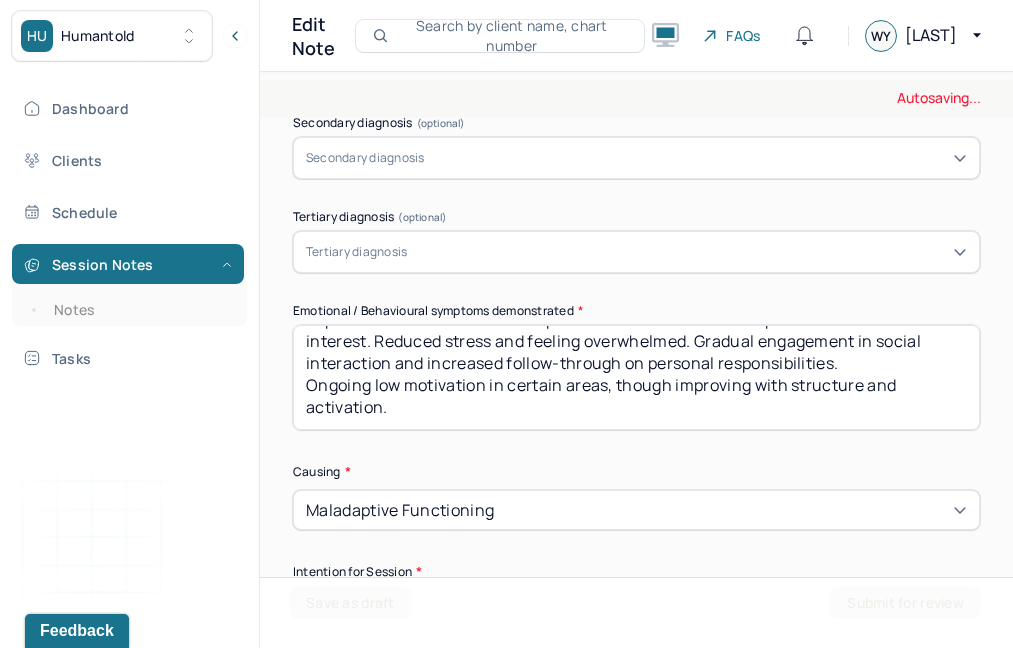 scroll, scrollTop: 0, scrollLeft: 0, axis: both 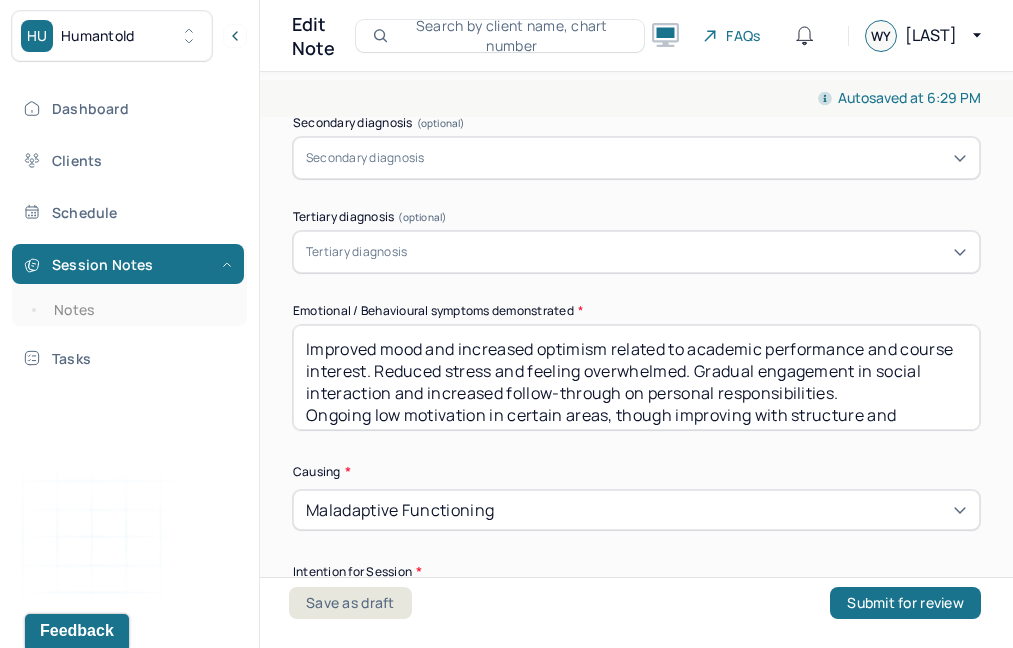 click on "Improved mood and increased optimism related to academic performance and course interest. Reduced stress and feeling overwhelmed. Gradual engagement in social interaction and increased follow-through on personal responsibilities.
Ongoing low motivation in certain areas, though improving with structure and activation." at bounding box center [636, 377] 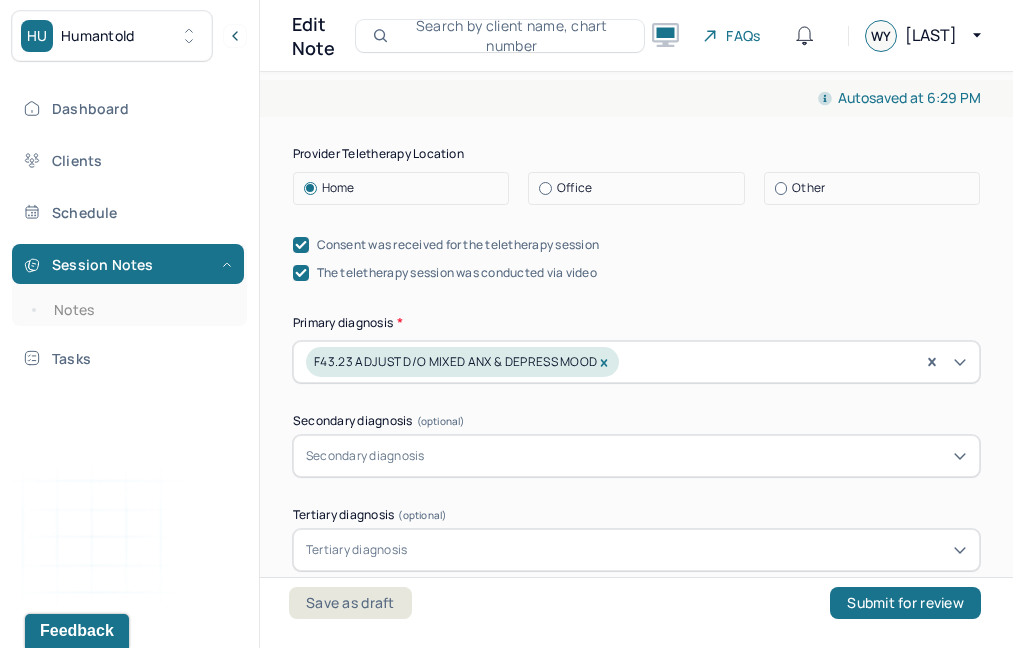 scroll, scrollTop: 503, scrollLeft: 0, axis: vertical 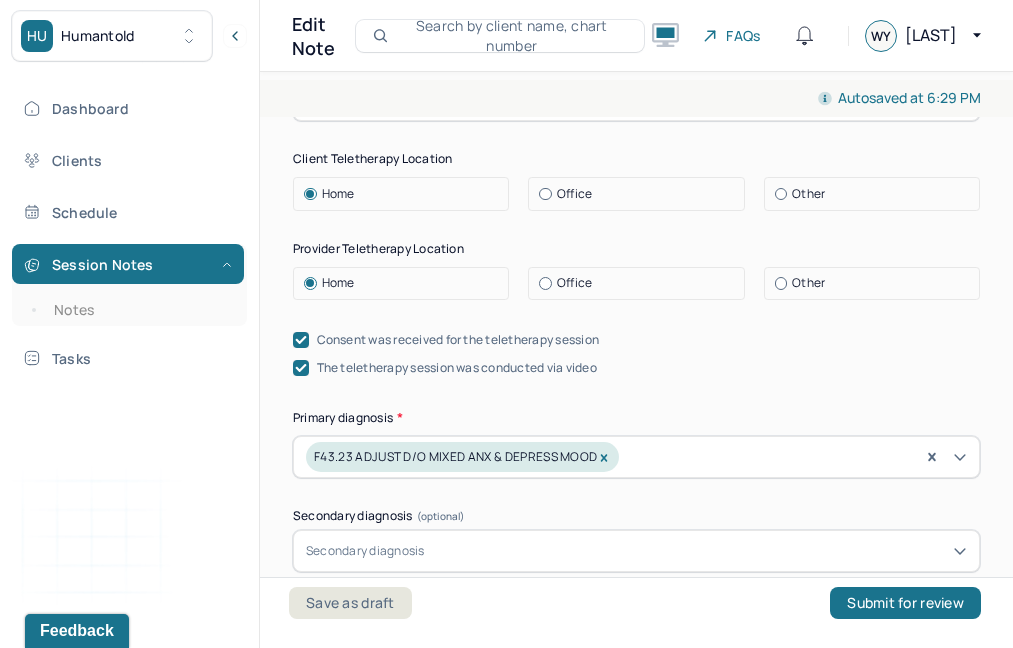 type on "Improved mood and increased optimism related to academic performance and course interest. Reduced stress and feeling overwhelmed. Gradual engagement in social interaction and increased follow-through on personal responsibilities.
Ongoing low motivation in certain areas, though improving with structure and activation." 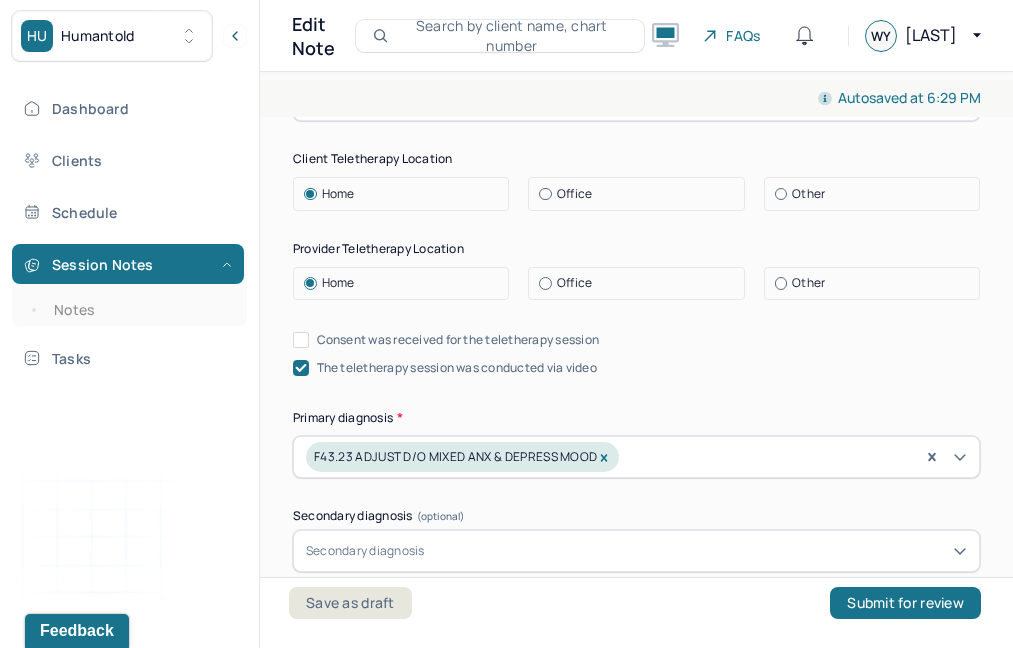 click on "Consent was received for the teletherapy session" at bounding box center [301, 340] 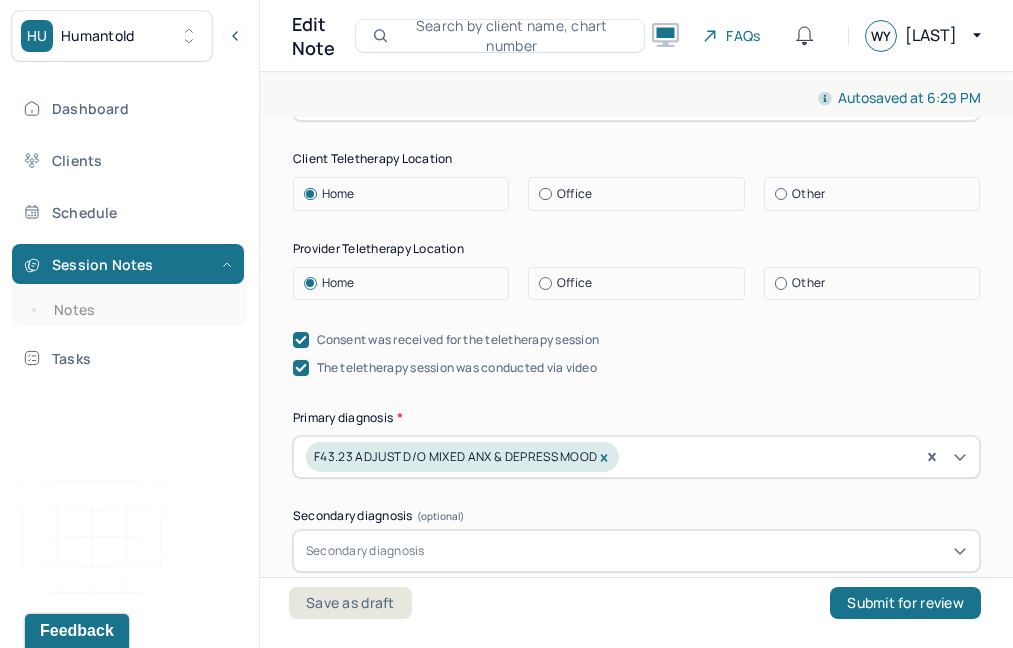 click 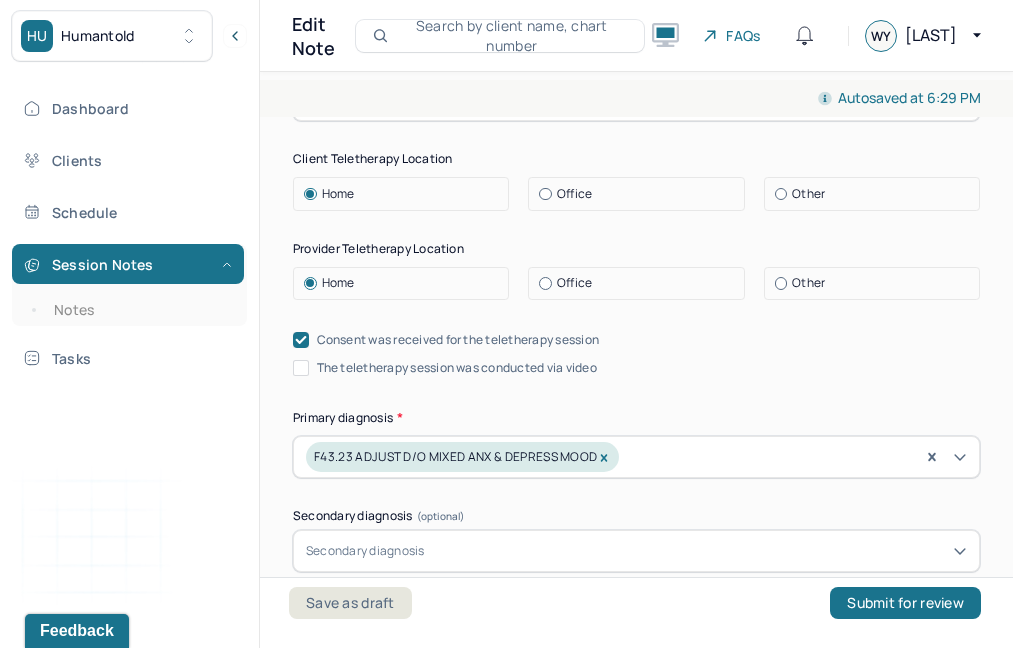 click on "The teletherapy session was conducted via video" at bounding box center [301, 368] 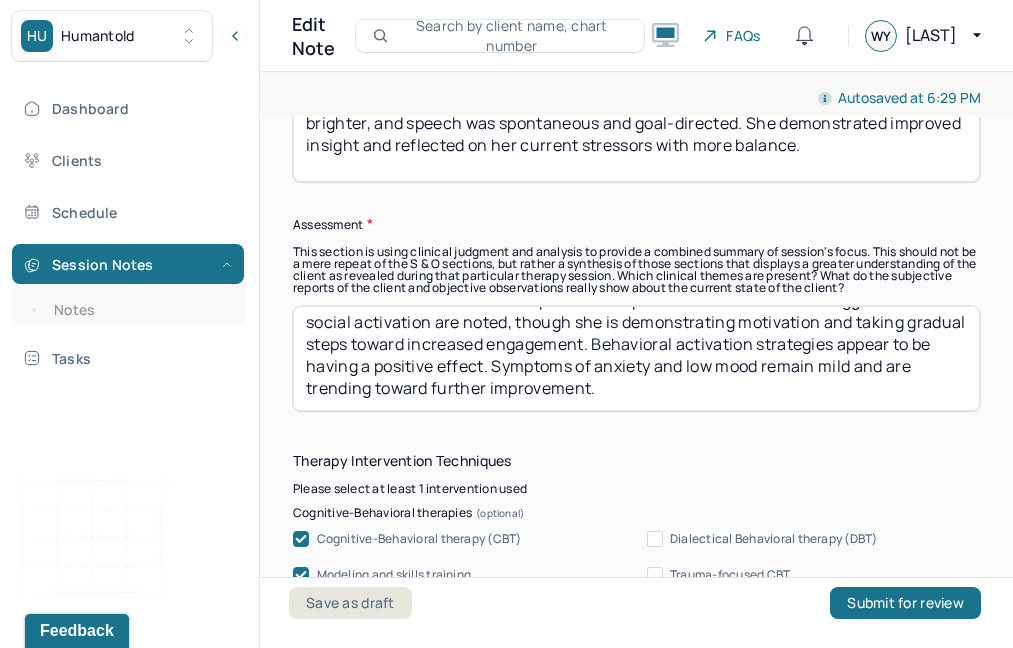 scroll, scrollTop: 1838, scrollLeft: 0, axis: vertical 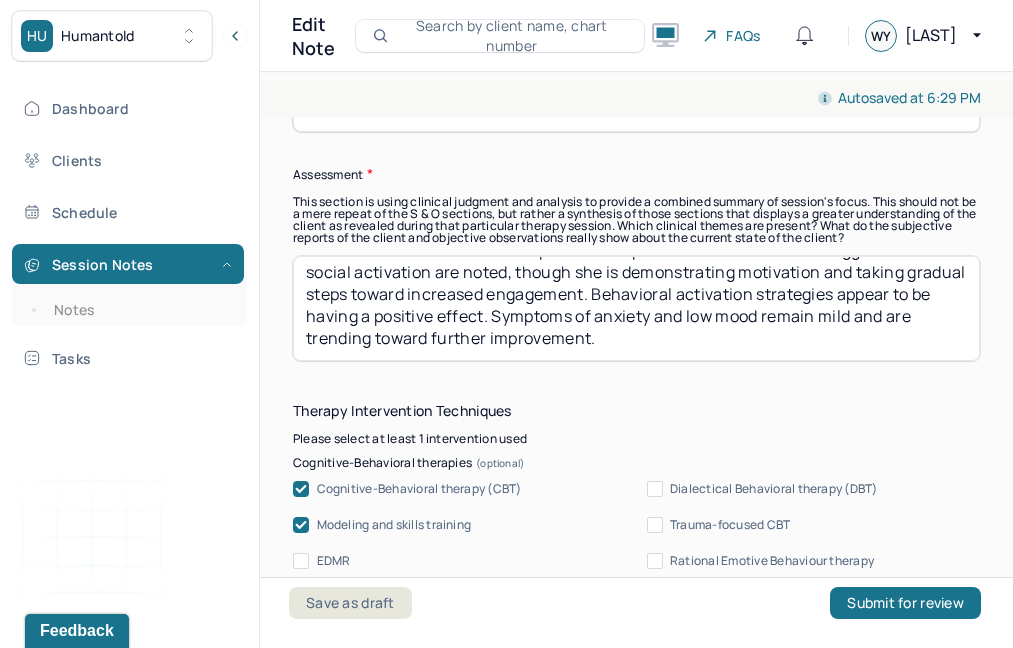 click on "Client is showing improvement in stress tolerance and overall mood, likely due to academic relief and increased personal empowerment. Continued struggles with social activation are noted, though she is demonstrating motivation and taking gradual steps toward increased engagement. Behavioral activation strategies appear to be having a positive effect. Symptoms of anxiety and low mood remain mild and are trending toward further improvement." at bounding box center [636, 308] 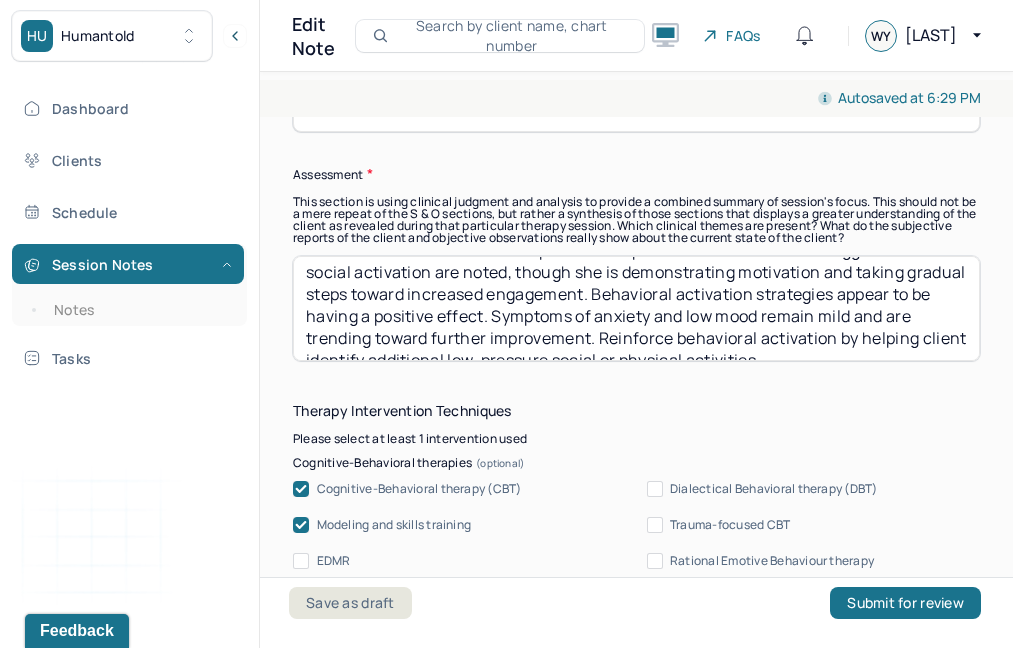 scroll, scrollTop: 62, scrollLeft: 0, axis: vertical 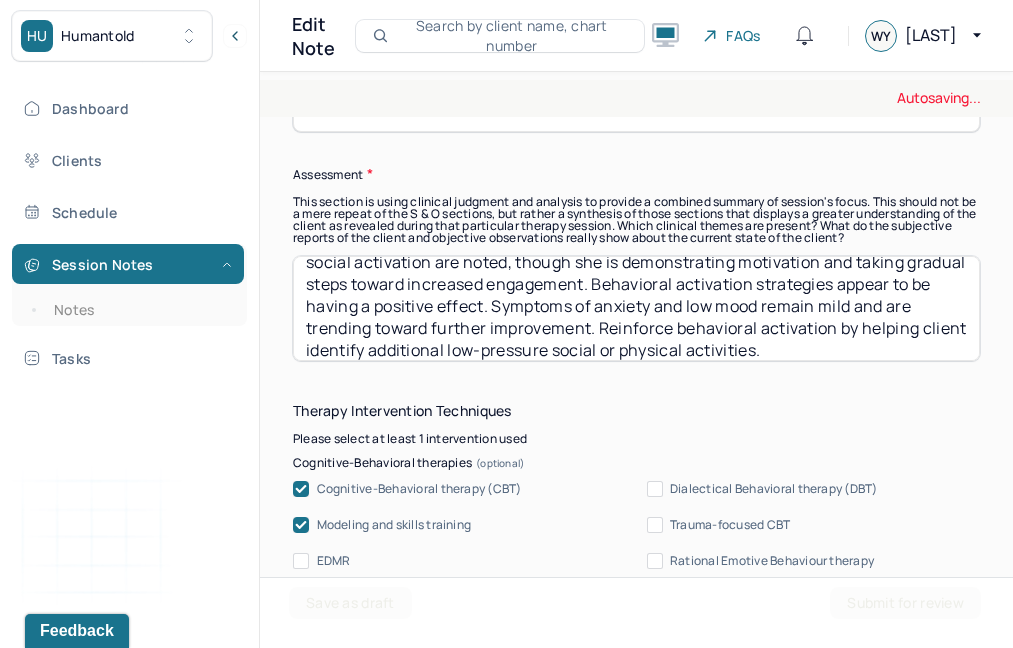 click on "Client is showing improvement in stress tolerance and overall mood, likely due to academic relief and increased personal empowerment. Continued struggles with social activation are noted, though she is demonstrating motivation and taking gradual steps toward increased engagement. Behavioral activation strategies appear to be having a positive effect. Symptoms of anxiety and low mood remain mild and are trending toward further improvement." at bounding box center (636, 308) 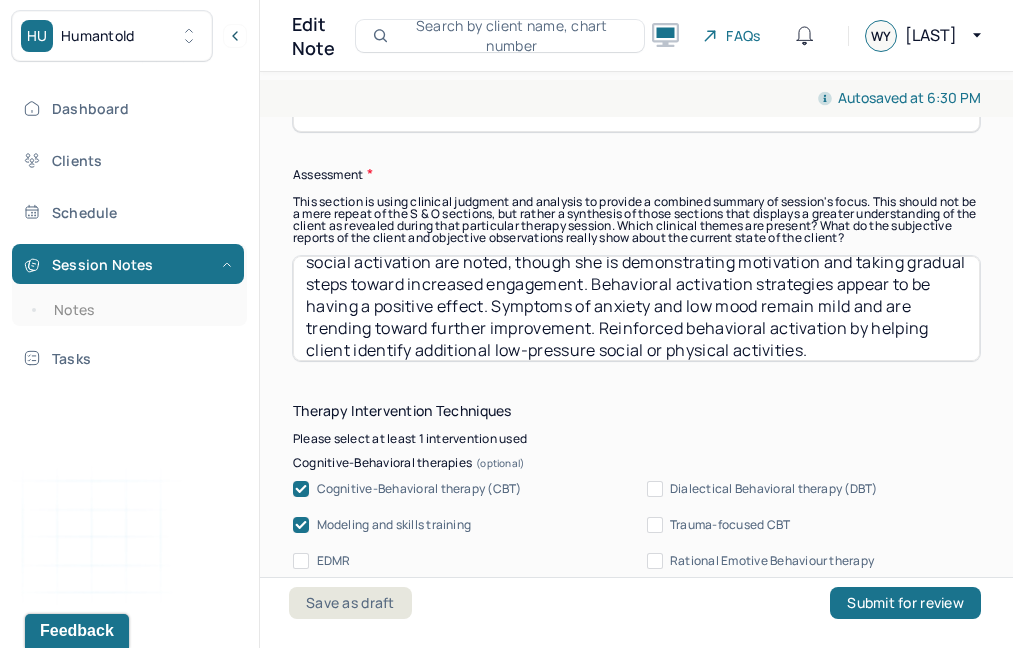 click on "Client is showing improvement in stress tolerance and overall mood, likely due to academic relief and increased personal empowerment. Continued struggles with social activation are noted, though she is demonstrating motivation and taking gradual steps toward increased engagement. Behavioral activation strategies appear to be having a positive effect. Symptoms of anxiety and low mood remain mild and are trending toward further improvement. Reinforced behavioral activation by helping client identify additional low-pressure social or physical activities." at bounding box center (636, 308) 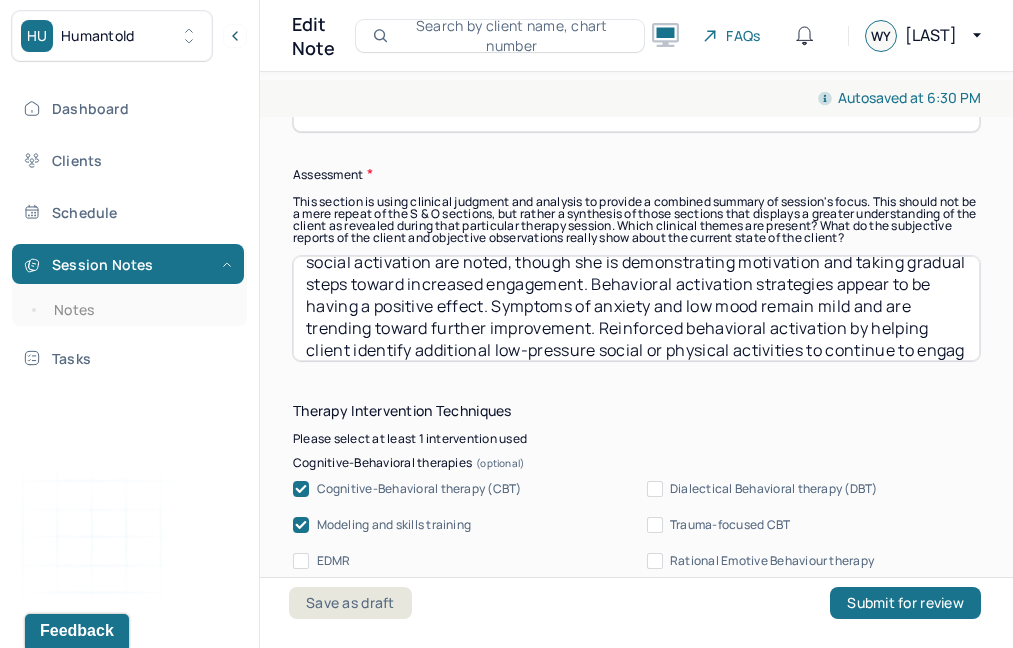 scroll, scrollTop: 84, scrollLeft: 0, axis: vertical 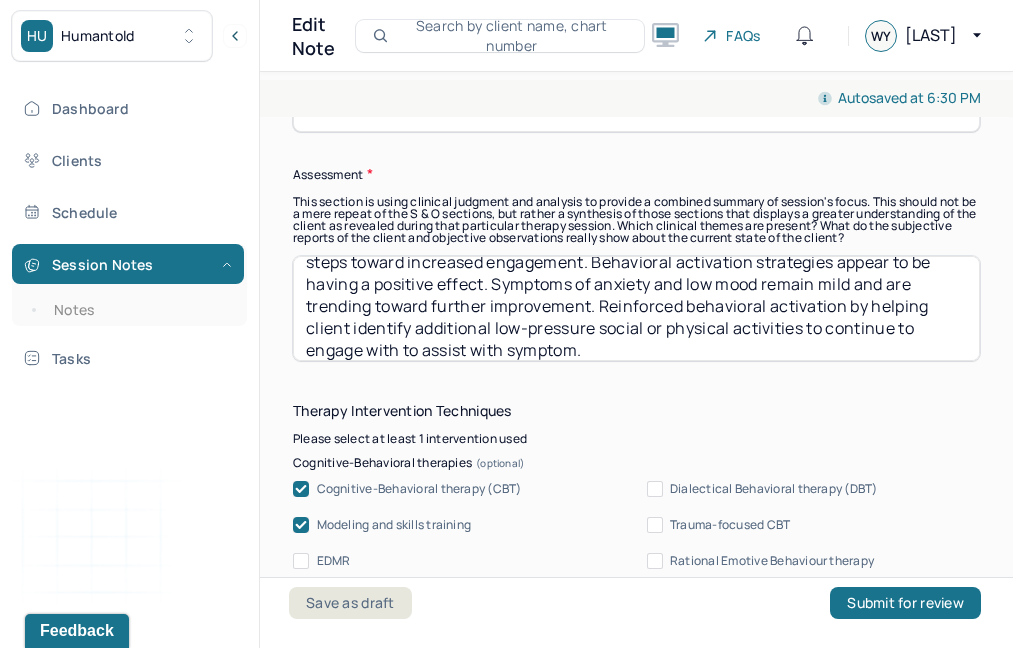 click on "Client is showing improvement in stress tolerance and overall mood, likely due to academic relief and increased personal empowerment. Continued struggles with social activation are noted, though she is demonstrating motivation and taking gradual steps toward increased engagement. Behavioral activation strategies appear to be having a positive effect. Symptoms of anxiety and low mood remain mild and are trending toward further improvement. Reinforced behavioral activation by helping client identify additional low-pressure social or physical activities to continue to engage with to assist with symptom." at bounding box center [636, 308] 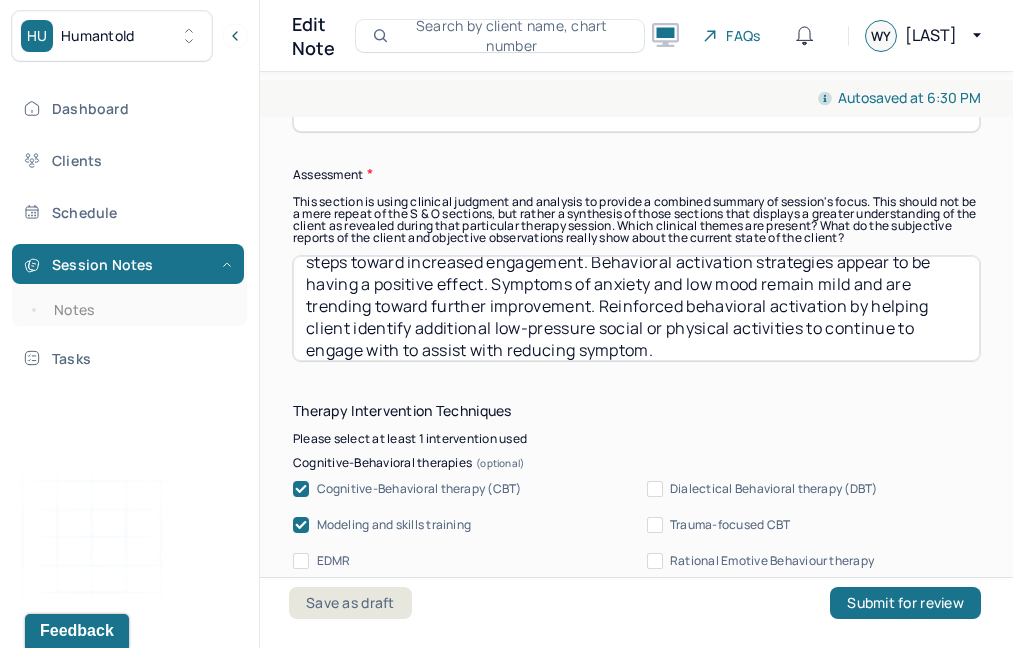 click on "Client is showing improvement in stress tolerance and overall mood, likely due to academic relief and increased personal empowerment. Continued struggles with social activation are noted, though she is demonstrating motivation and taking gradual steps toward increased engagement. Behavioral activation strategies appear to be having a positive effect. Symptoms of anxiety and low mood remain mild and are trending toward further improvement. Reinforced behavioral activation by helping client identify additional low-pressure social or physical activities to continue to engage with to assist with symptom." at bounding box center [636, 308] 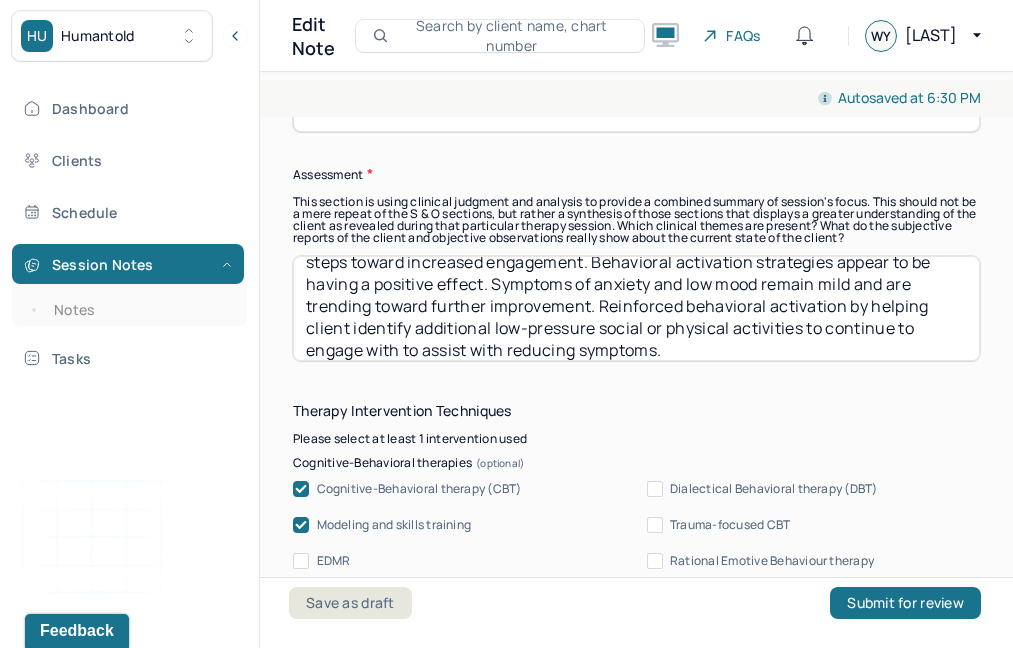 scroll, scrollTop: 0, scrollLeft: 0, axis: both 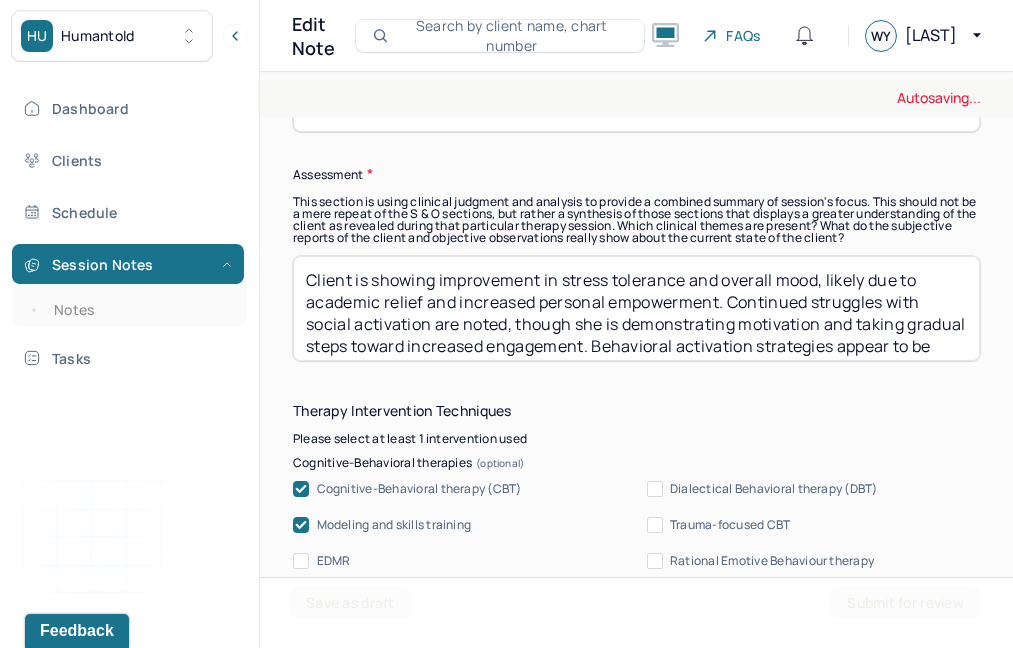 click on "Client is showing improvement in stress tolerance and overall mood, likely due to academic relief and increased personal empowerment. Continued struggles with social activation are noted, though she is demonstrating motivation and taking gradual steps toward increased engagement. Behavioral activation strategies appear to be having a positive effect. Symptoms of anxiety and low mood remain mild and are trending toward further improvement. Reinforced behavioral activation by helping client identify additional low-pressure social or physical activities to continue to engage with to assist with reducing symptom." at bounding box center [636, 308] 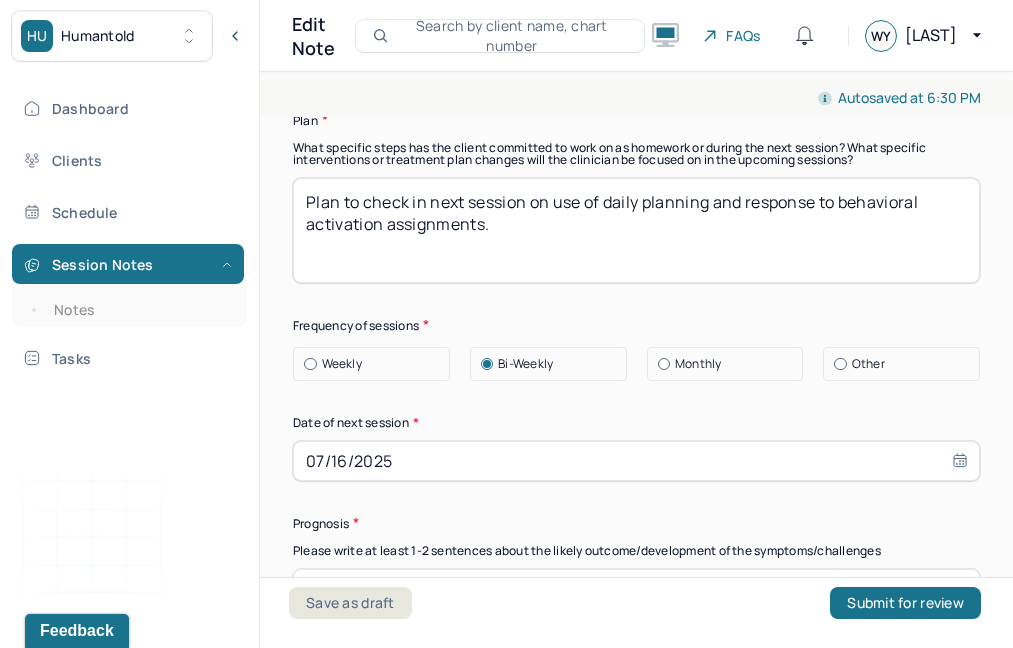 scroll, scrollTop: 2831, scrollLeft: 0, axis: vertical 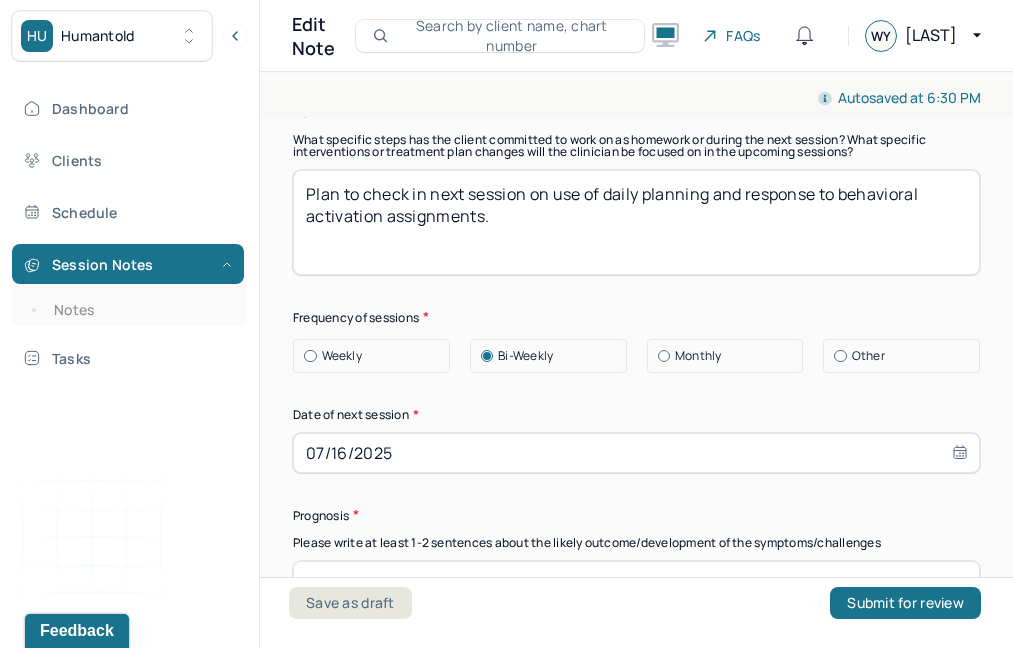 type on "Client is showing improvement in stress tolerance and overall mood, likely due to academic relief and increased personal empowerment. Continued struggles with social activation are noted, though she is demonstrating motivation and taking gradual steps toward increased engagement. Behavioral activation strategies appear to be having a positive effect. Symptoms of anxiety and low mood remain mild and are trending toward further improvement. Reinforced behavioral activation by helping client identify additional low-pressure social or physical activities to continue to engage with to assist with reducing symptoms." 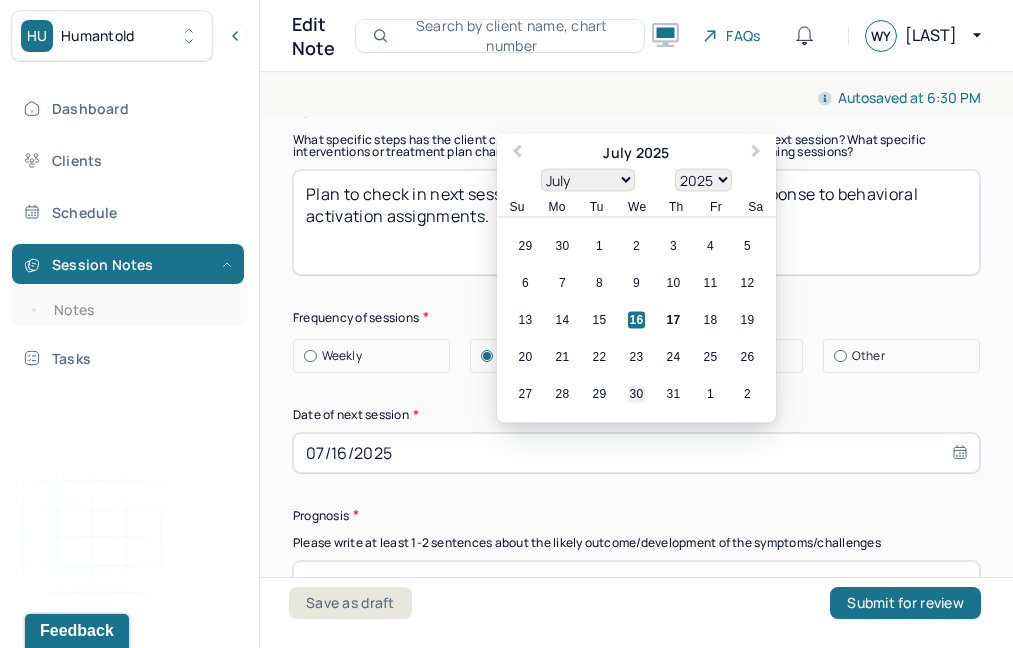 click on "30" at bounding box center (636, 393) 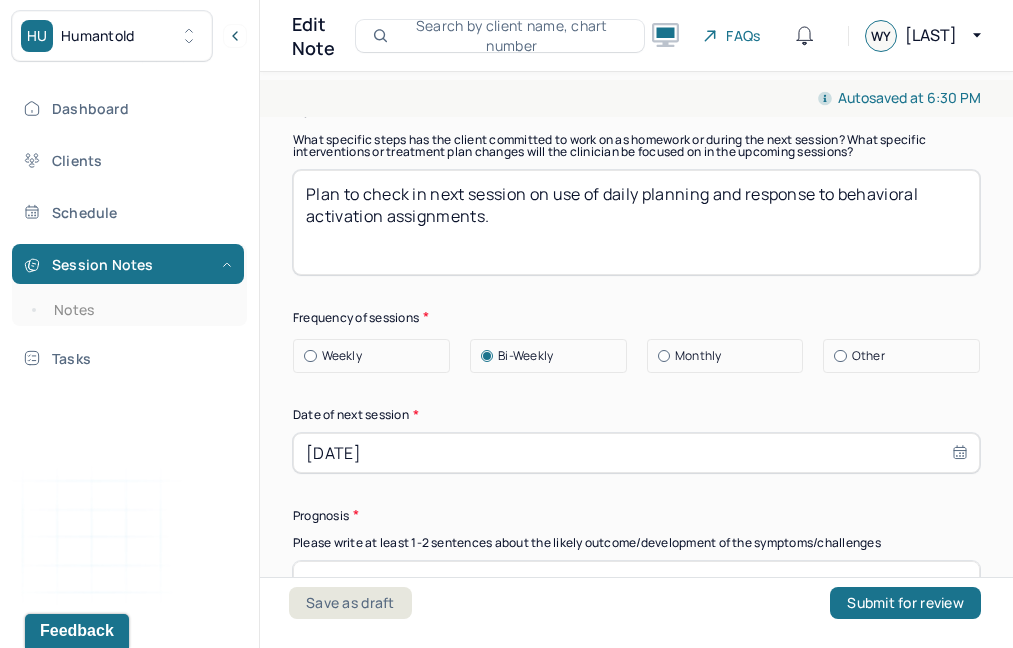 click on "Therapy Intervention Techniques Please select at least 1 intervention used Cognitive-Behavioral therapies Cognitive-Behavioral therapy (CBT) Dialectical Behavioral therapy (DBT) Modeling and skills training Trauma-focused CBT EDMR Rational Emotive Behaviour therapy Acceptance Commitment Therapy Solution Based Brief Therapy Mindfulness Based Cognitive Therapy Relationship based Interventions Attachment-oriented interventions Parent-child interaction therapy Parent interventions Other Client centered therapy/ Humanism Gestalt therapy Existential therapy Feminist therapy Psychodynamic therapy Grief therapy Internal family systems (IFS) Narrative therapy Positive psychology Psychoeducation Sex therapy Strength based theory Career Counseling Multisystemic family theory Plan What specific steps has the client committed to work on as homework or during the next session? What specific interventions or treatment plan changes will the clinician be focused on in the upcoming sessions? Frequency of sessions Weekly Other" at bounding box center [636, 134] 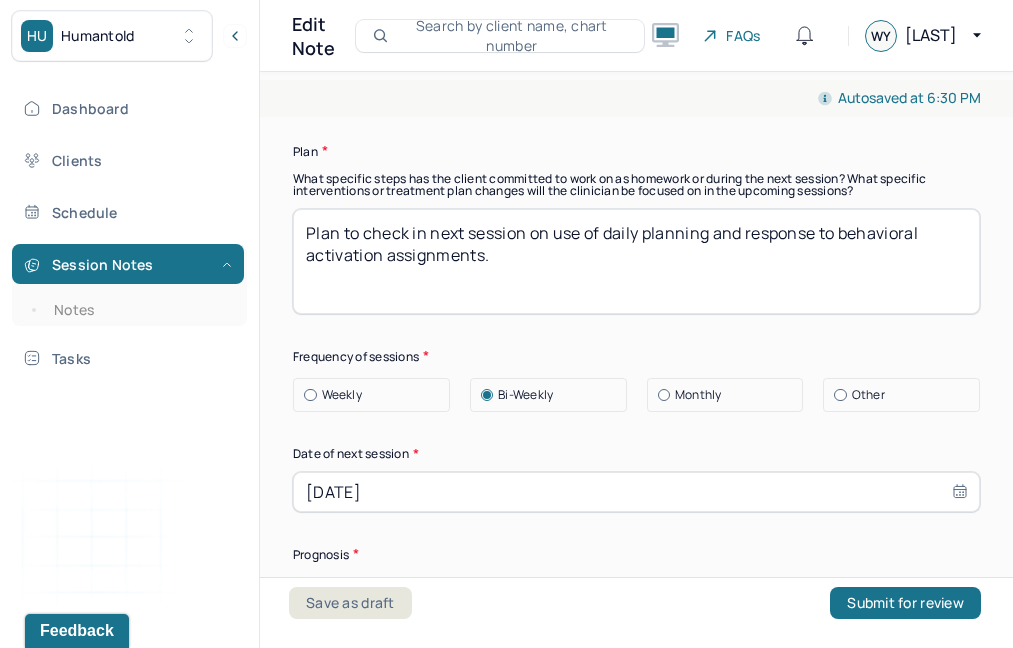 scroll, scrollTop: 2713, scrollLeft: 0, axis: vertical 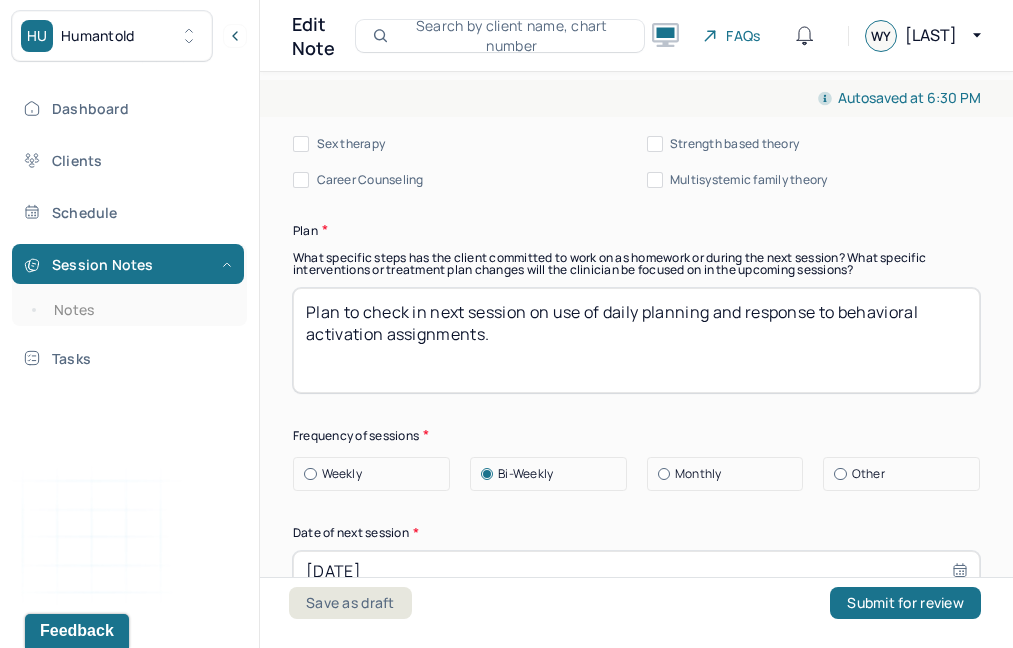 drag, startPoint x: 536, startPoint y: 337, endPoint x: 304, endPoint y: 216, distance: 261.65817 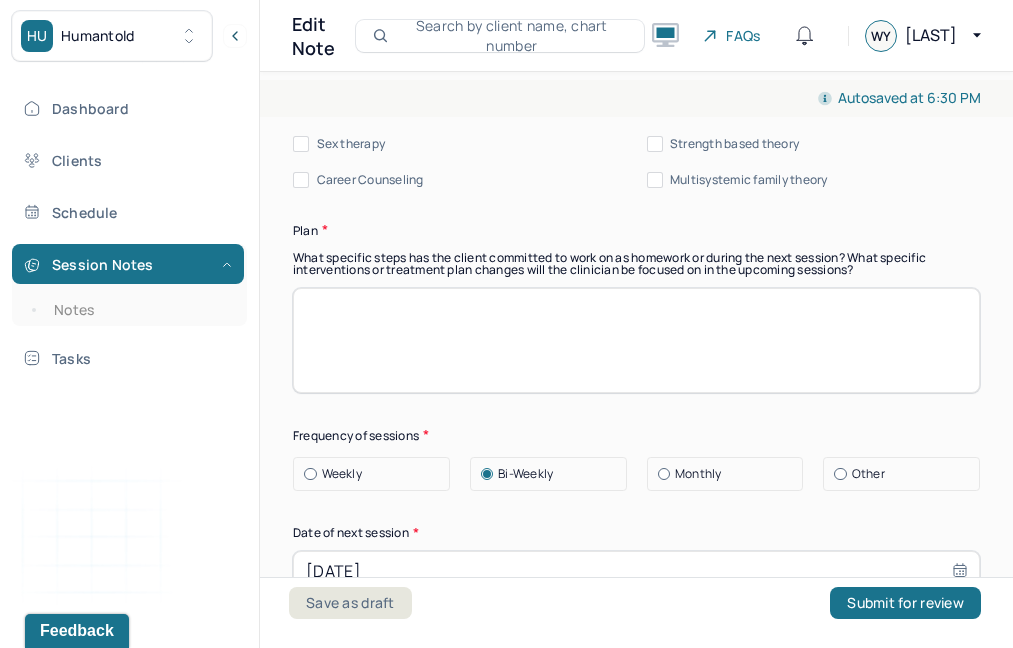 paste on "Encourage ongoing reflection on what’s contributing to current motivation and academic success." 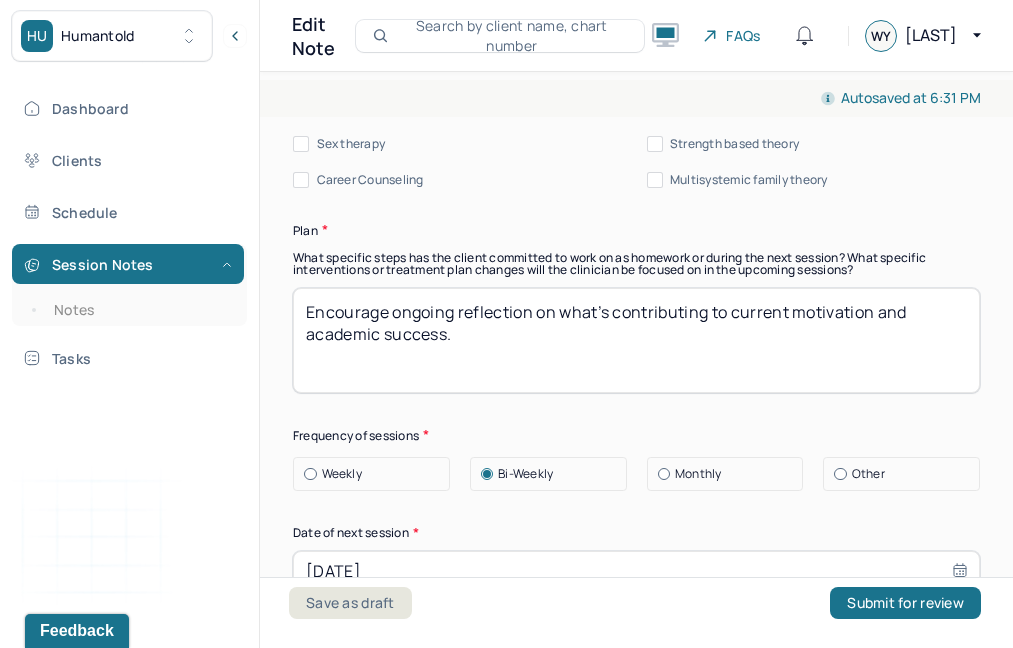 paste on "Continue weekly sessions." 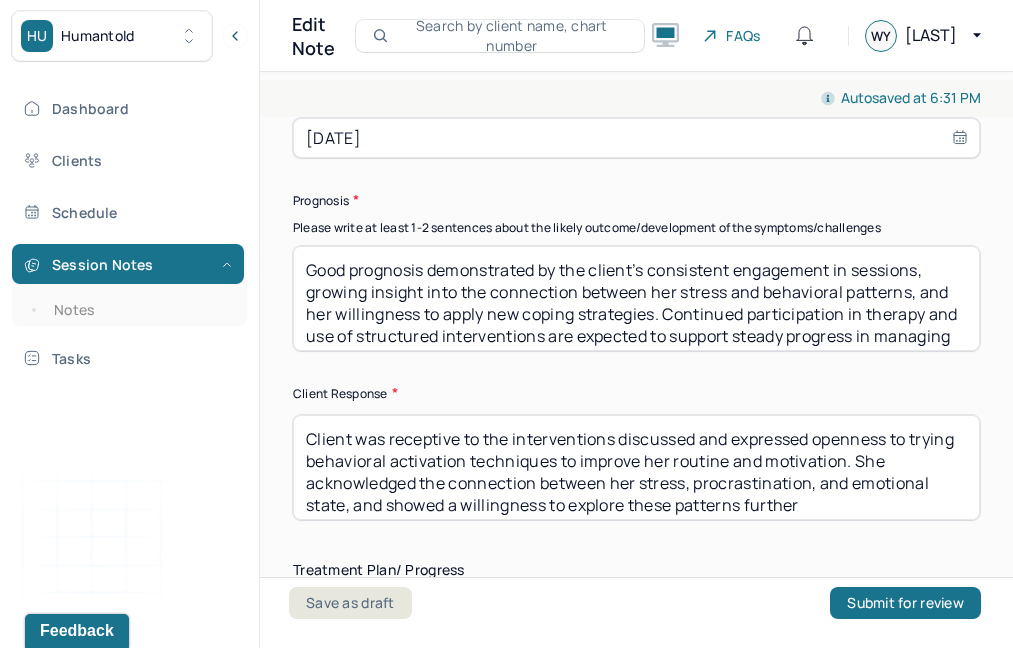scroll, scrollTop: 2836, scrollLeft: 0, axis: vertical 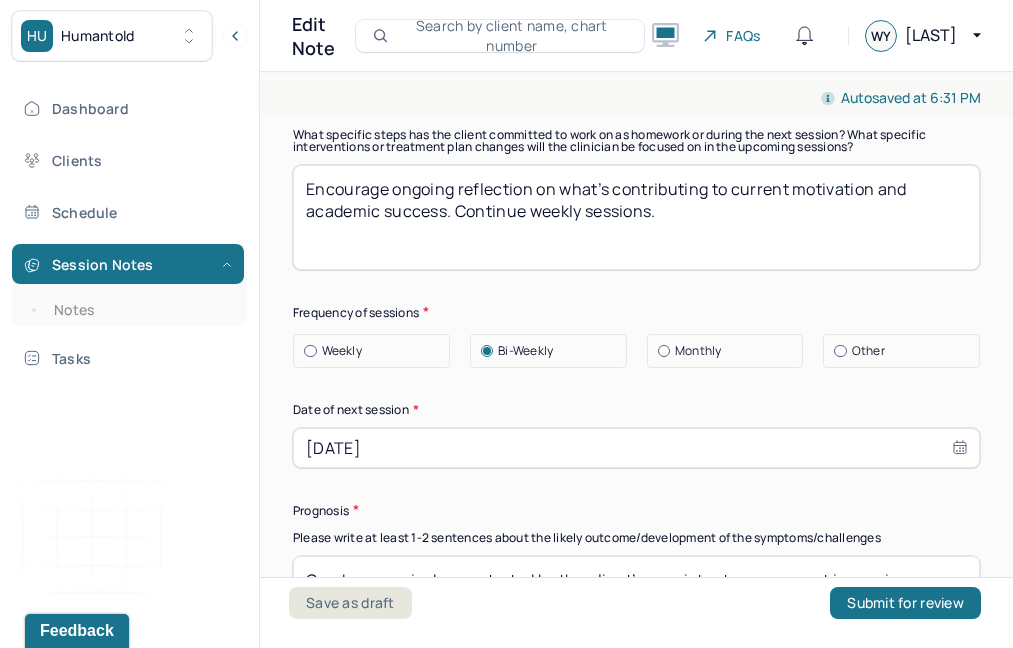click on "Encourage ongoing reflection on what’s contributing to current motivation and academic success. Continue weekly sessions." at bounding box center [636, 217] 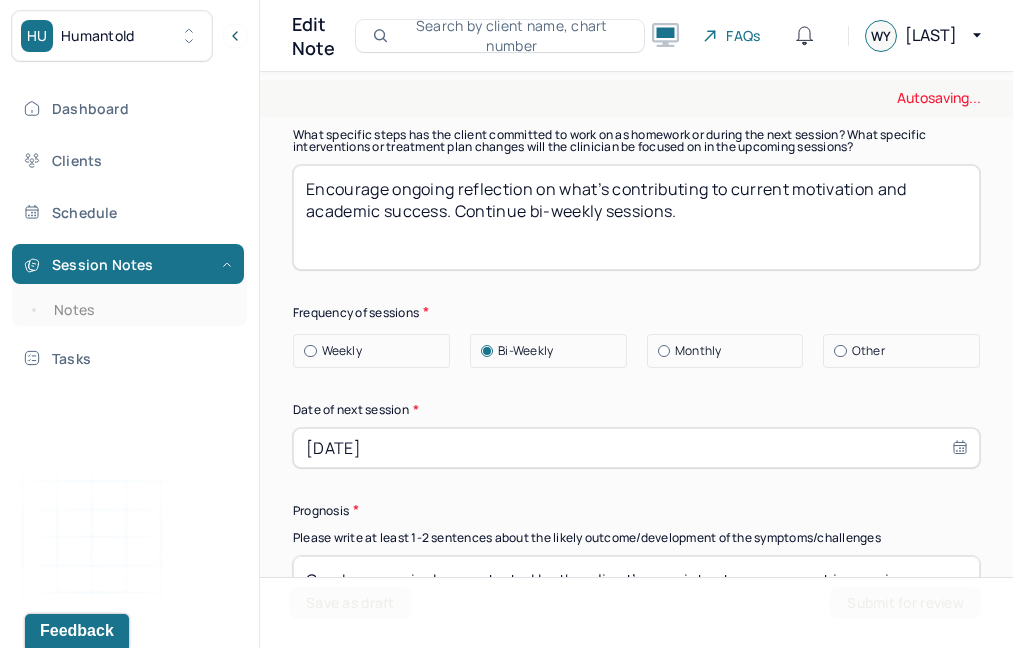 scroll, scrollTop: 3039, scrollLeft: 0, axis: vertical 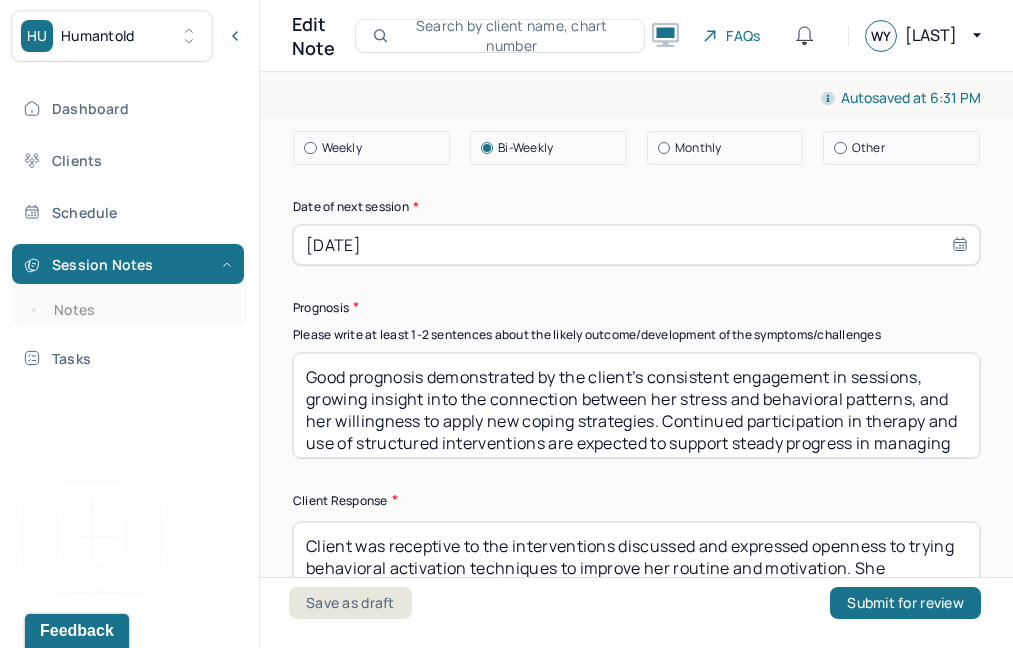 type on "Encourage ongoing reflection on what’s contributing to current motivation and academic success. Continue bi-weekly sessions." 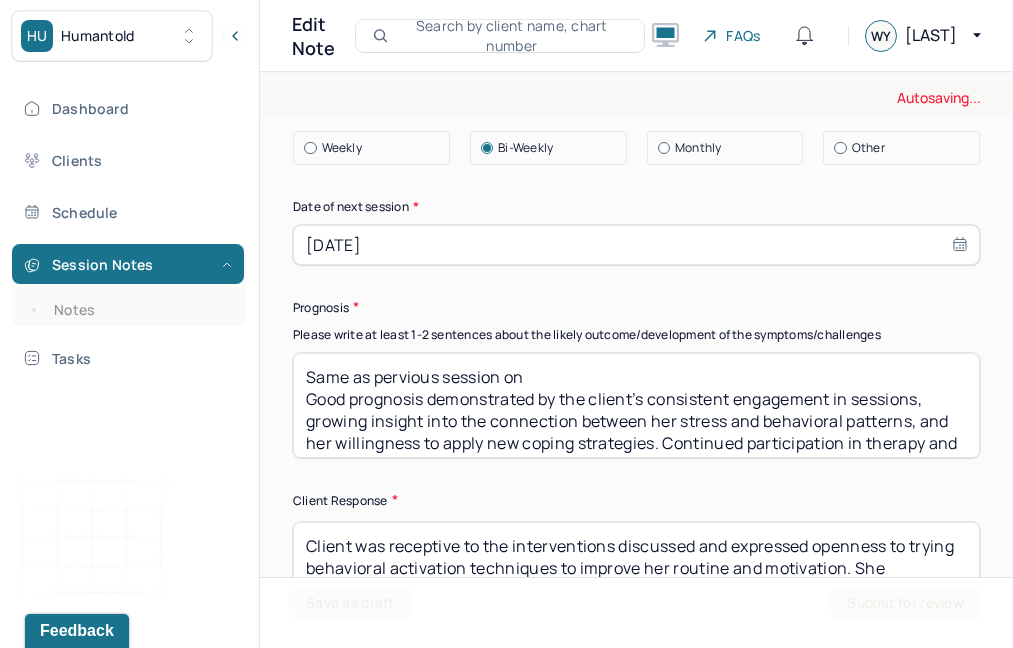 type on "Same as pervious session on
Good prognosis demonstrated by the client’s consistent engagement in sessions, growing insight into the connection between her stress and behavioral patterns, and her willingness to apply new coping strategies. Continued participation in therapy and use of structured interventions are expected to support steady progress in managing academic and emotional challenges." 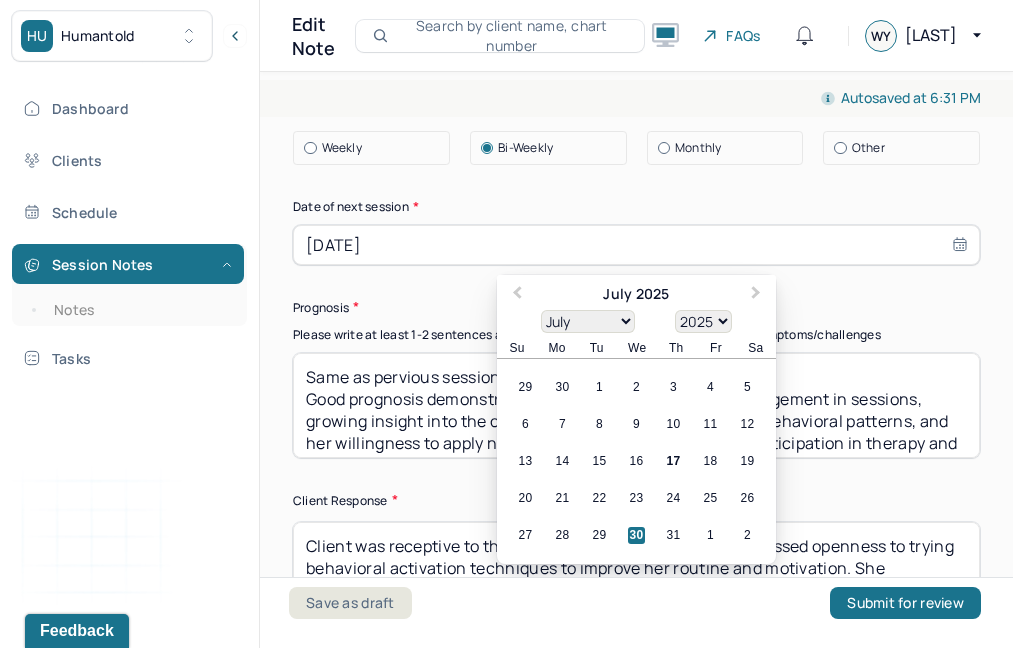 click on "[DATE]" at bounding box center [636, 245] 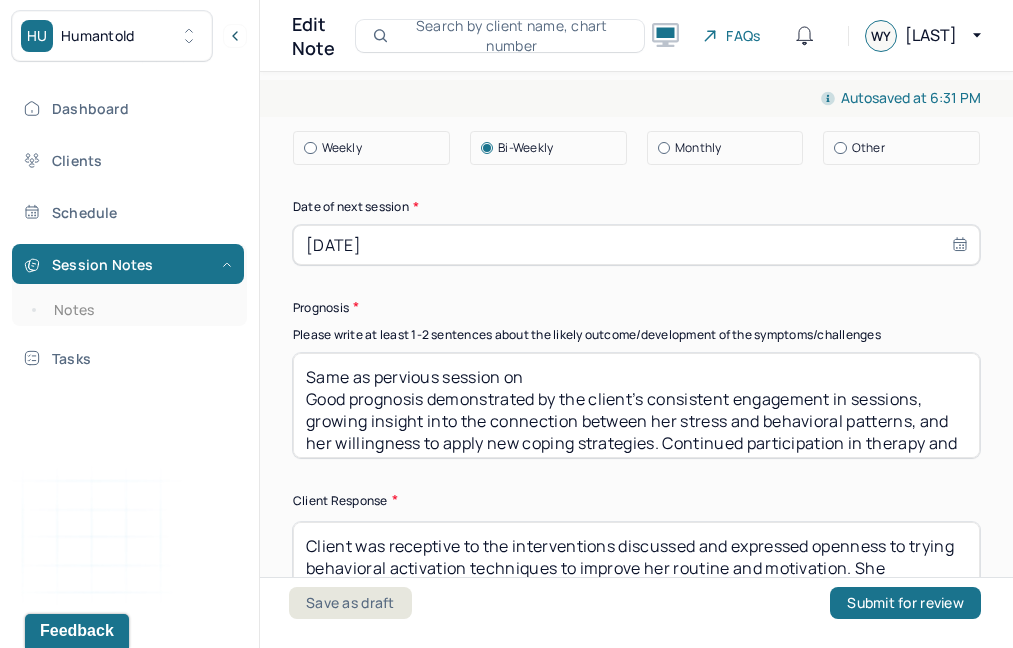 click on "Same as pervious session on
Good prognosis demonstrated by the client’s consistent engagement in sessions, growing insight into the connection between her stress and behavioral patterns, and her willingness to apply new coping strategies. Continued participation in therapy and use of structured interventions are expected to support steady progress in managing academic and emotional challenges." at bounding box center (636, 405) 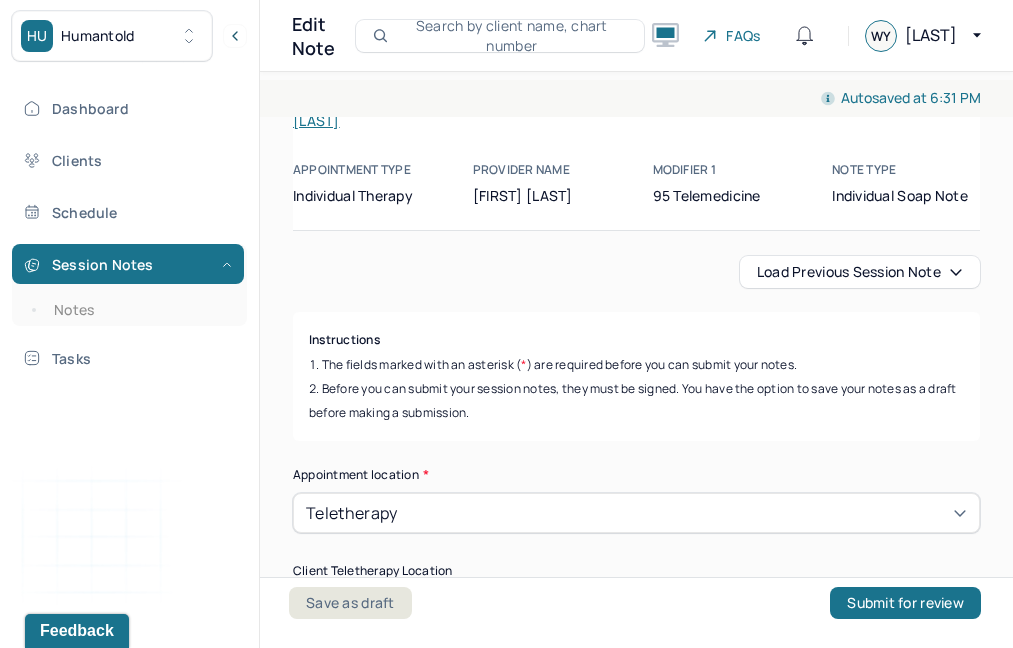 scroll, scrollTop: 0, scrollLeft: 0, axis: both 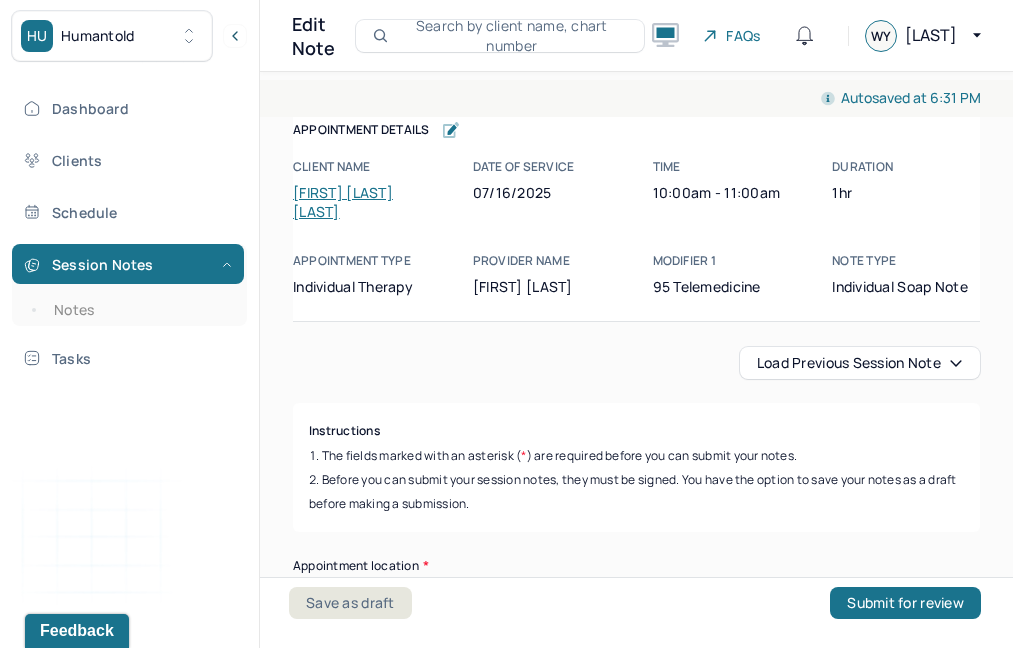 type on "Same as pervious session on 7/2/25
Good prognosis demonstrated by the client’s consistent engagement in sessions, growing insight into the connection between her stress and behavioral patterns, and her willingness to apply new coping strategies. Continued participation in therapy and use of structured interventions are expected to support steady progress in managing academic and emotional challenges." 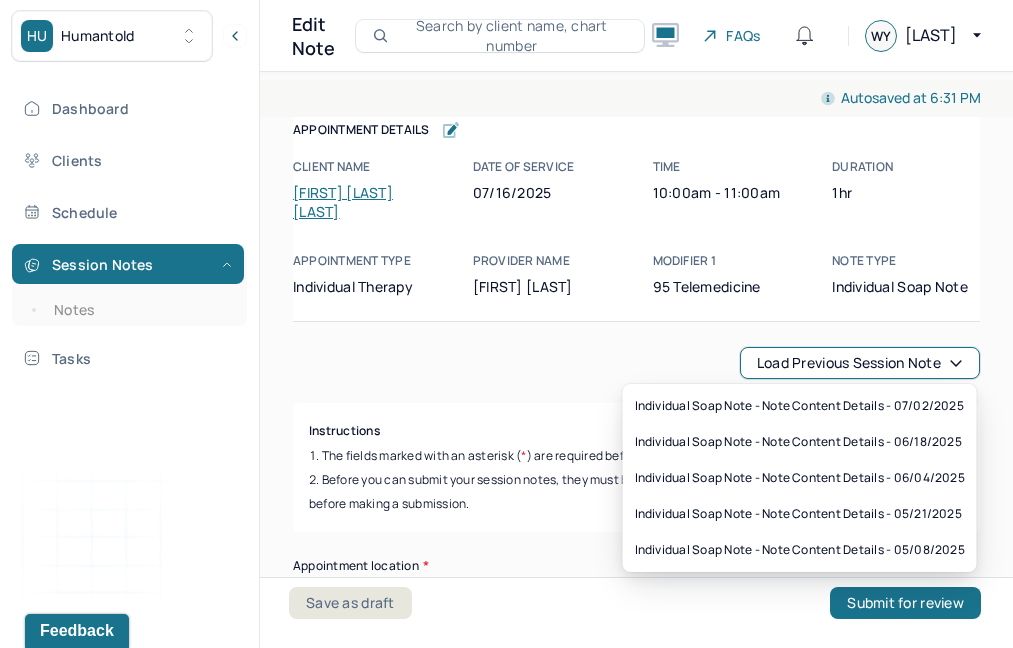 click on "Load previous session note" at bounding box center (860, 363) 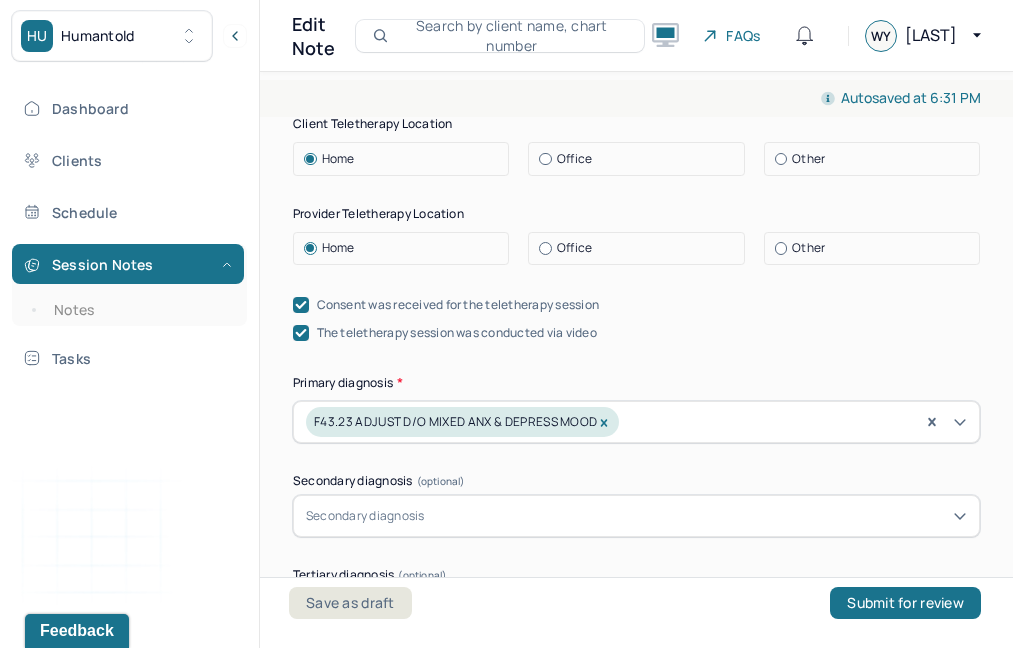 scroll, scrollTop: 549, scrollLeft: 0, axis: vertical 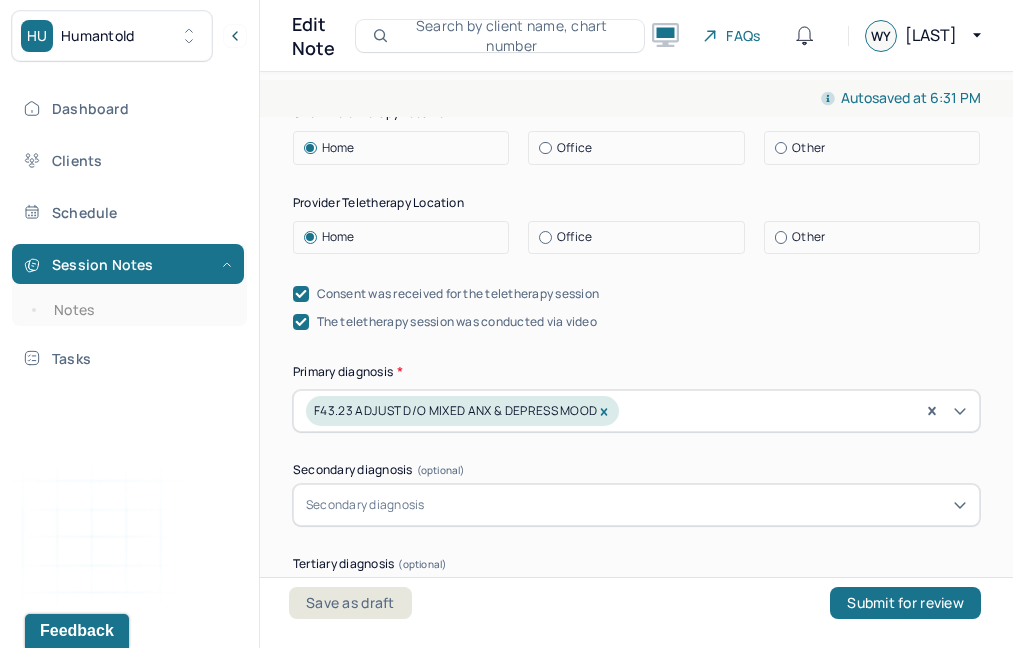 click at bounding box center [301, 294] 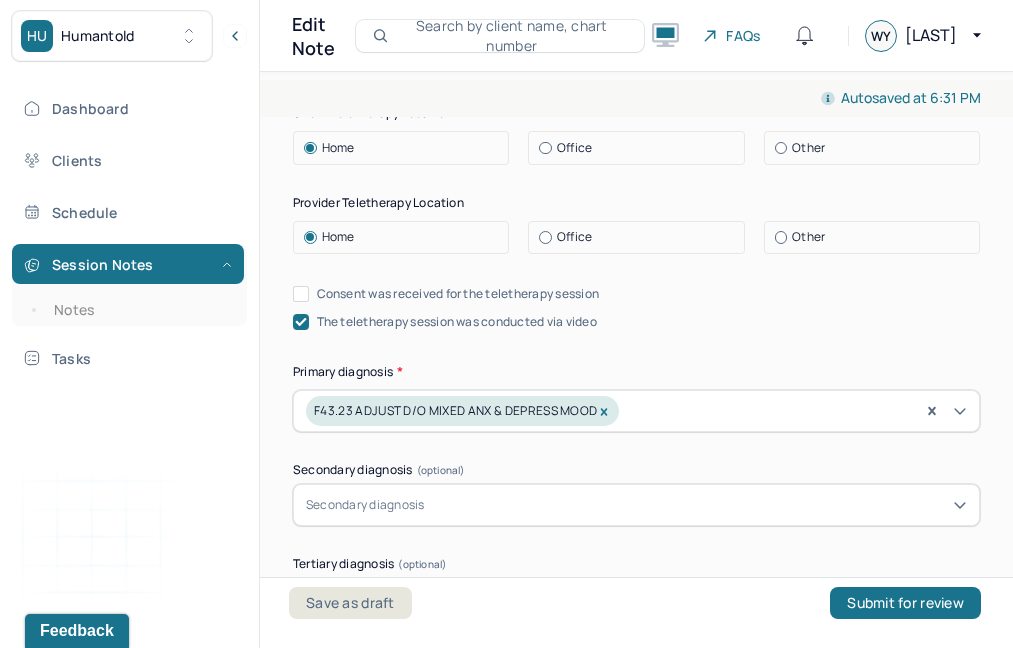 click on "Consent was received for the teletherapy session" at bounding box center [301, 294] 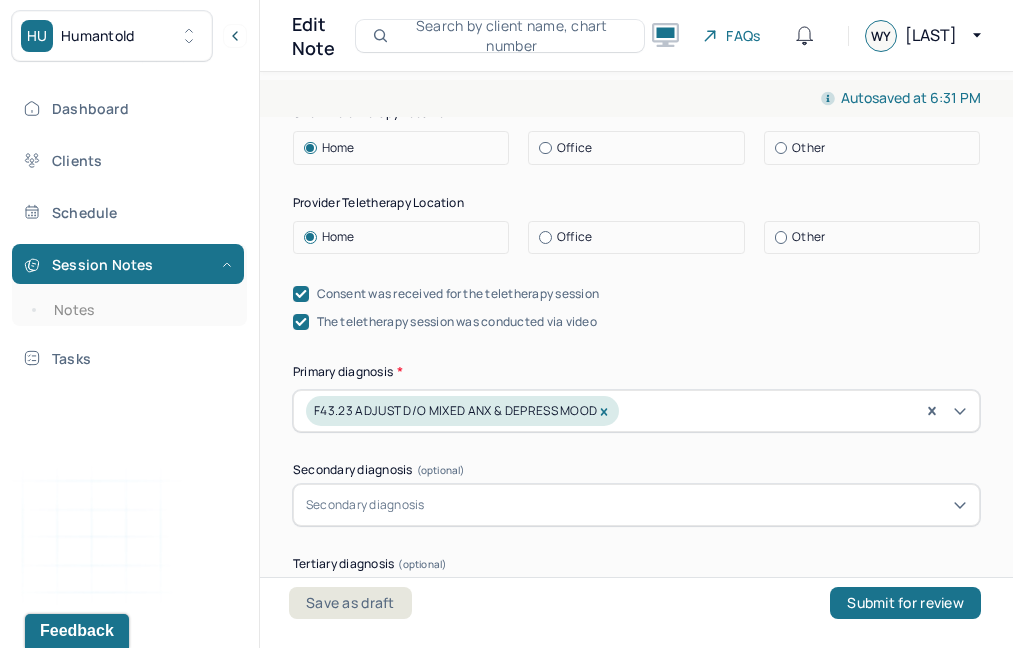click 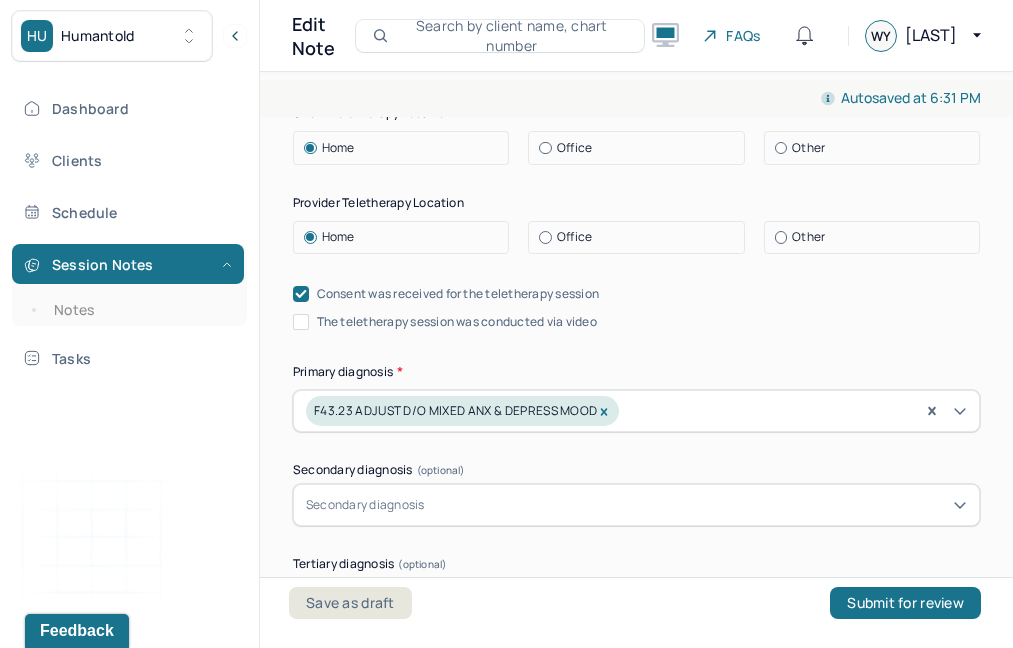 click on "The teletherapy session was conducted via video" at bounding box center (301, 322) 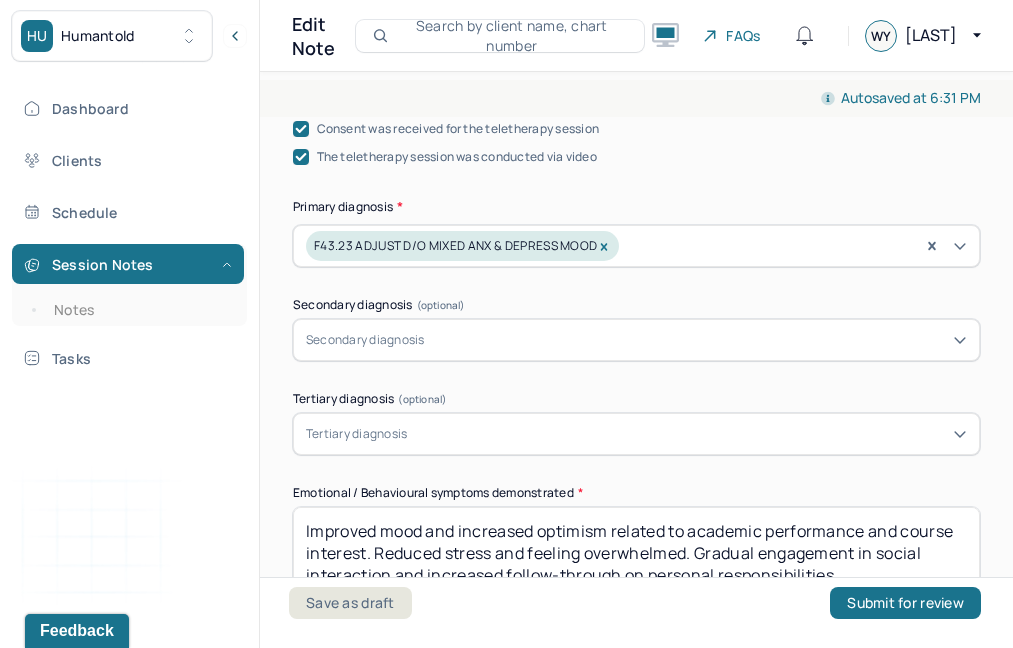 scroll, scrollTop: 1074, scrollLeft: 0, axis: vertical 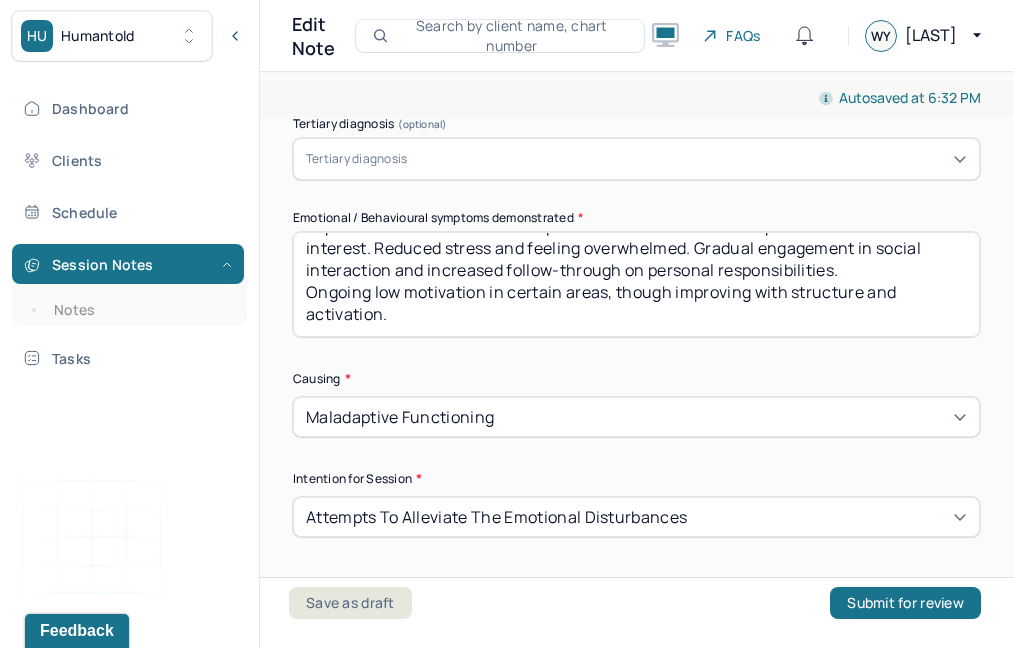 click on "Improved mood and increased optimism related to academic performance and course interest. Reduced stress and feeling overwhelmed. Gradual engagement in social interaction and increased follow-through on personal responsibilities.
Ongoing low motivation in certain areas, though improving with structure and activation." at bounding box center [636, 284] 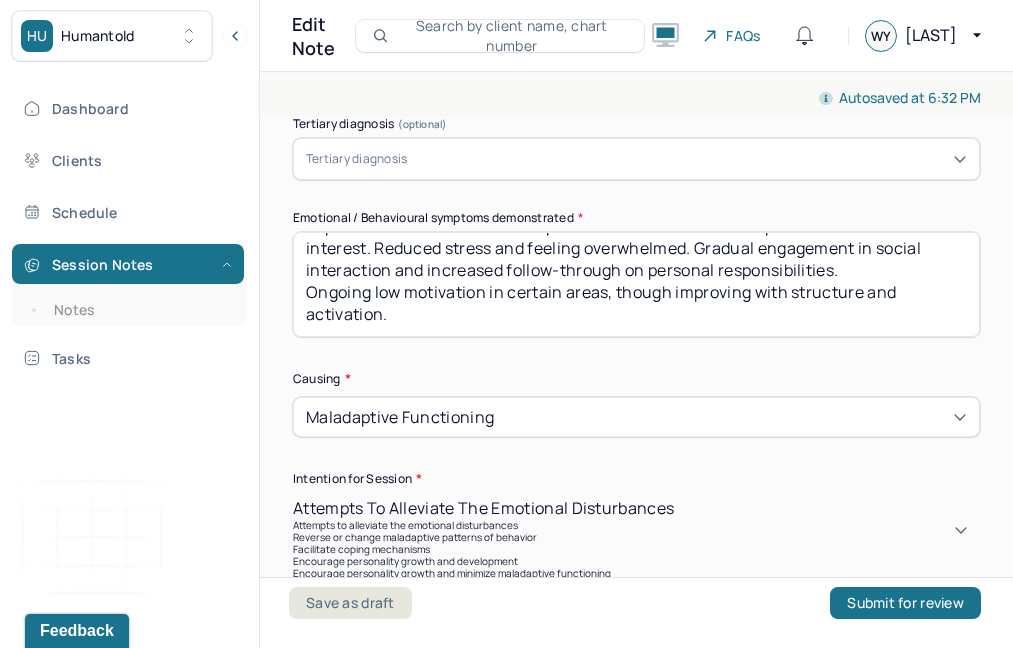 click on "Attempts to alleviate the emotional disturbances" at bounding box center (483, 508) 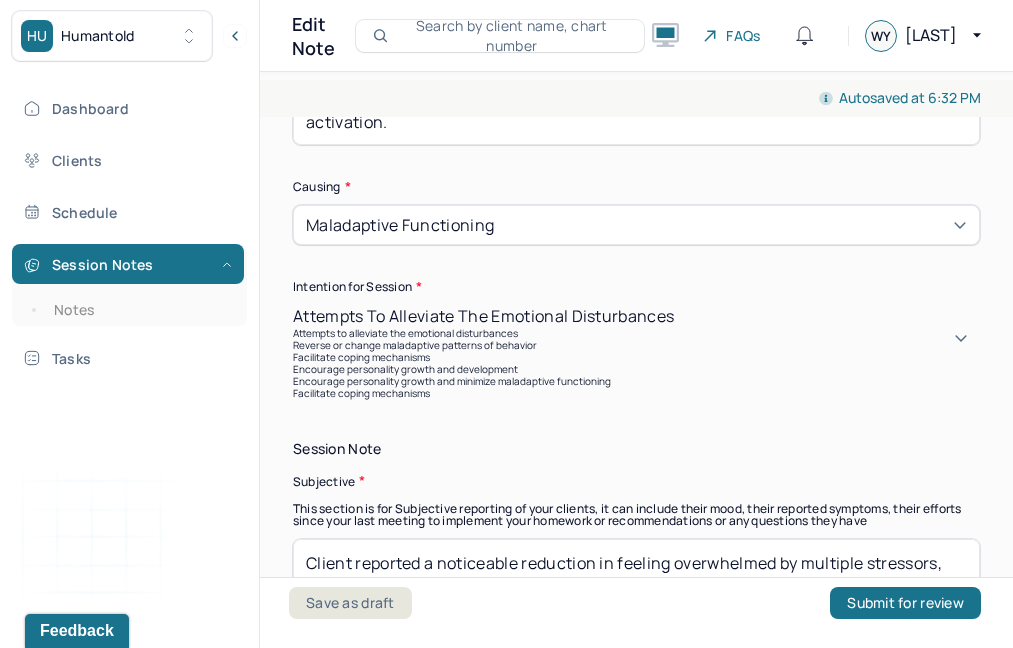scroll, scrollTop: 1223, scrollLeft: 0, axis: vertical 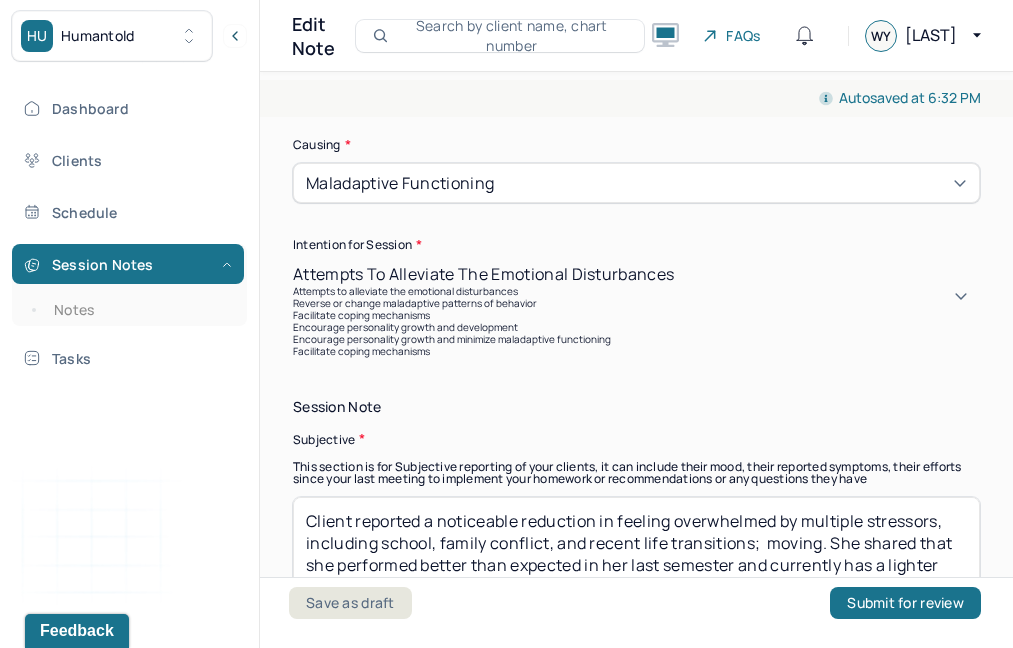 click on "Encourage personality growth and minimize maladaptive functioning" at bounding box center (636, 339) 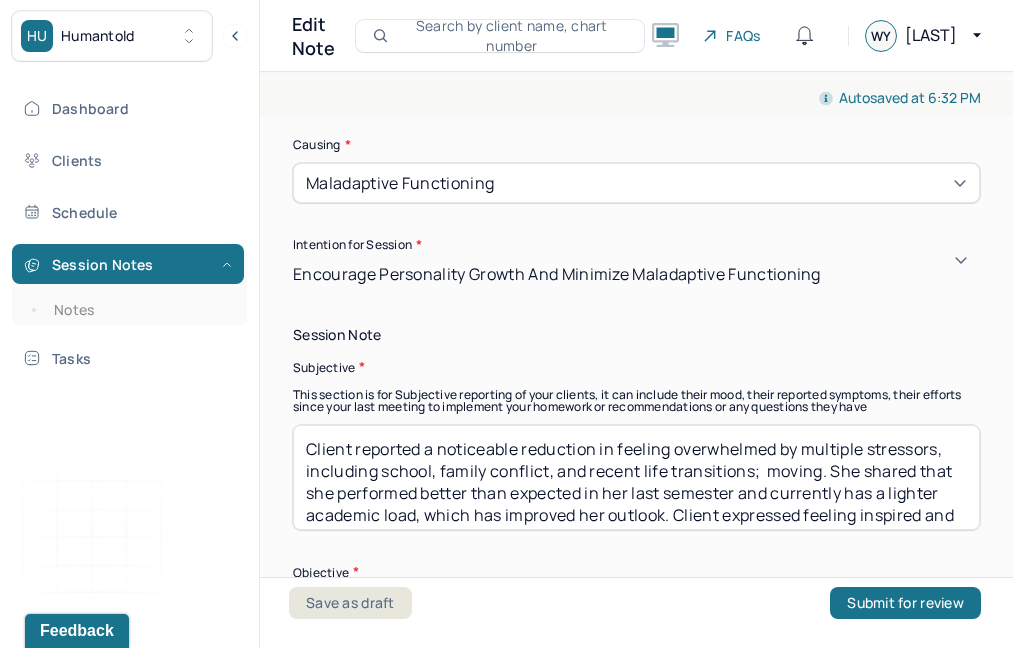 scroll, scrollTop: 74, scrollLeft: 0, axis: vertical 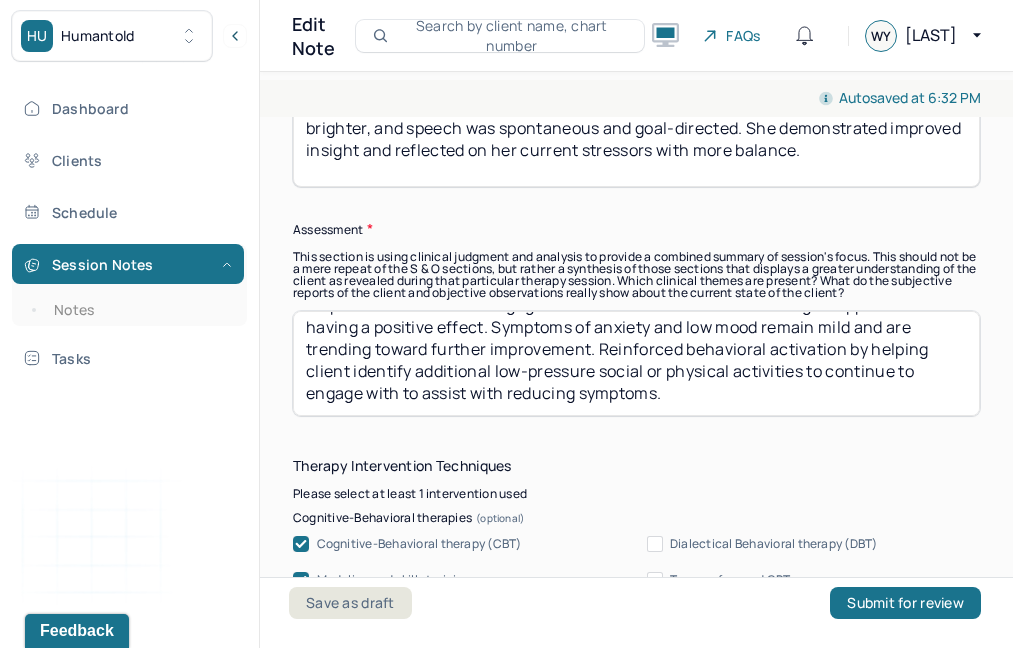 click on "Client appeared more relaxed and optimistic than in previous sessions. Affect was brighter, and speech was spontaneous and goal-directed. She demonstrated improved insight and reflected on her current stressors with more balance." at bounding box center [636, 134] 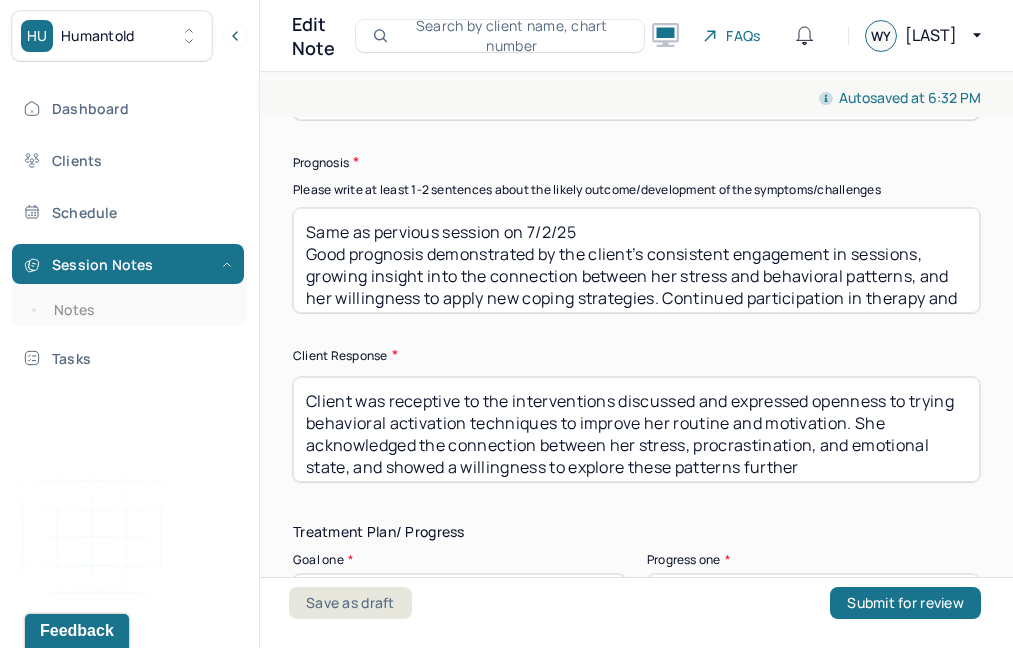 scroll, scrollTop: 3270, scrollLeft: 0, axis: vertical 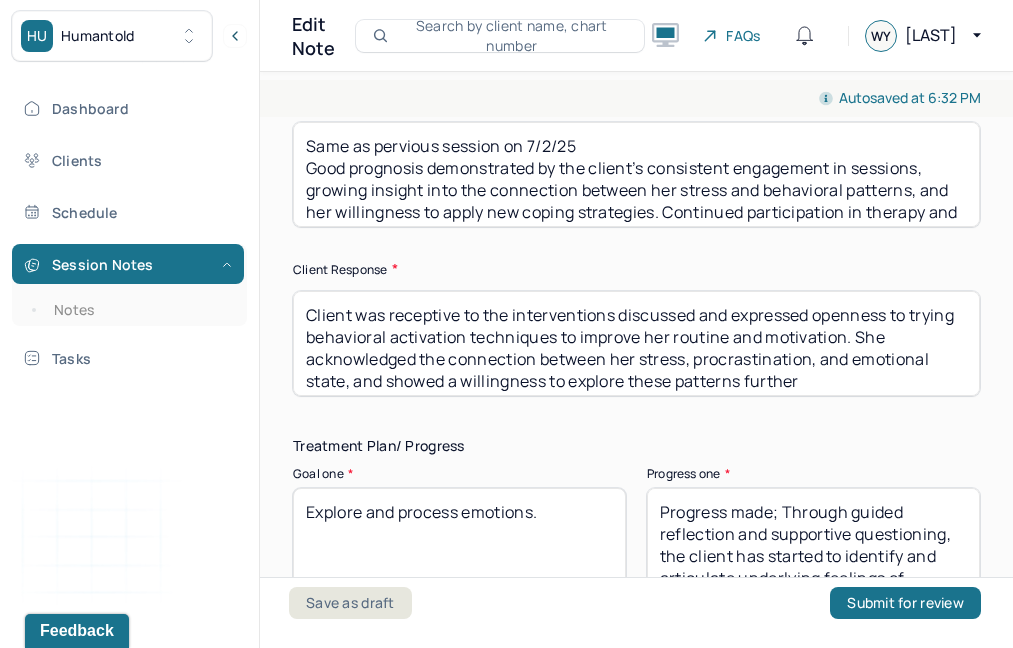 drag, startPoint x: 846, startPoint y: 378, endPoint x: 498, endPoint y: 154, distance: 413.8599 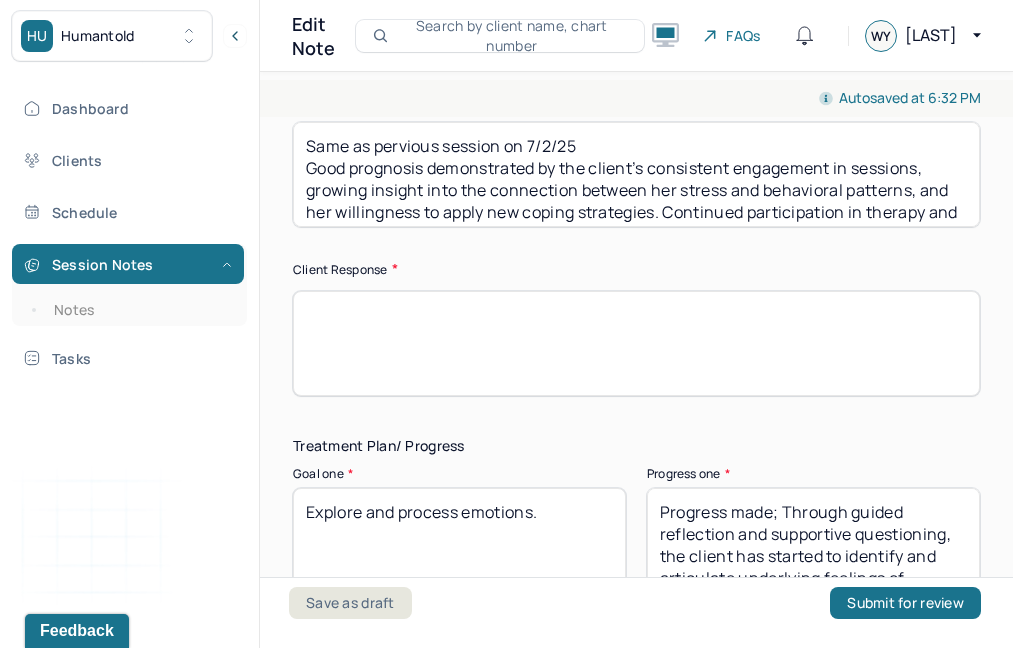 paste on "Client was present and engaged throughout the session, demonstrated openness in sharing recent progress and challenges, and actively participated in exploring strategies for continued growth." 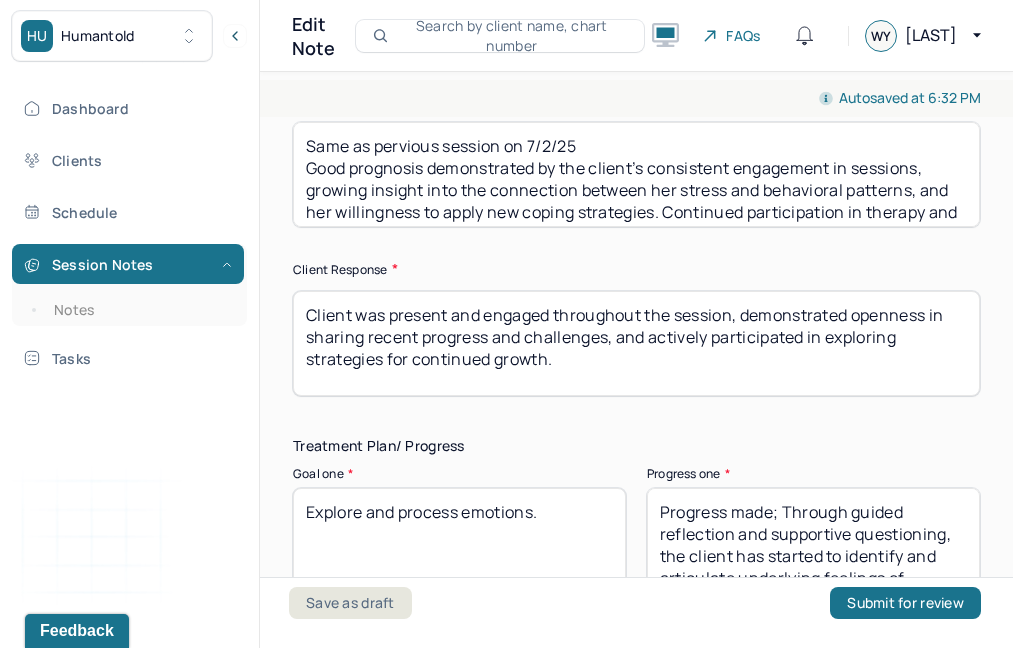 click on "Client was present and engaged throughout the session, demonstrated openness in sharing recent progress and challenges, and actively participated in exploring strategies for continued growth." at bounding box center [636, 343] 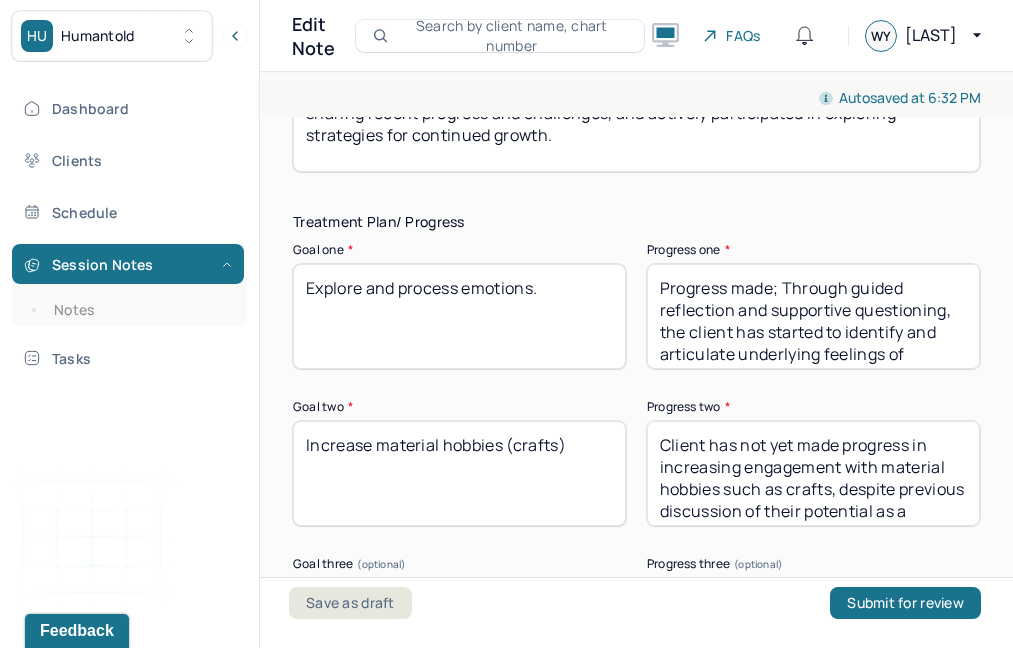 scroll, scrollTop: 3495, scrollLeft: 0, axis: vertical 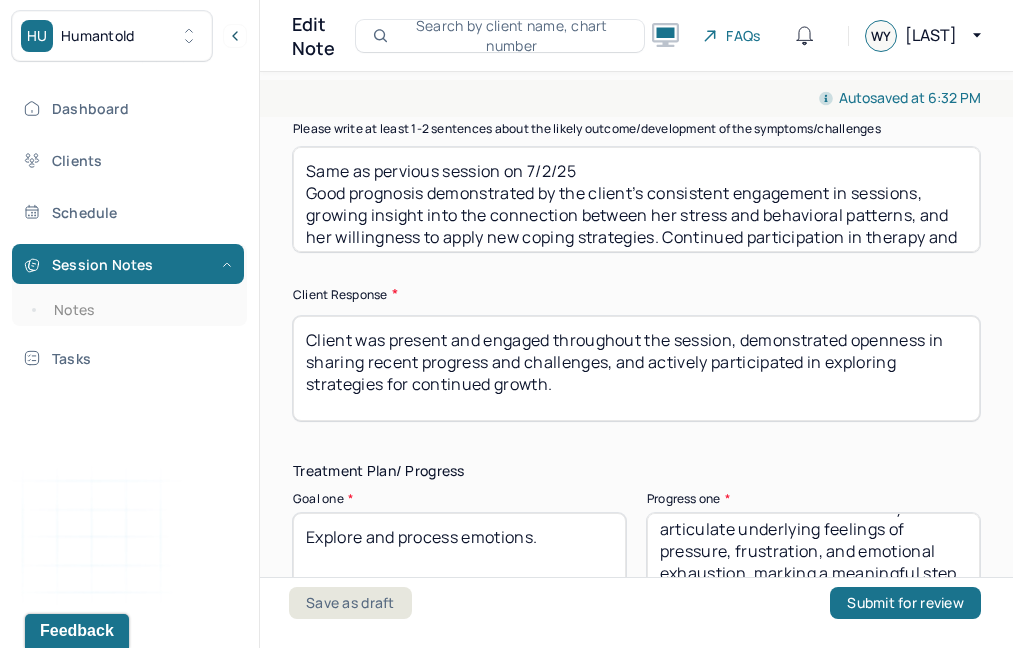 type on "Client was present and engaged throughout the session, demonstrated openness in sharing recent progress and challenges, and actively participated in exploring strategies for continued growth." 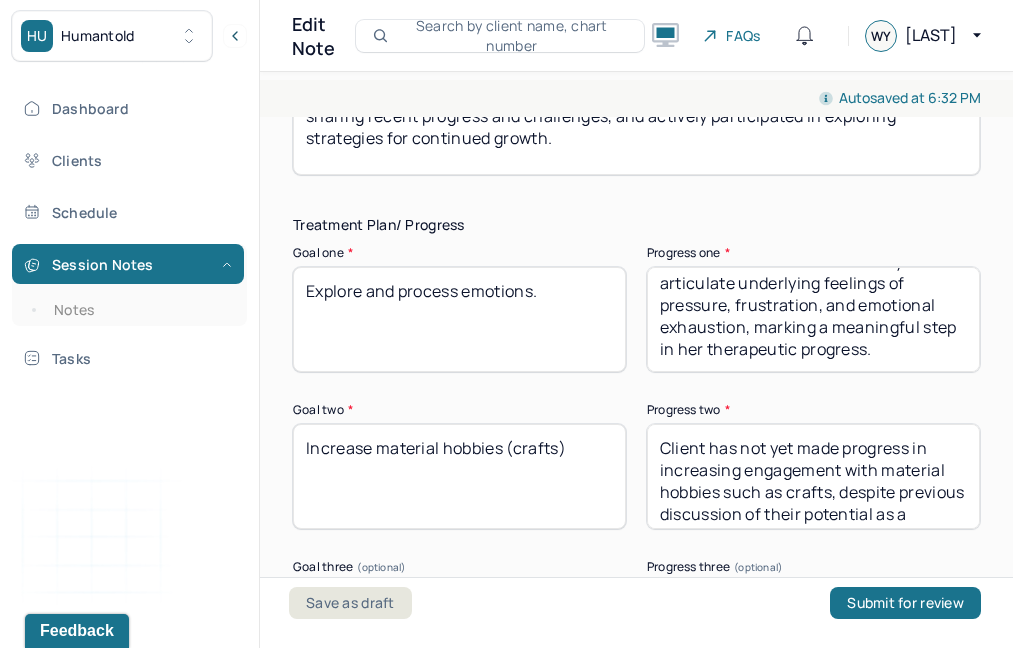 scroll, scrollTop: 3507, scrollLeft: 0, axis: vertical 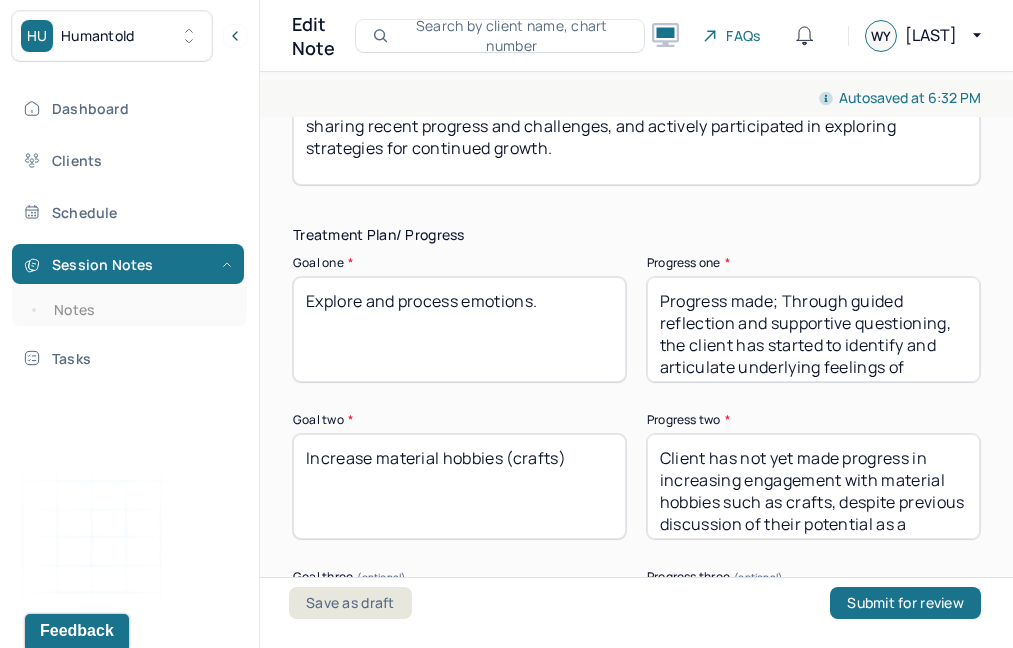 click on "Progress made; Through guided reflection and supportive questioning, the client has started to identify and articulate underlying feelings of pressure, frustration, and emotional exhaustion, marking a meaningful step in her therapeutic progress." at bounding box center (813, 329) 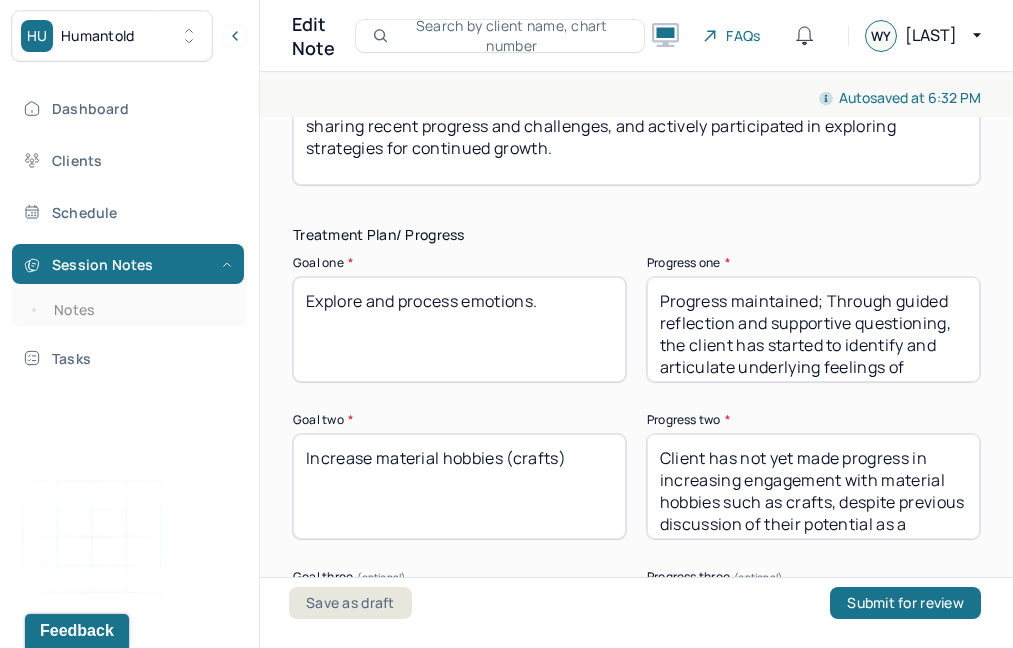 scroll, scrollTop: 74, scrollLeft: 0, axis: vertical 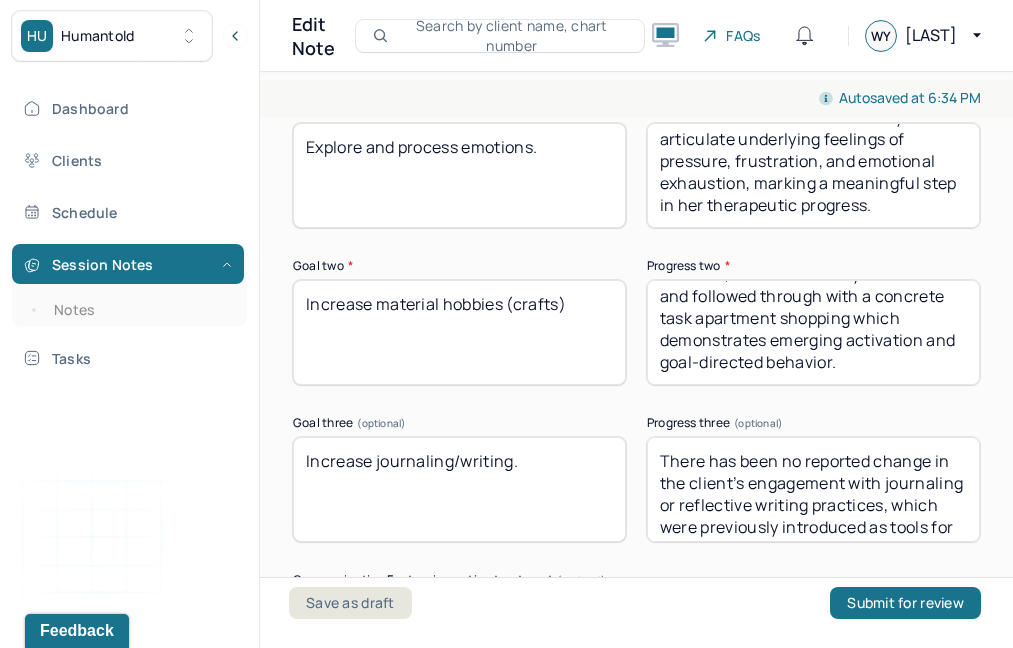 type on "Progress maintained; Through guided reflection and supportive questioning, the client has started to identify and articulate underlying feelings of pressure, frustration, and emotional exhaustion, marking a meaningful step in her therapeutic progress." 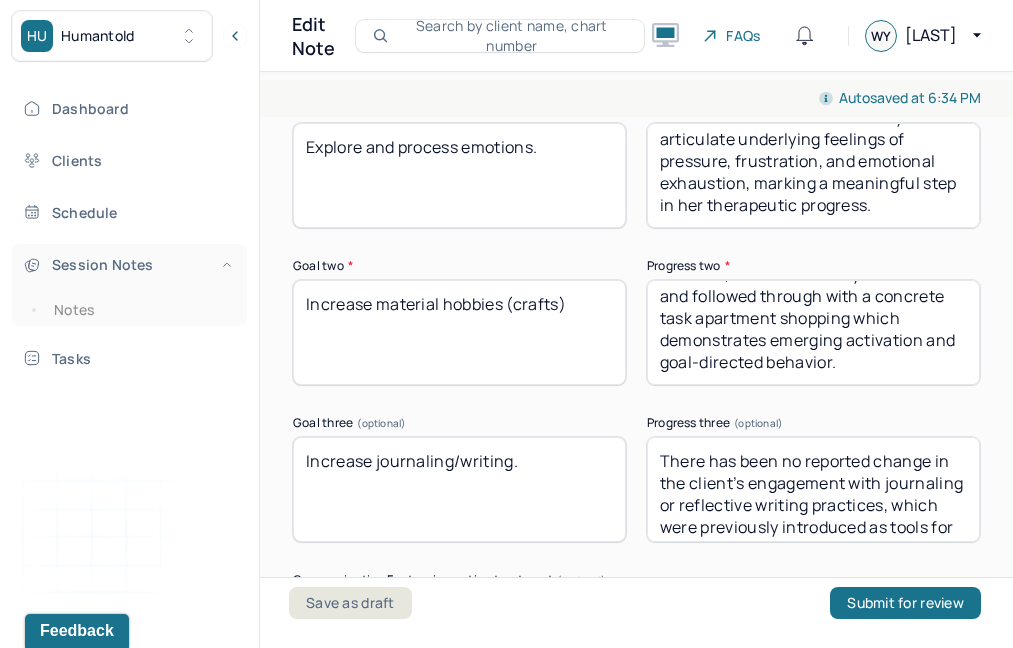 drag, startPoint x: 592, startPoint y: 316, endPoint x: 219, endPoint y: 274, distance: 375.35718 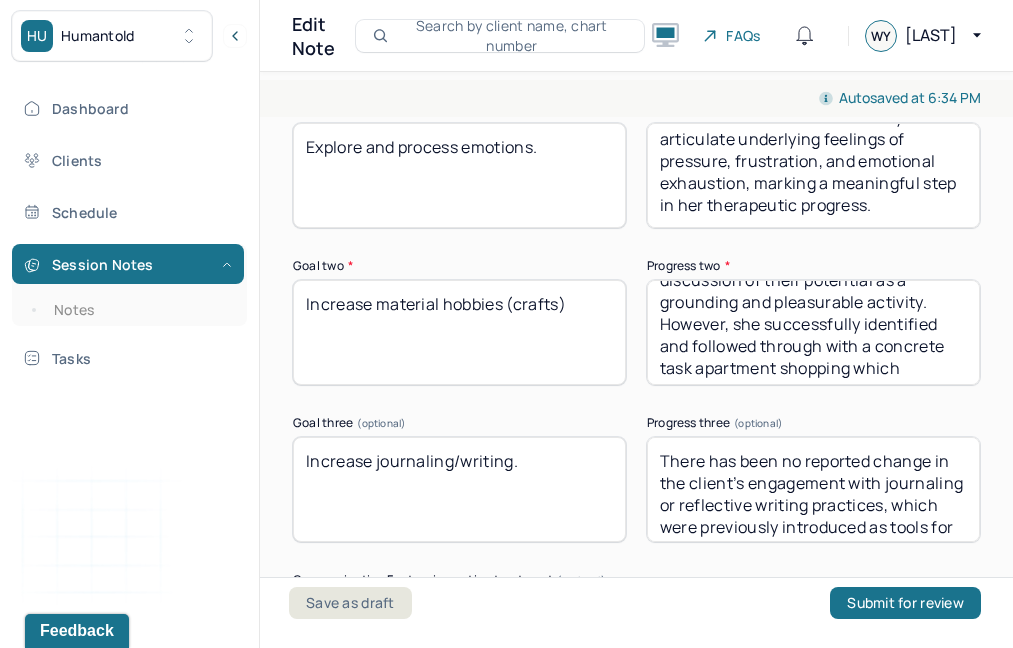 scroll, scrollTop: 0, scrollLeft: 0, axis: both 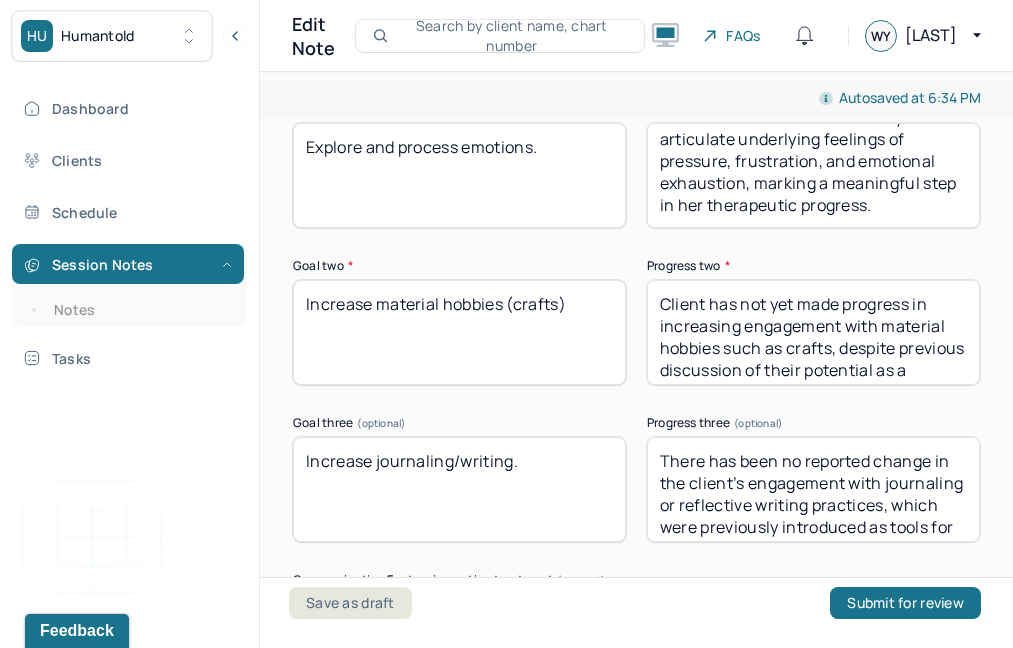 drag, startPoint x: 917, startPoint y: 371, endPoint x: 708, endPoint y: 298, distance: 221.38202 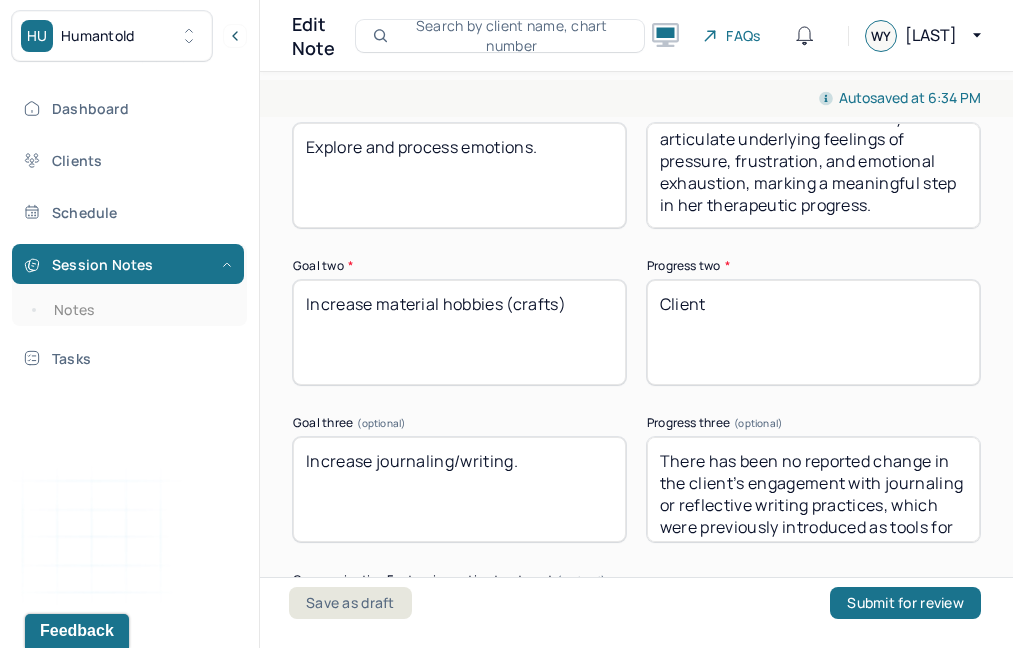 paste on "expressed genuine interest and excitement about upcoming media projects in her current courses, which aligns with her goal of developing creative, hands-on activities." 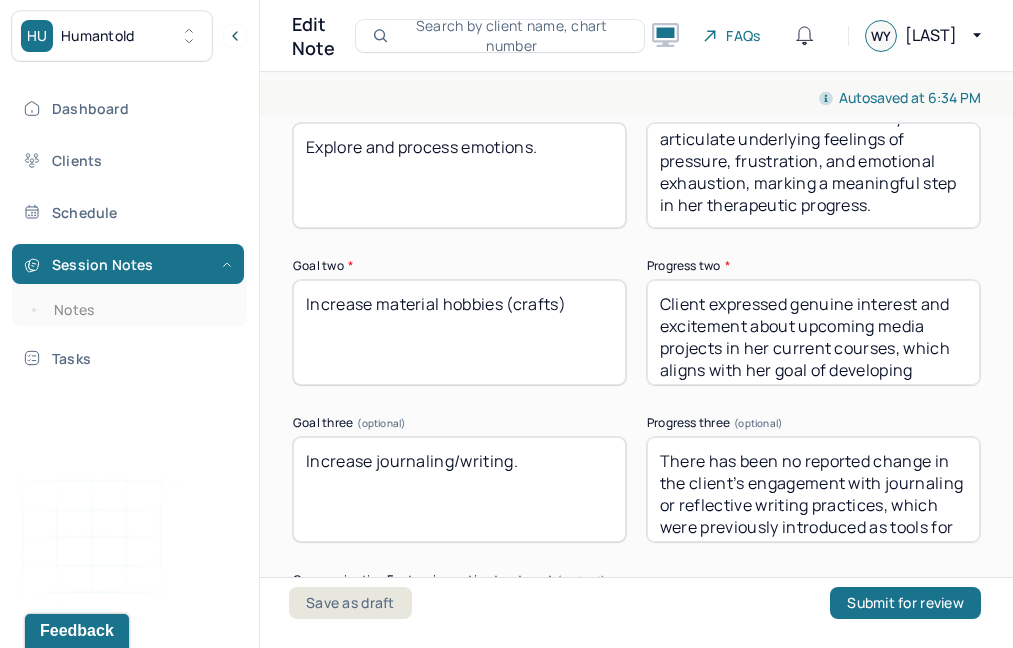 scroll, scrollTop: 18, scrollLeft: 0, axis: vertical 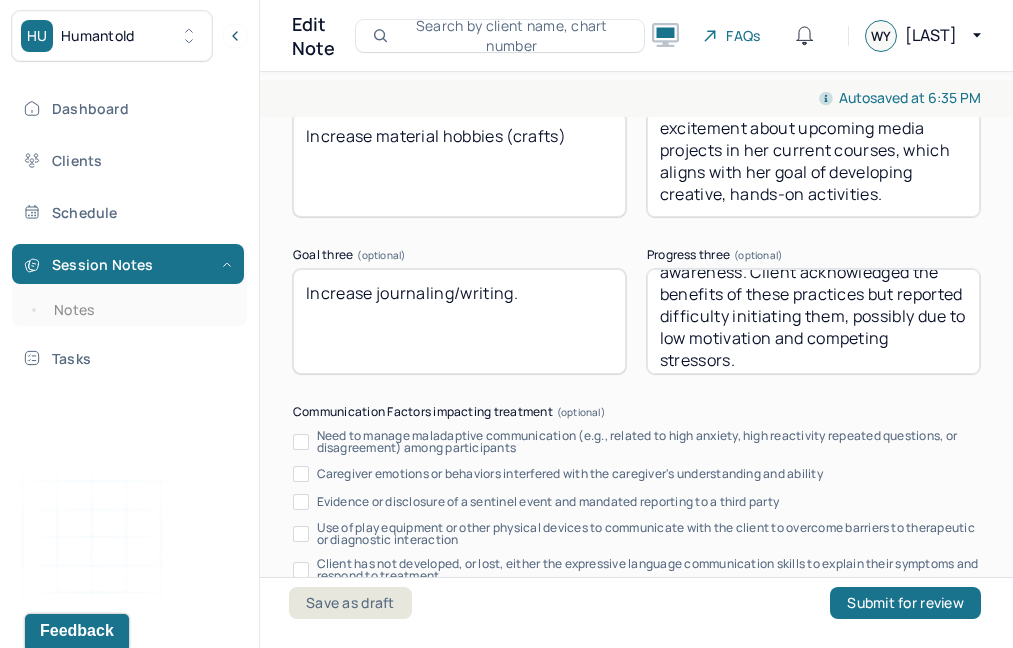type on "Client expressed genuine interest and excitement about upcoming media projects in her current courses, which aligns with her goal of developing creative, hands-on activities." 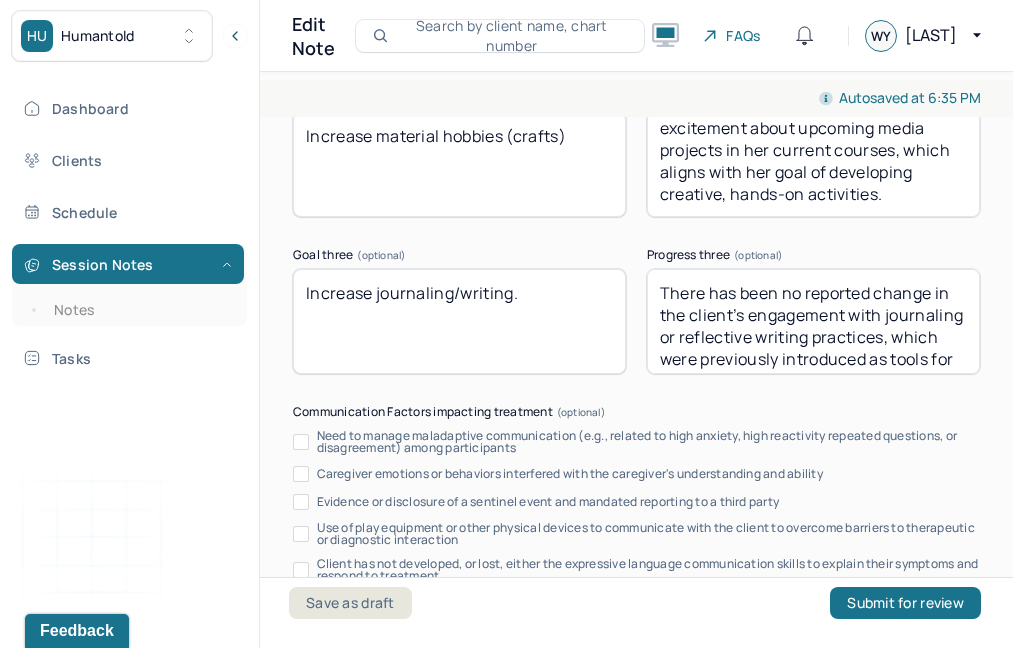 drag, startPoint x: 781, startPoint y: 357, endPoint x: 707, endPoint y: 180, distance: 191.8463 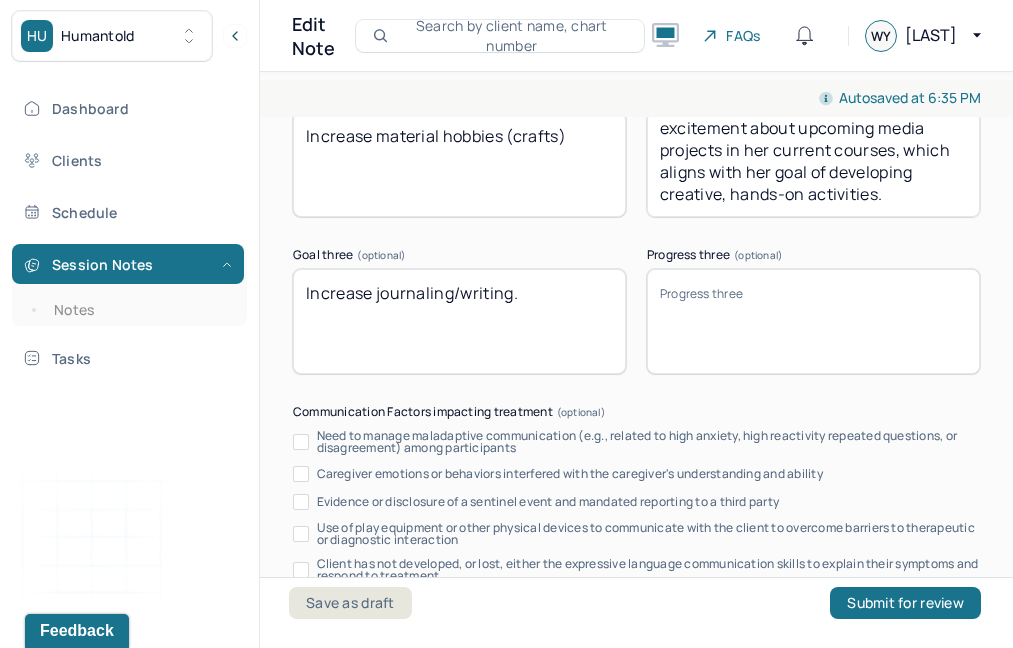 paste on "Client has not yet engaged in regular journaling or writing but is demonstrating progress by practicing self-reflection on aspects within her control. She is also beginning to set personal boundaries to help manage symptoms, showing growing awareness and active coping." 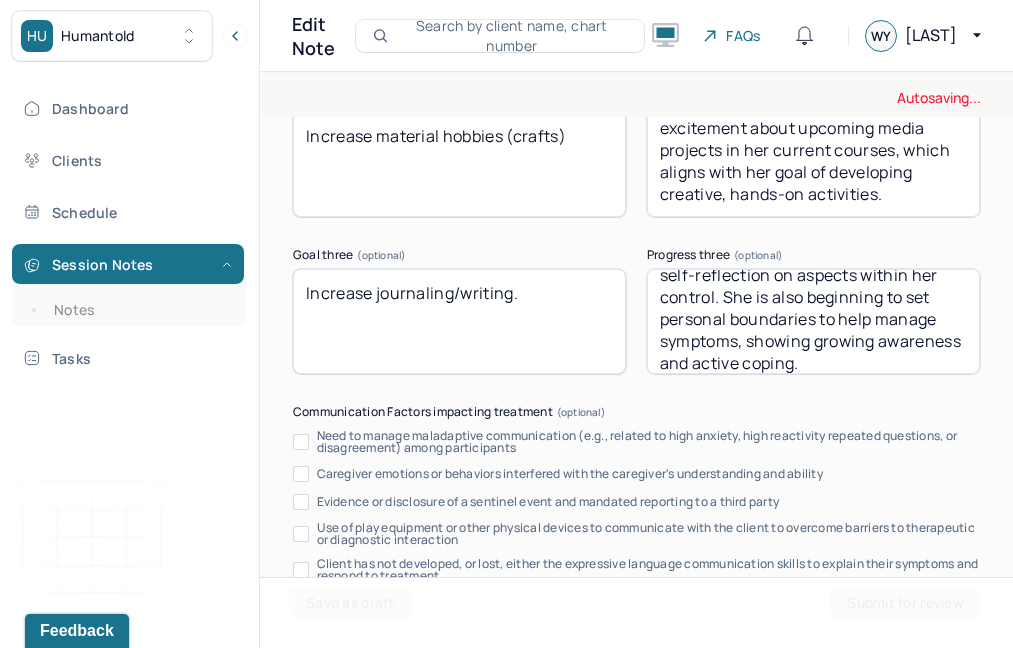 scroll, scrollTop: 96, scrollLeft: 0, axis: vertical 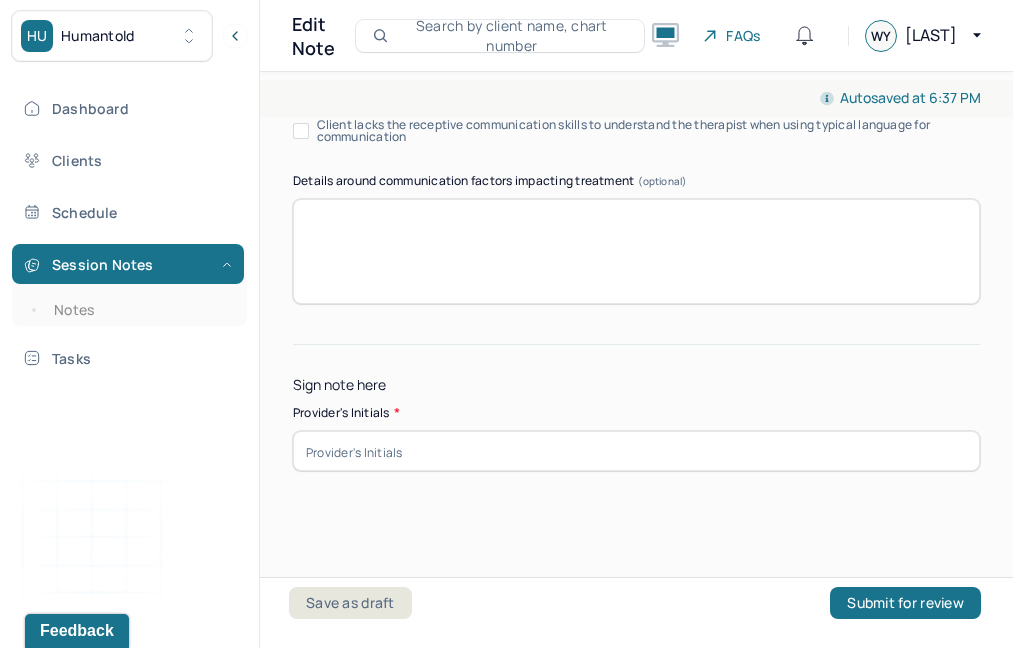 type on "Client has not yet engaged in regular journaling or writing but is demonstrating progress by practicing self-reflection on aspects within her control. She is also beginning to set personal boundaries to help manage symptoms, showing growing awareness and active coping." 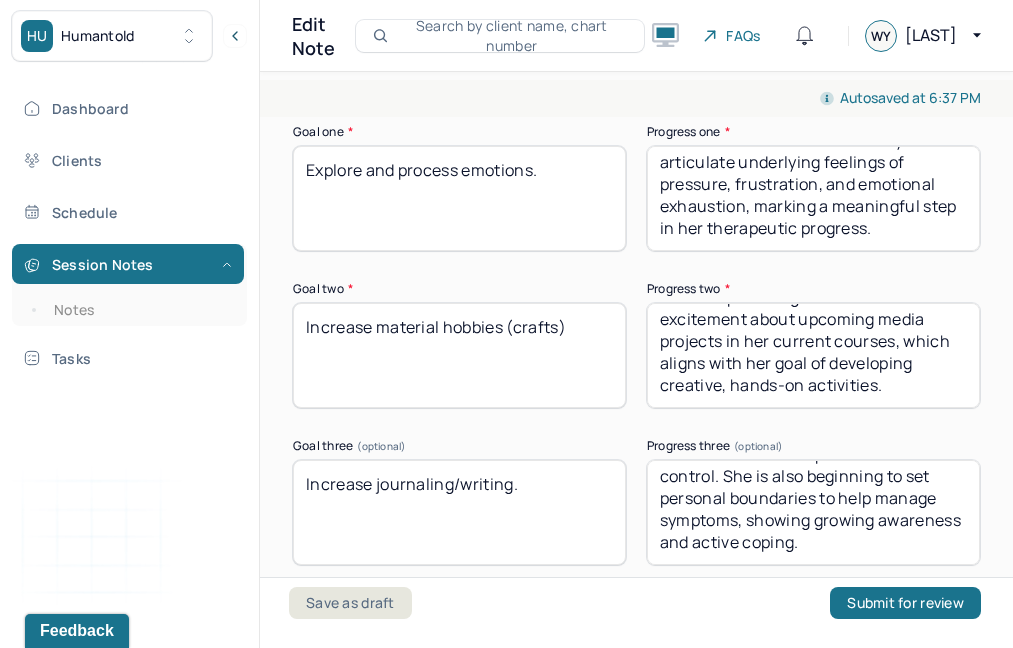 scroll, scrollTop: 3587, scrollLeft: 0, axis: vertical 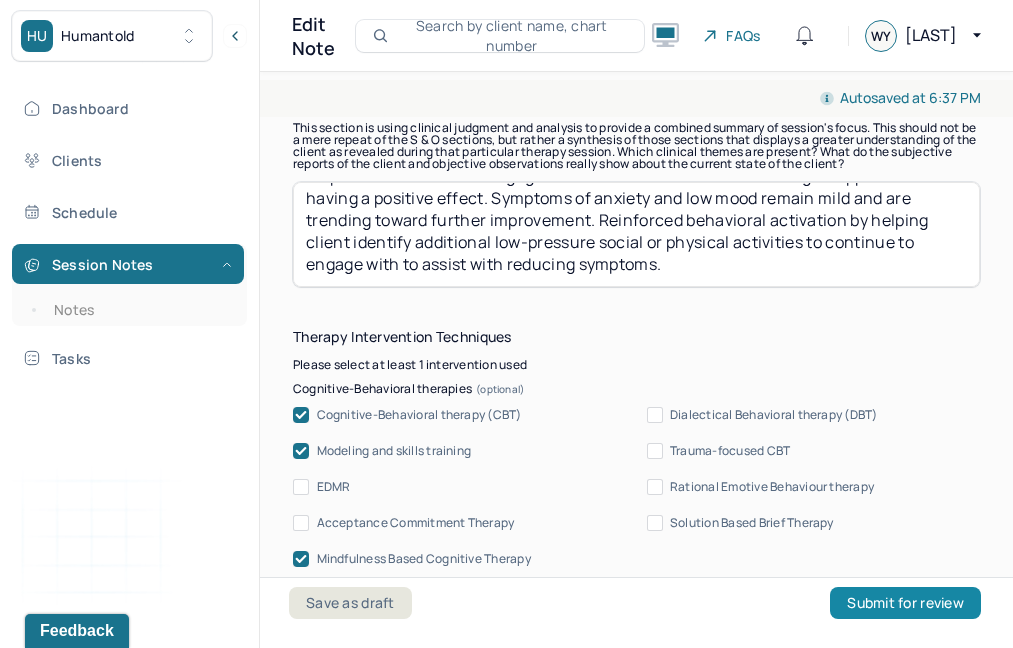 type on "WY" 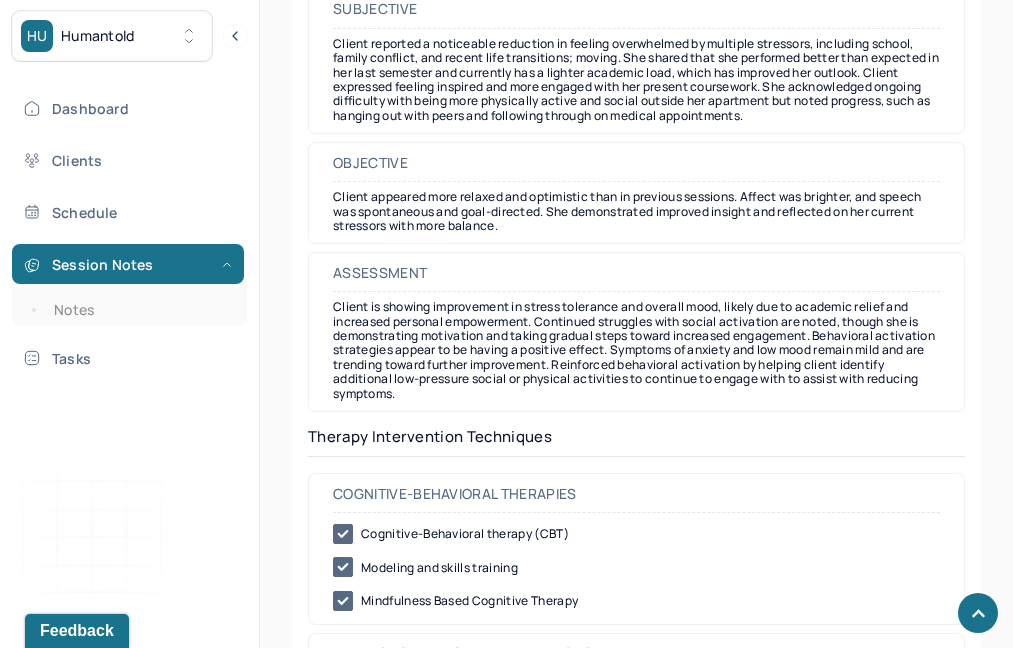 scroll, scrollTop: 1924, scrollLeft: 0, axis: vertical 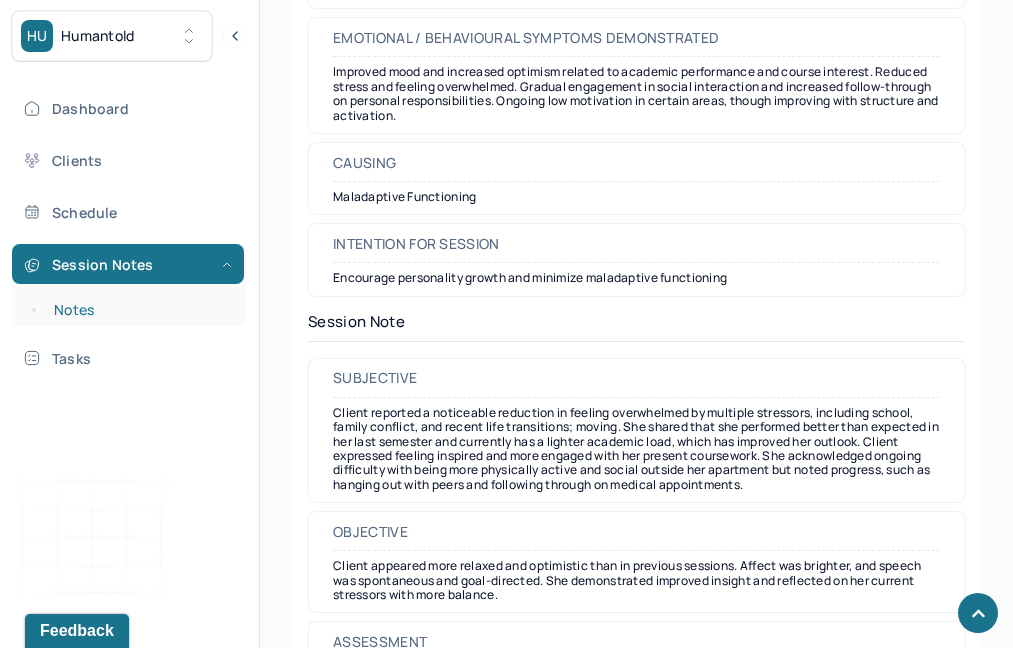 click on "Notes" at bounding box center (139, 310) 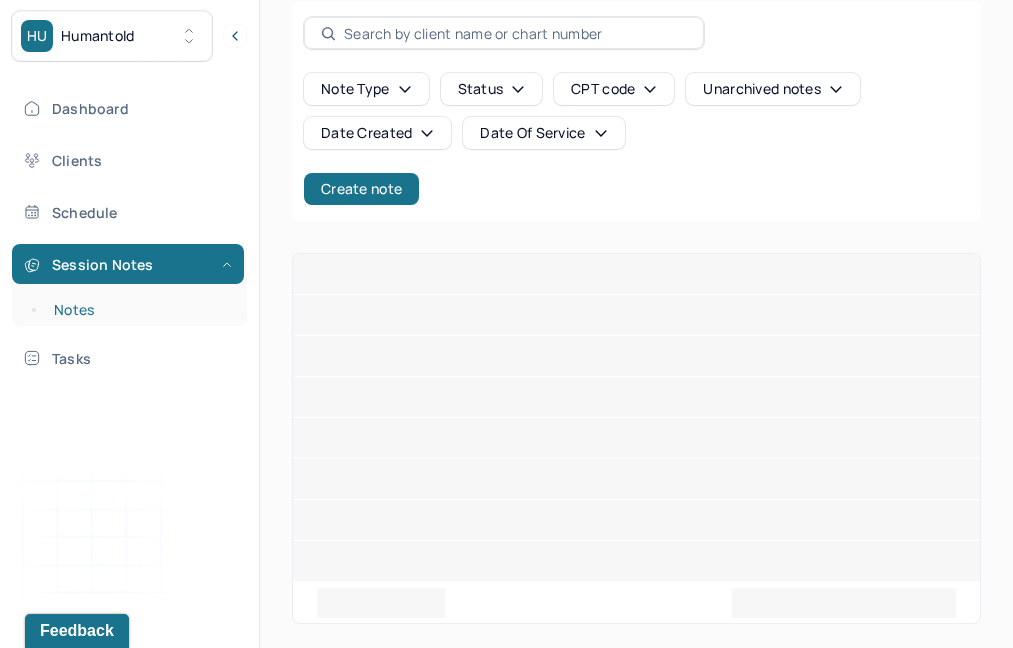 scroll, scrollTop: 0, scrollLeft: 0, axis: both 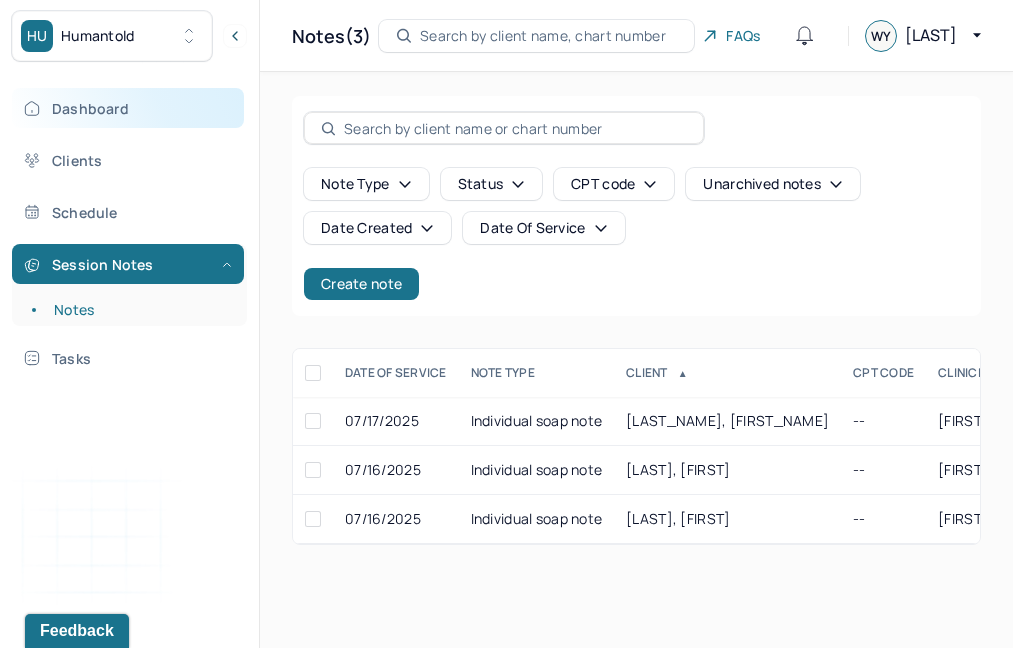 click on "Dashboard" at bounding box center [128, 108] 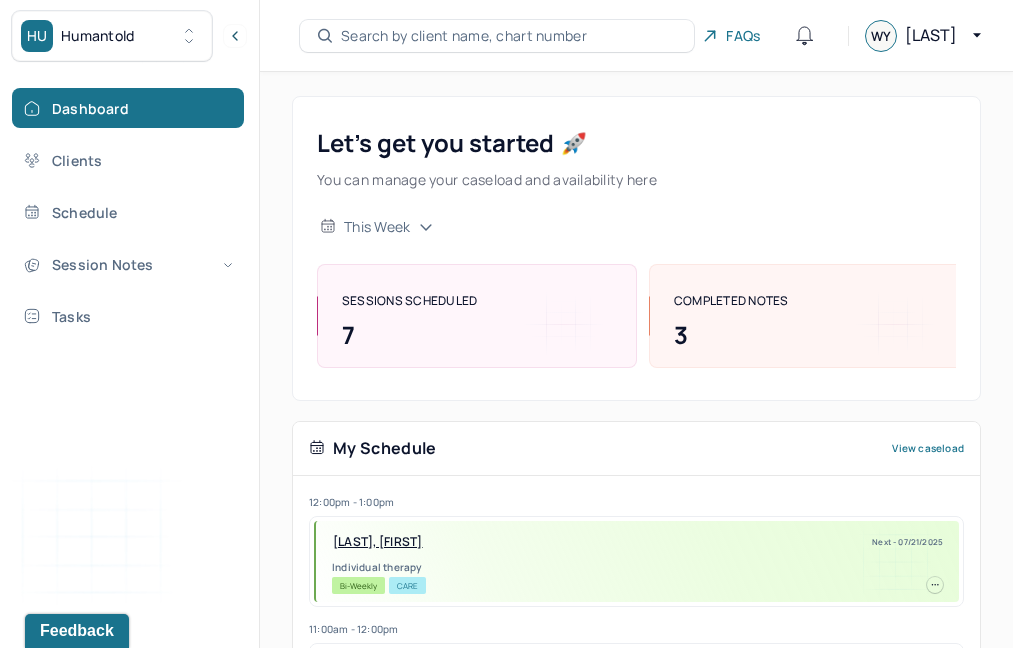 scroll, scrollTop: 460, scrollLeft: 0, axis: vertical 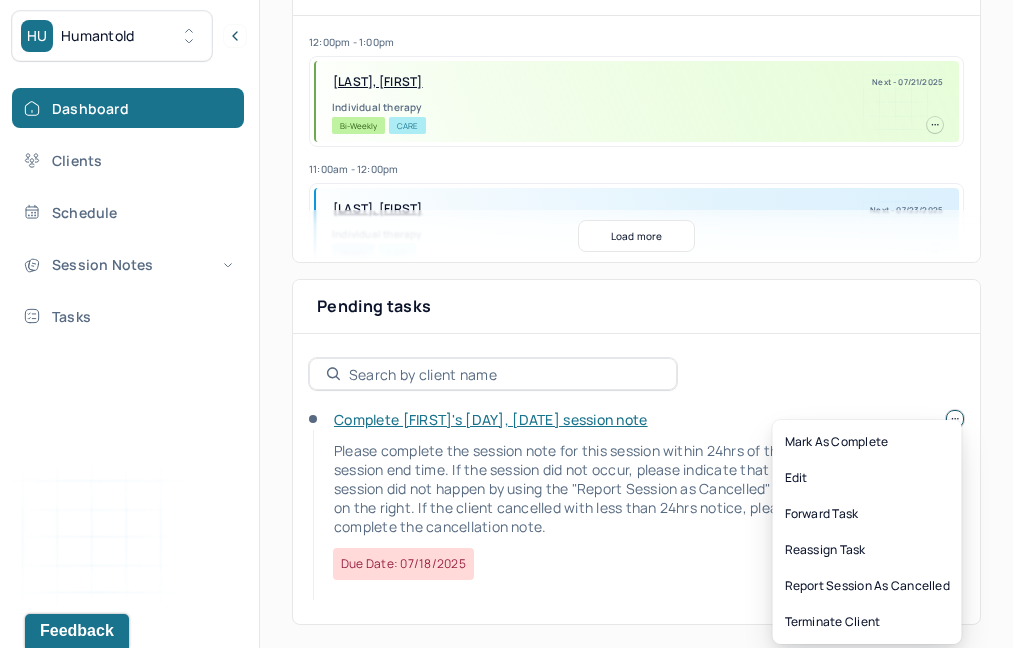 click at bounding box center (955, 419) 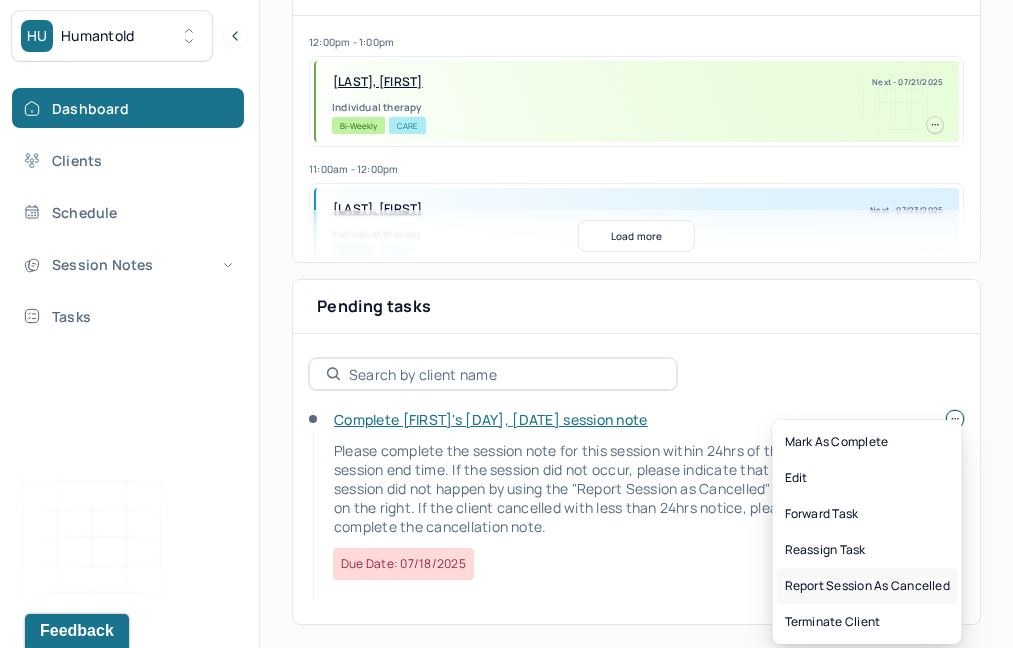 click on "Report session as cancelled" at bounding box center (867, 586) 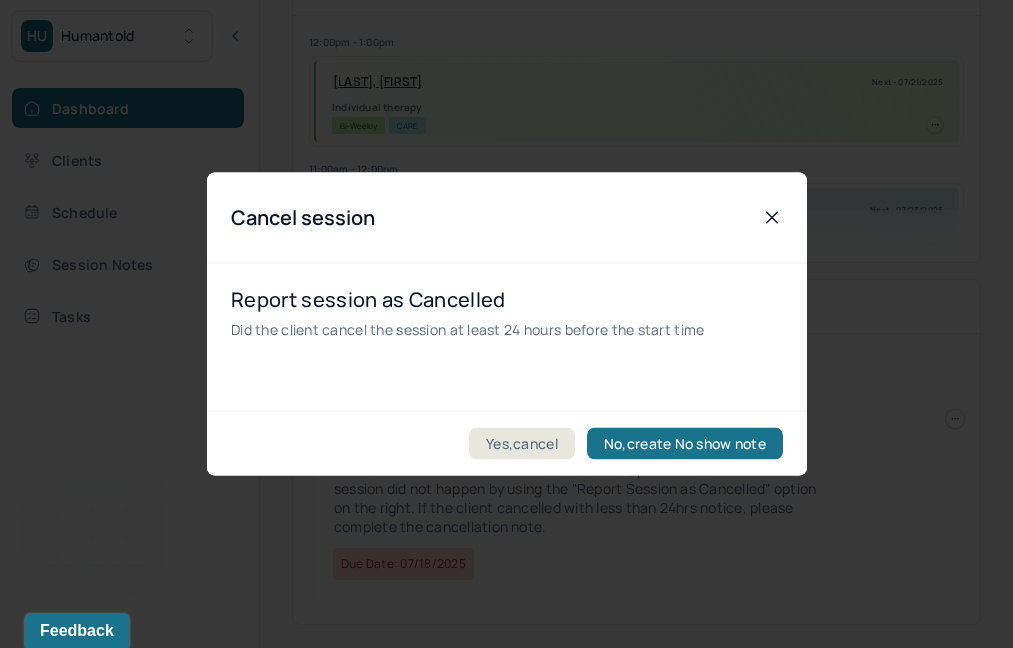 click on "Yes,cancel     No,create No show note" at bounding box center [507, 443] 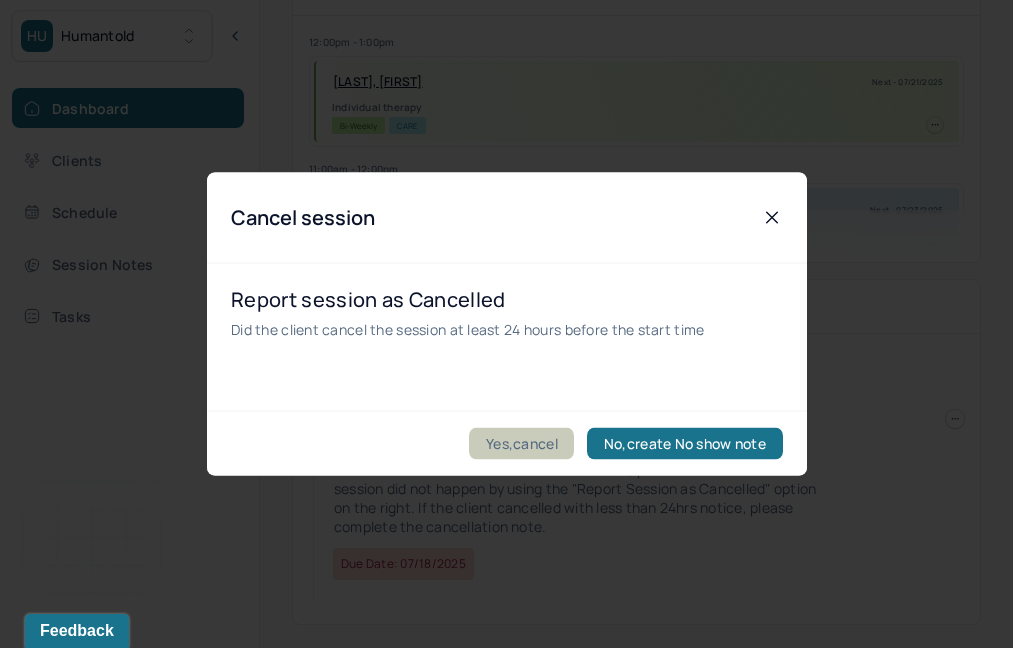 click on "Yes,cancel" at bounding box center (522, 444) 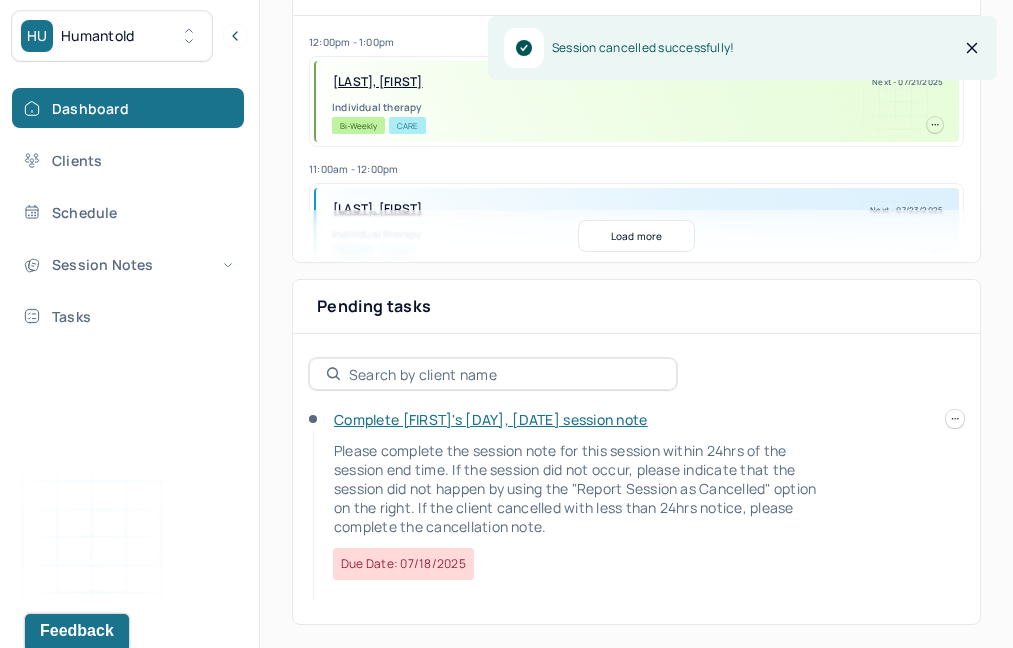 scroll, scrollTop: 354, scrollLeft: 0, axis: vertical 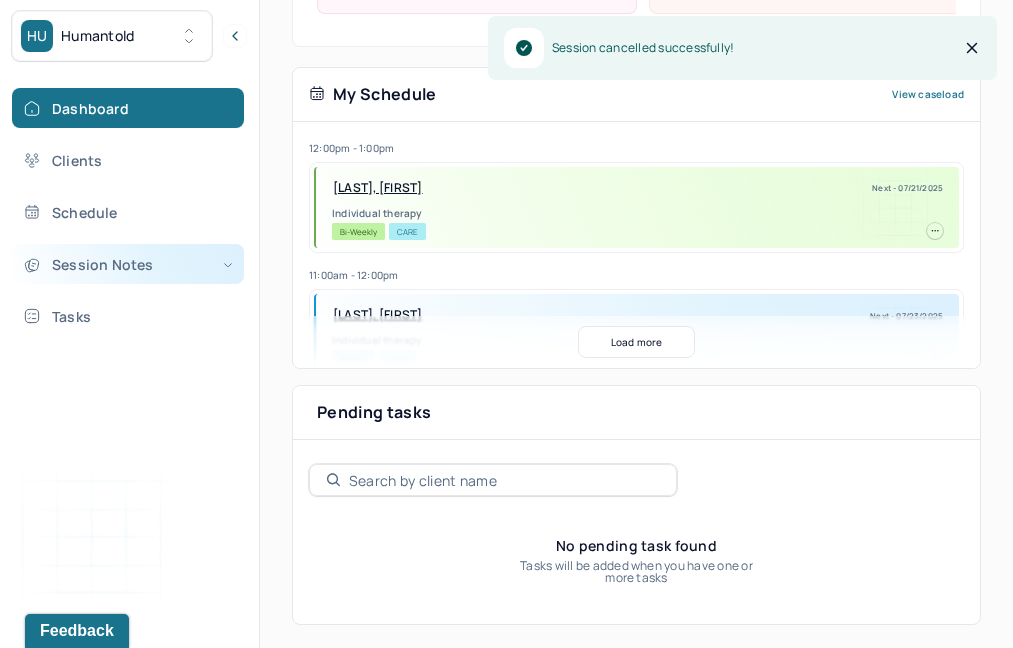 click on "Session Notes" at bounding box center [128, 264] 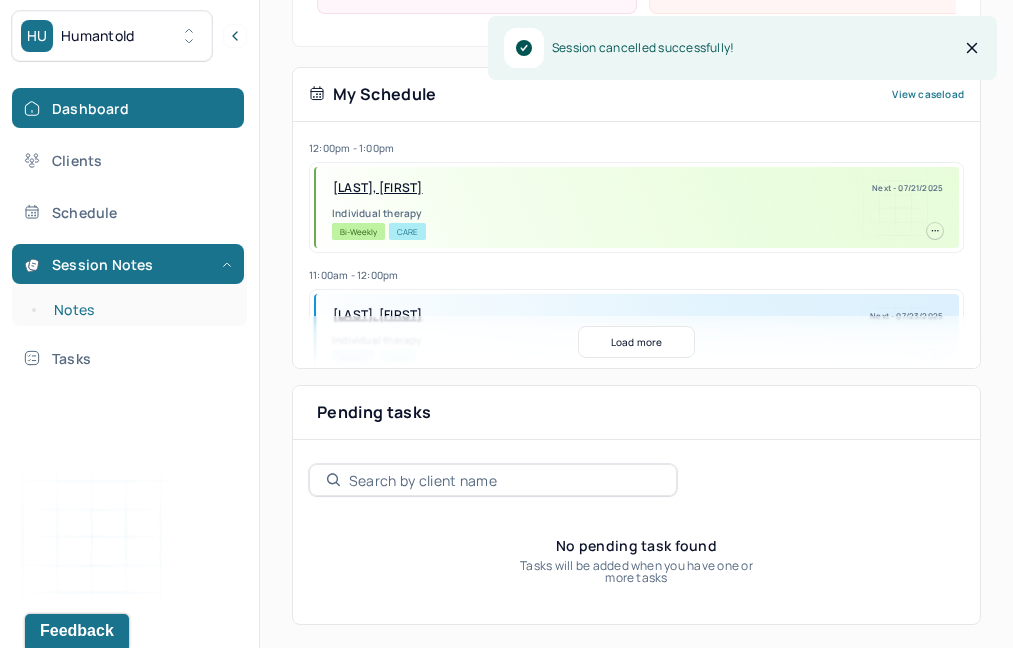 click on "Notes" at bounding box center (139, 310) 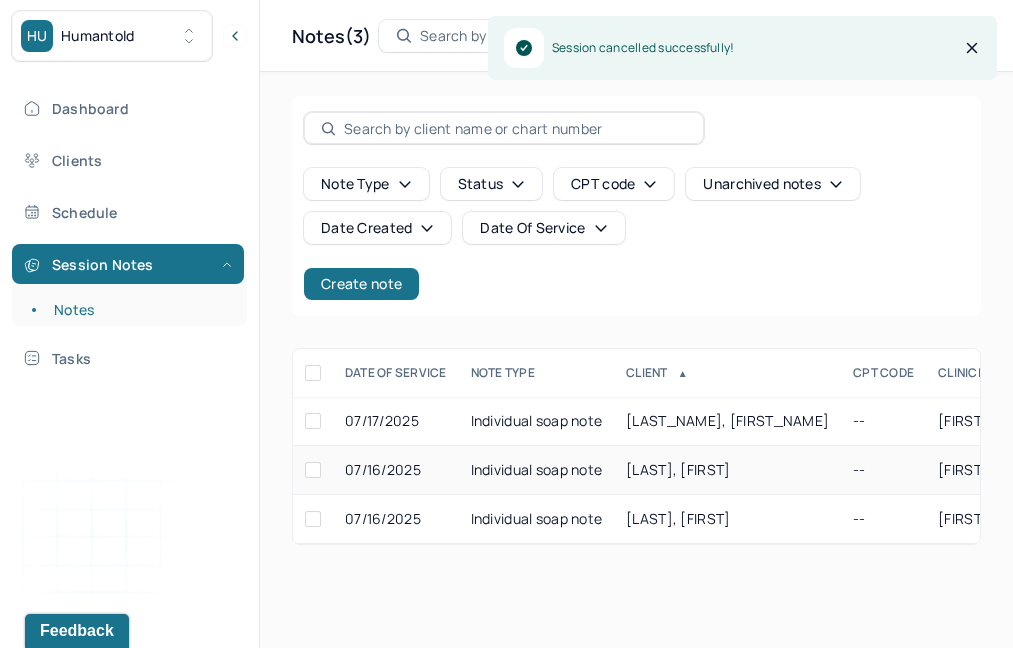 click on "Individual soap note" at bounding box center [537, 470] 